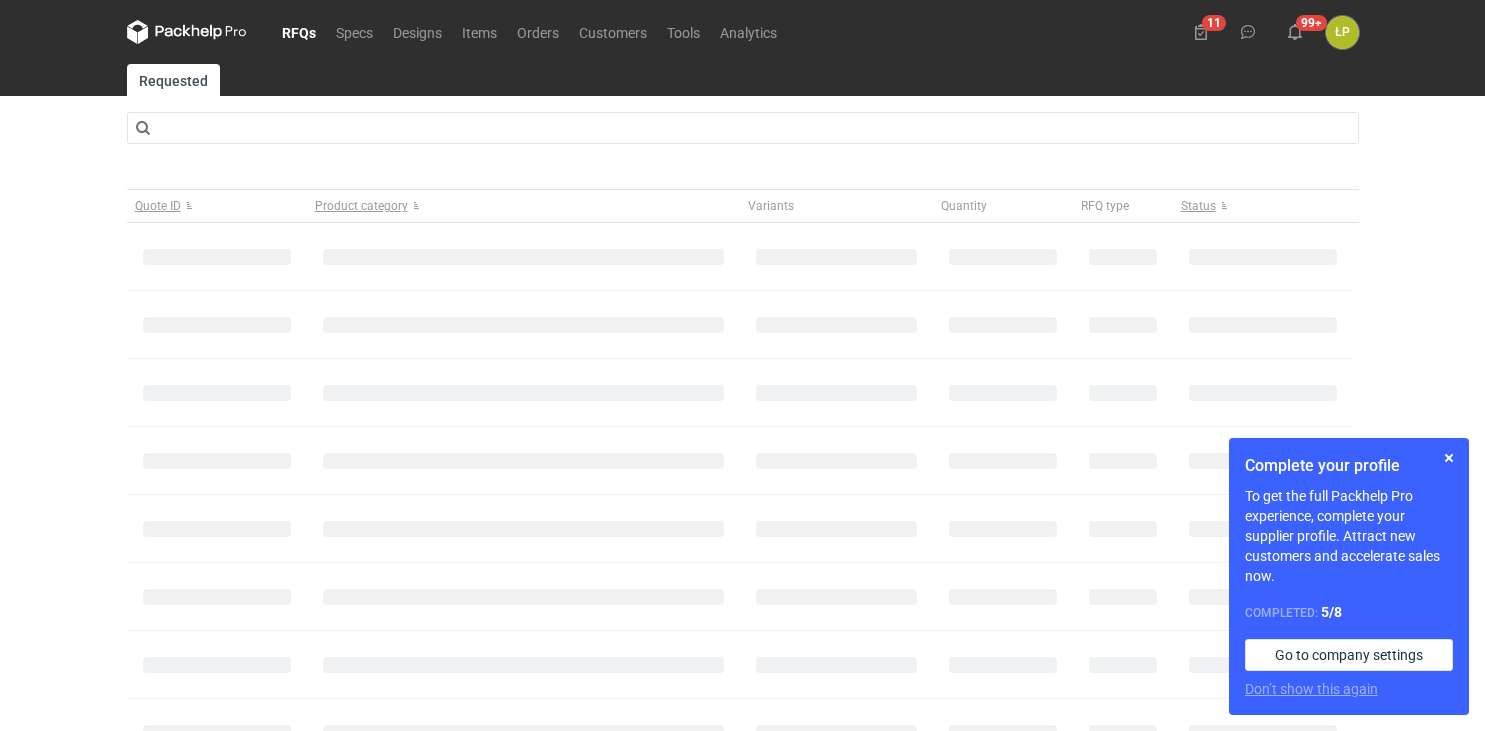 scroll, scrollTop: 0, scrollLeft: 0, axis: both 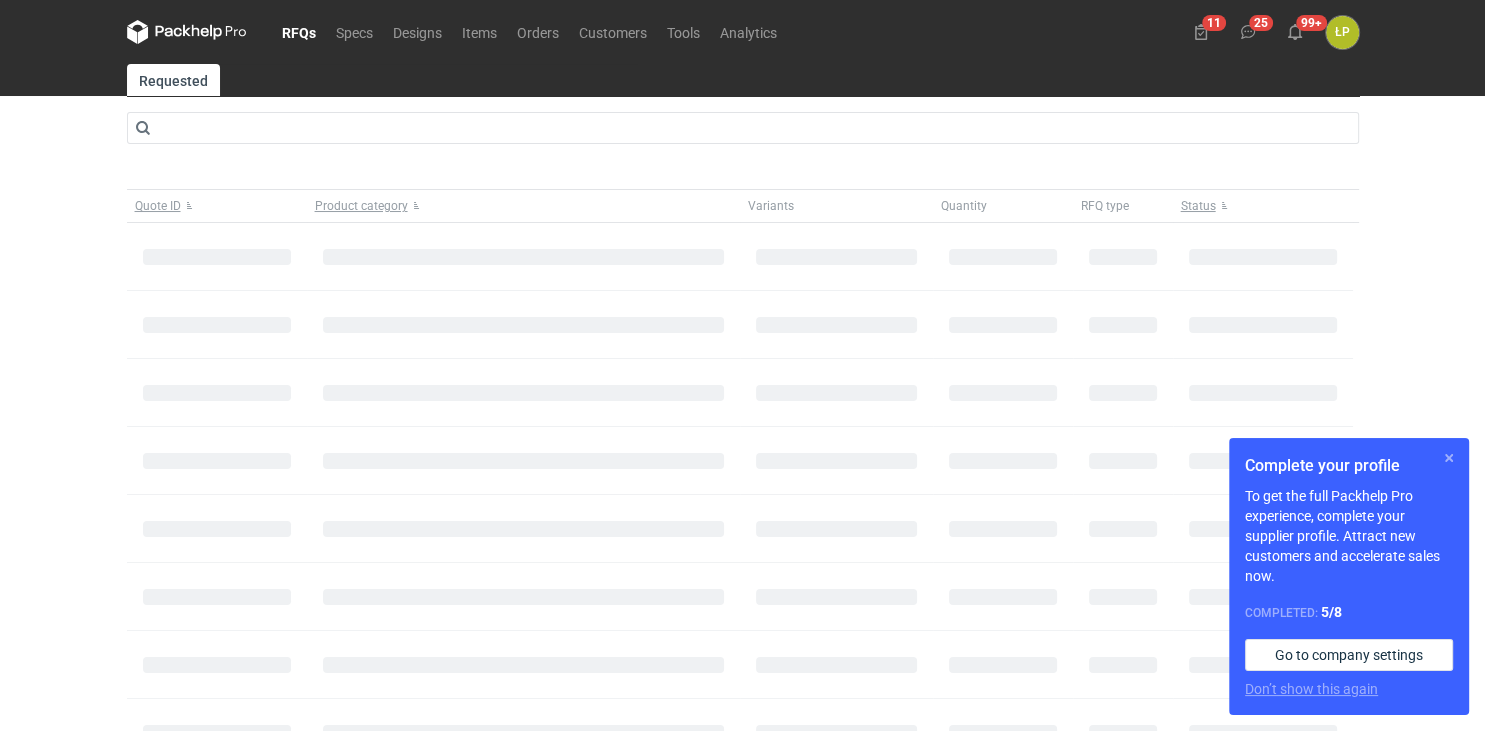 click at bounding box center [1449, 458] 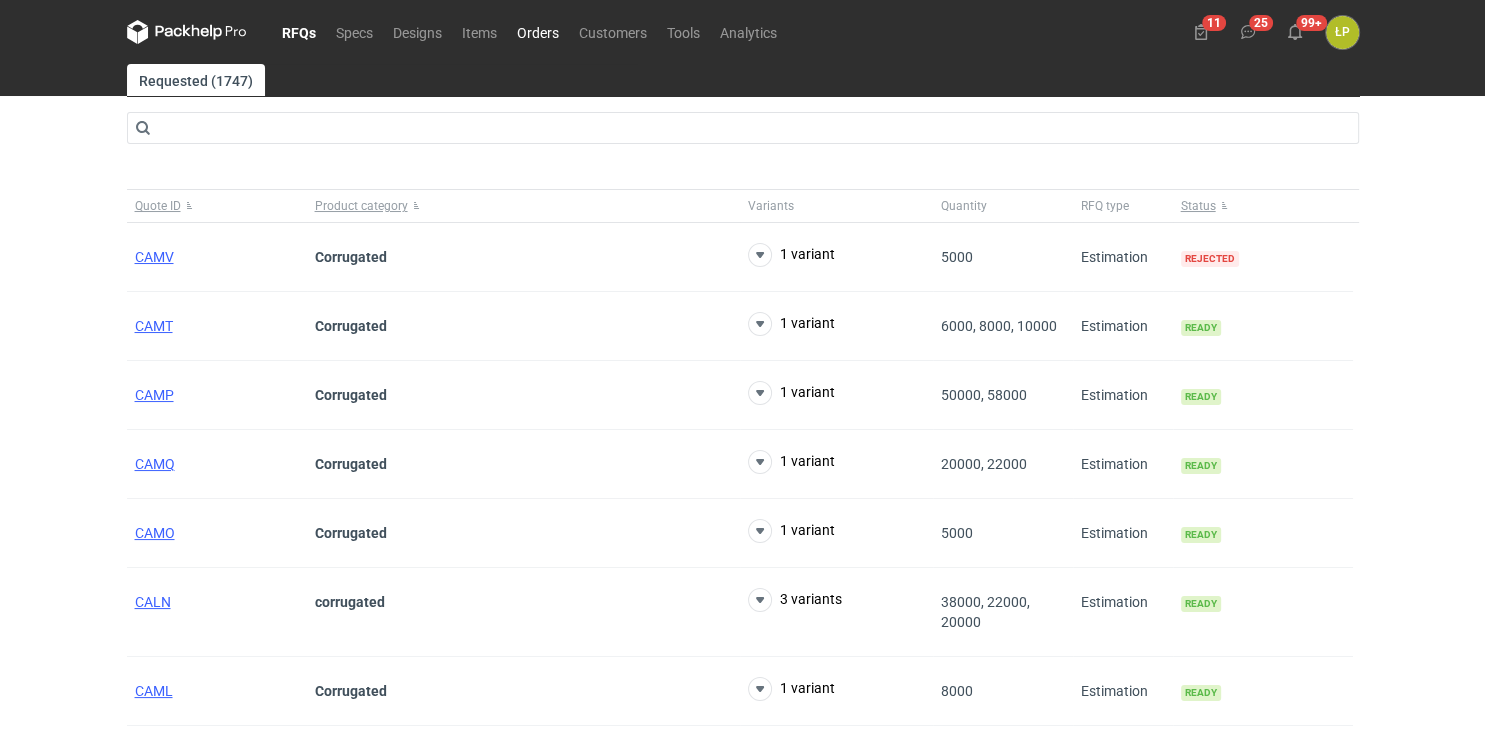 click on "Orders" at bounding box center [538, 32] 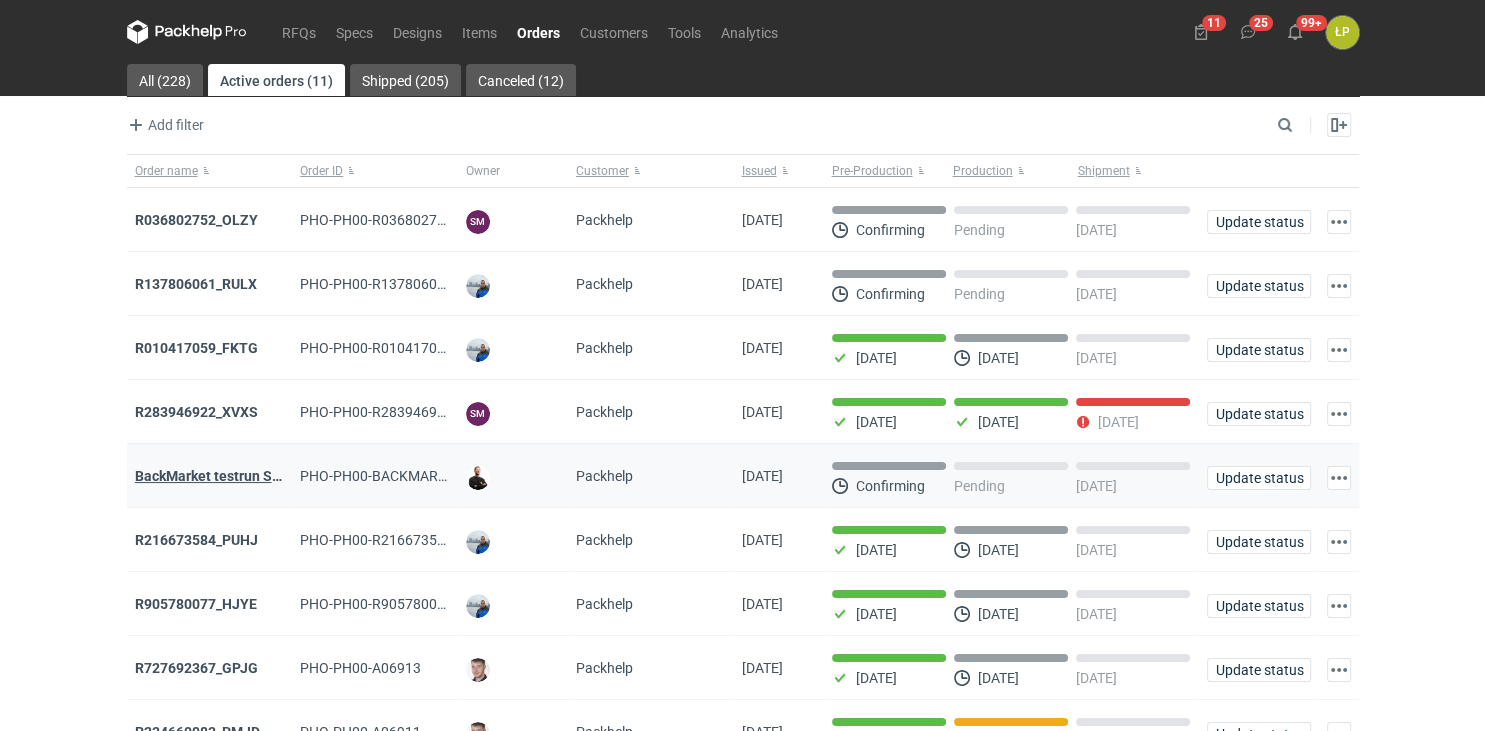 click on "BackMarket testrun Serwach" at bounding box center [226, 476] 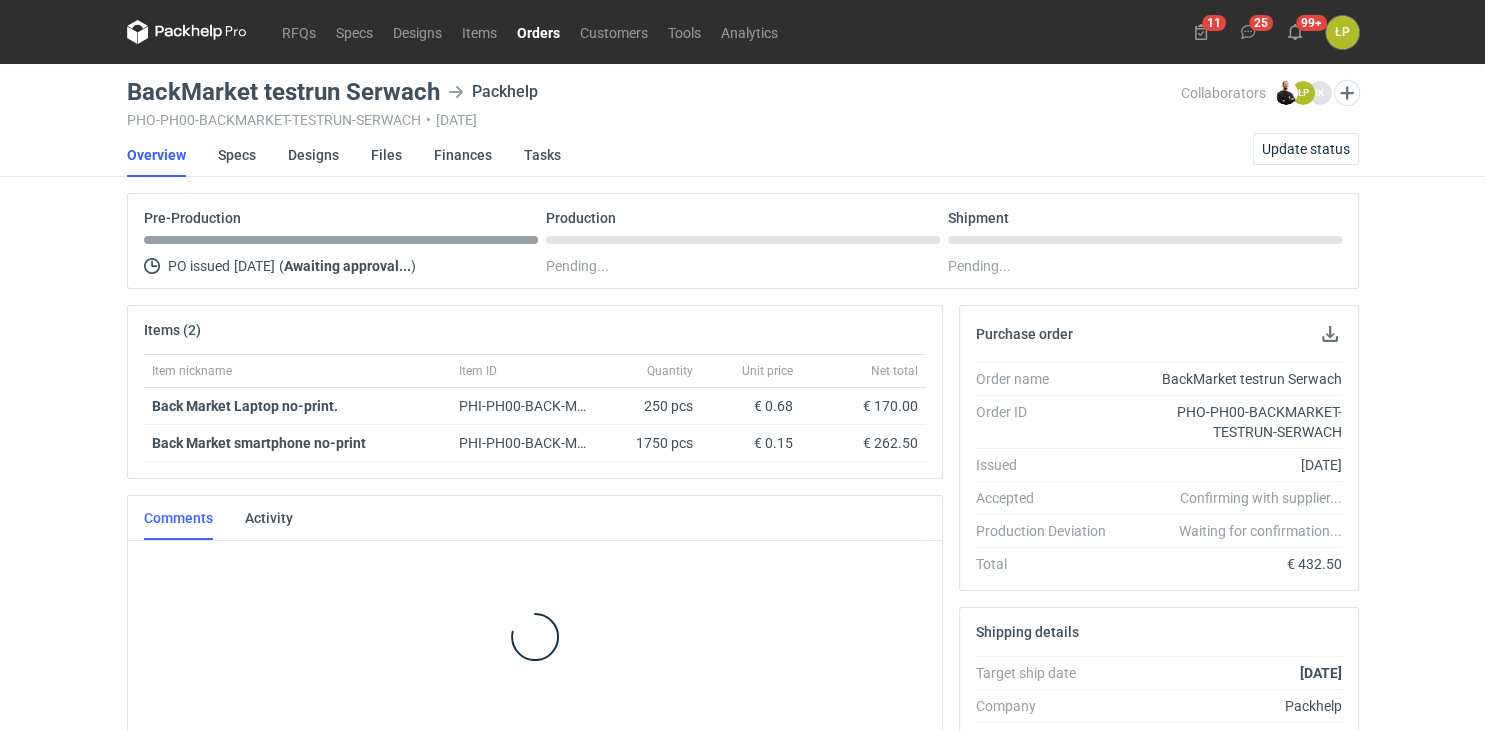 scroll, scrollTop: 164, scrollLeft: 0, axis: vertical 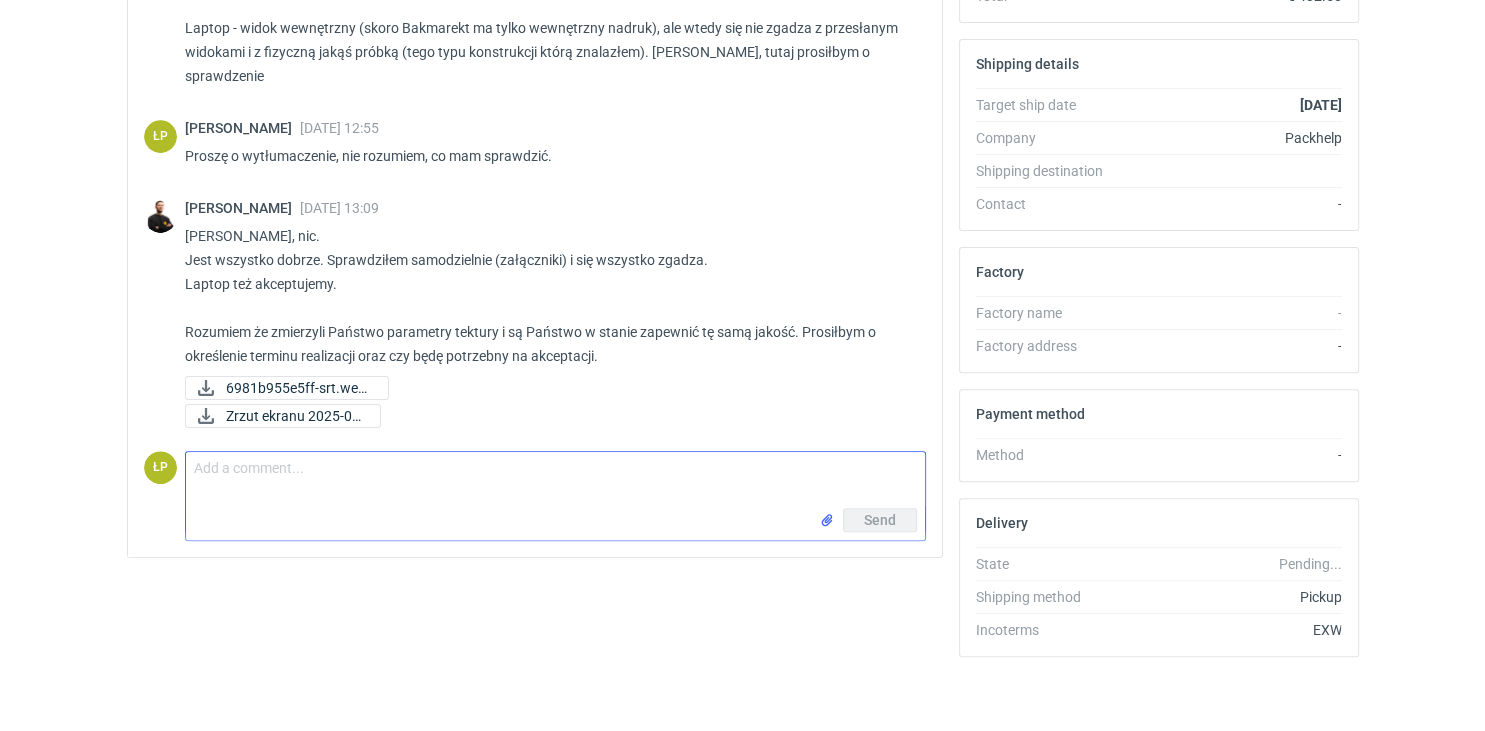 click on "Comment message" at bounding box center (555, 480) 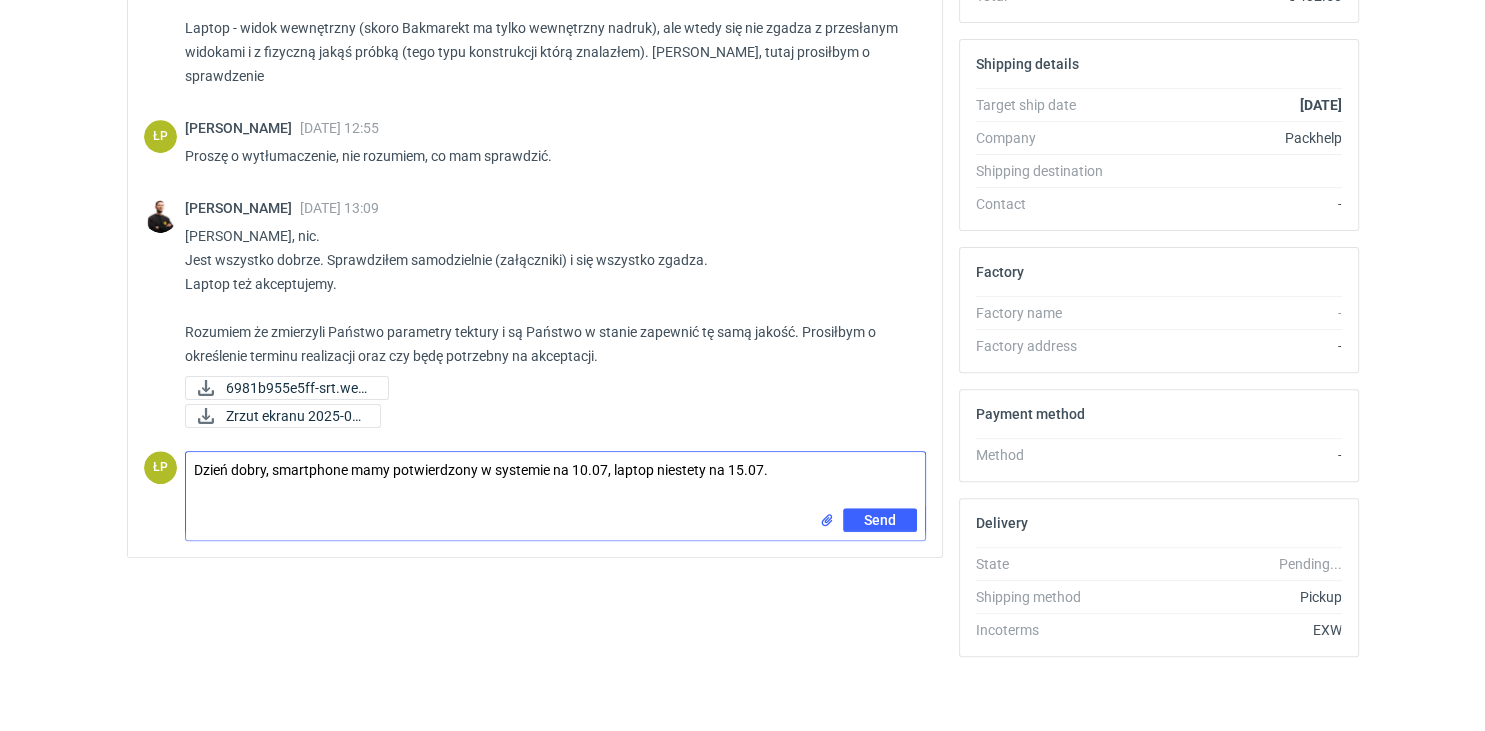 click on "Dzień dobry, smartphone mamy potwierdzony w systemie na 10.07, laptop niestety na 15.07." at bounding box center [555, 480] 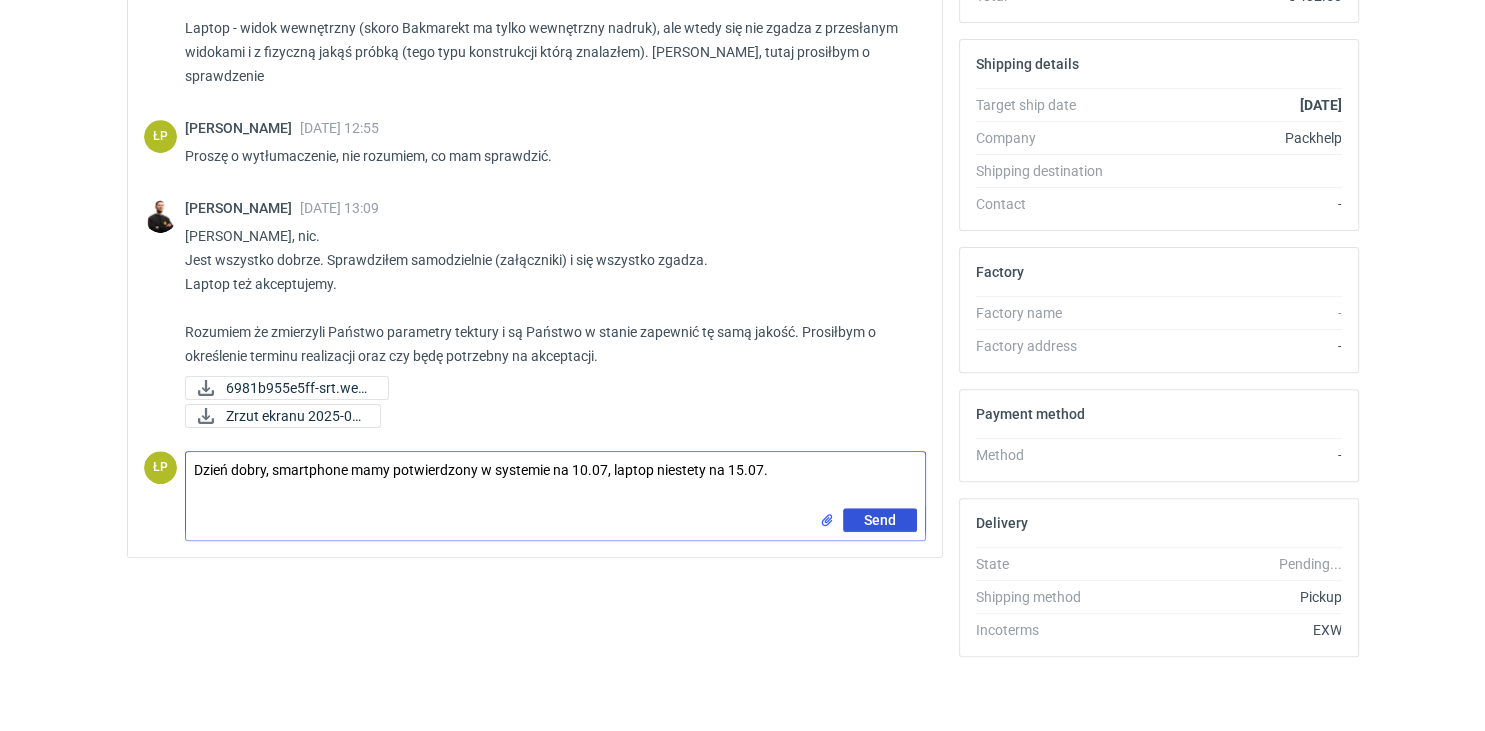 type on "Dzień dobry, smartphone mamy potwierdzony w systemie na 10.07, laptop niestety na 15.07." 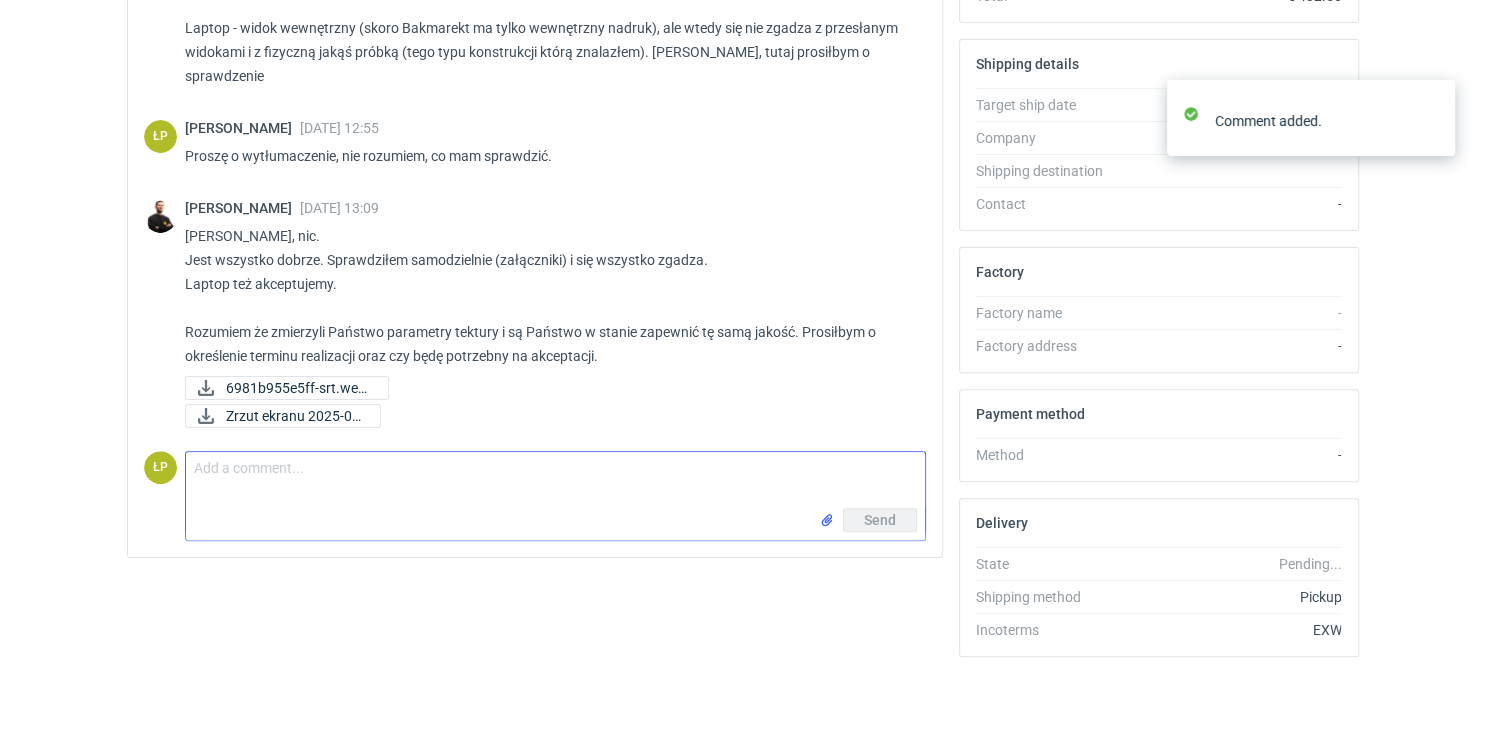 scroll, scrollTop: 695, scrollLeft: 0, axis: vertical 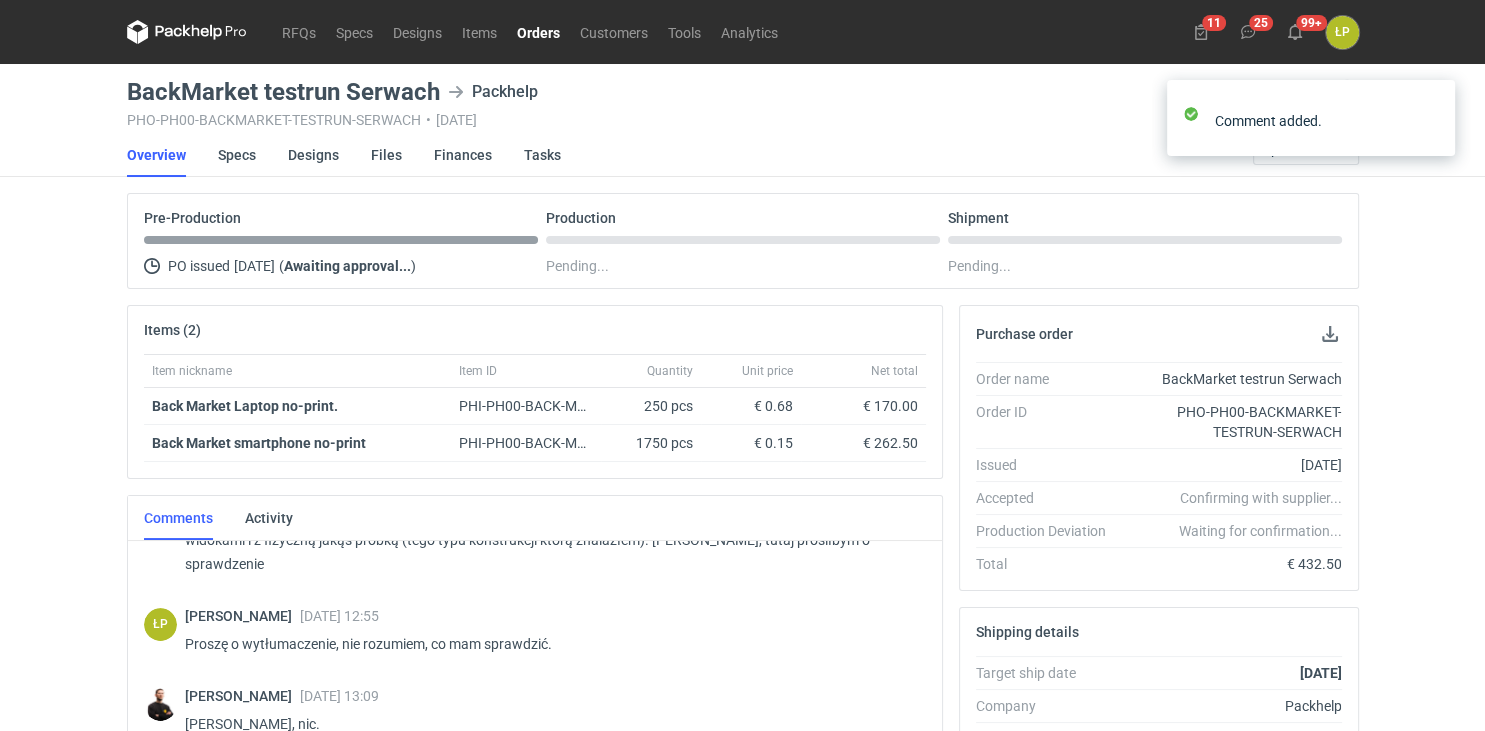 click on "Overview Specs Designs Files Finances Tasks Update status" at bounding box center [743, 155] 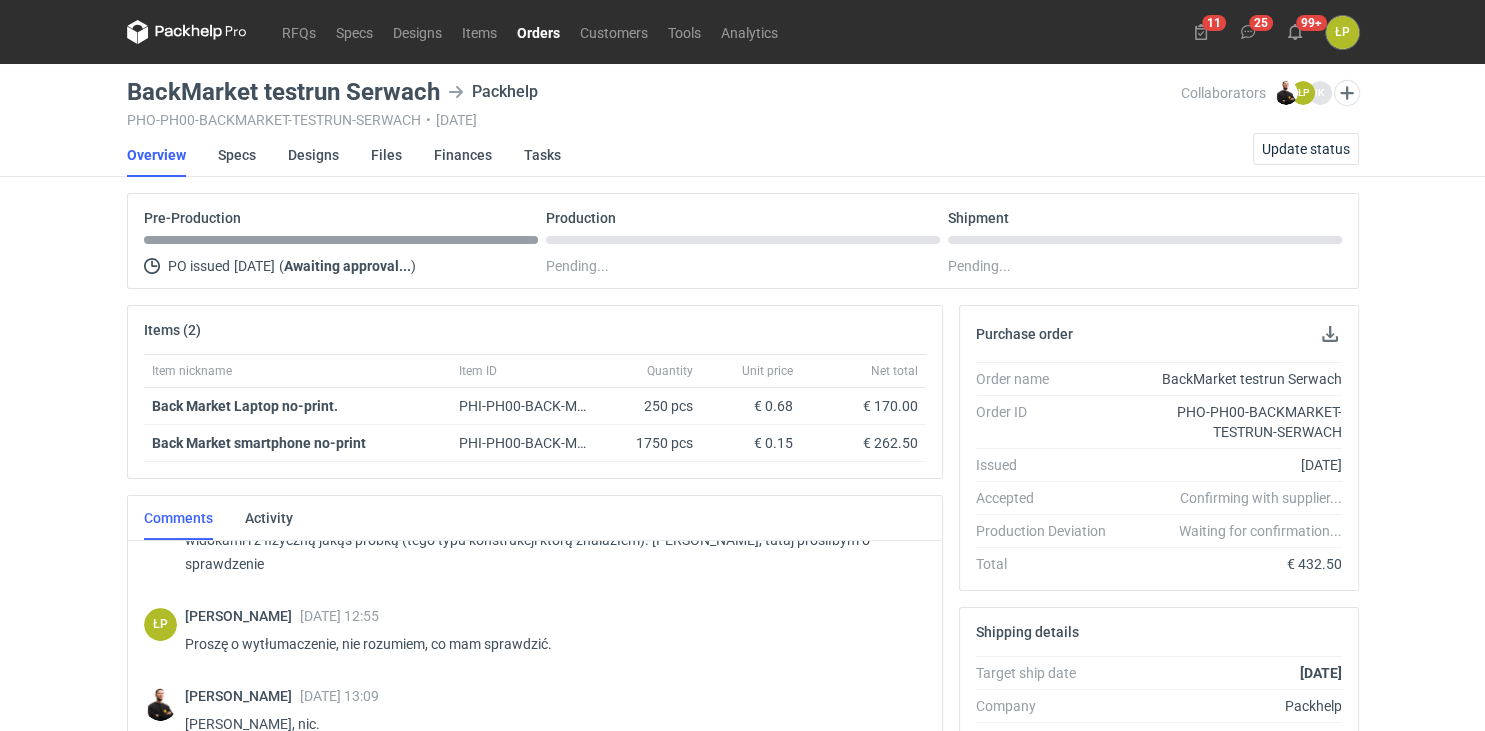 click on "Comment added." at bounding box center [1311, 80] 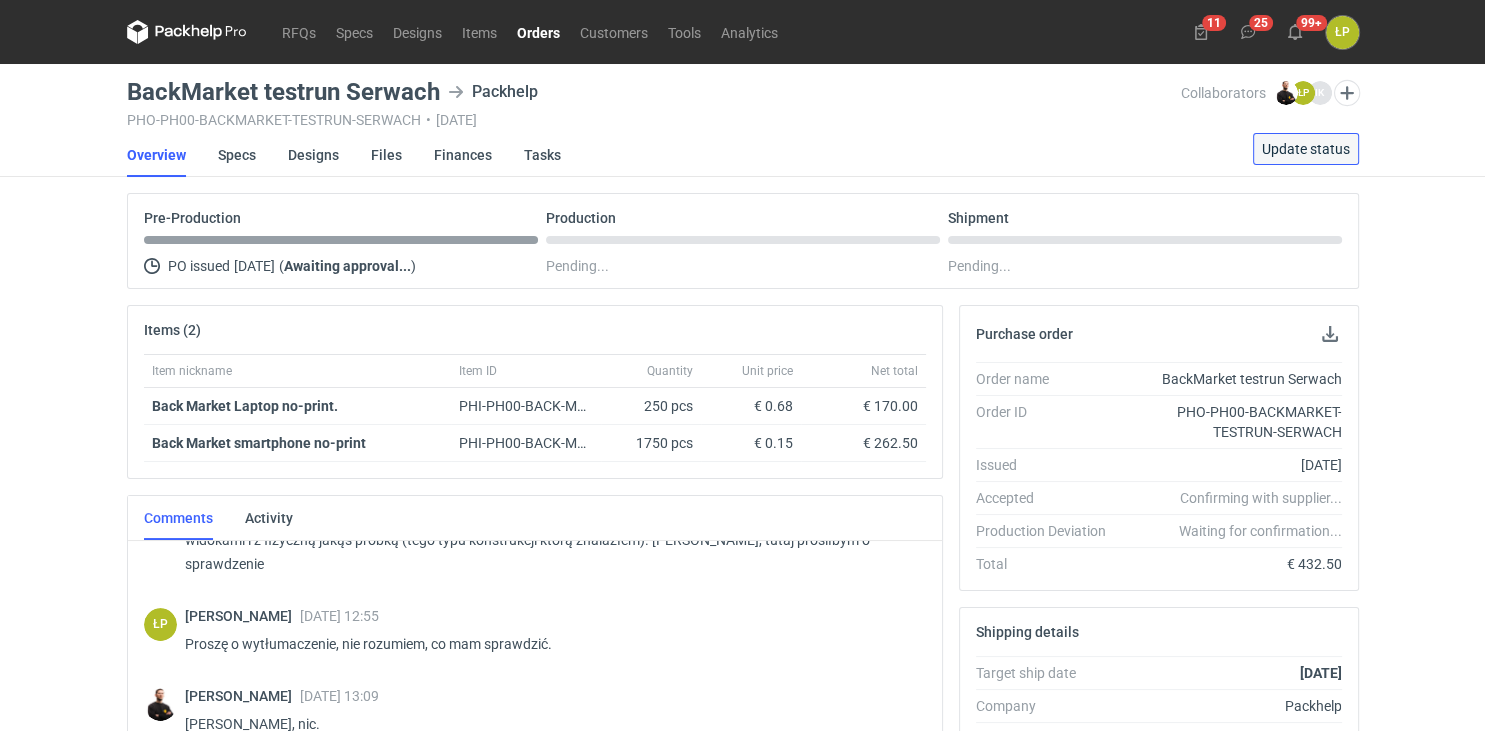 click on "Update status" at bounding box center [1306, 149] 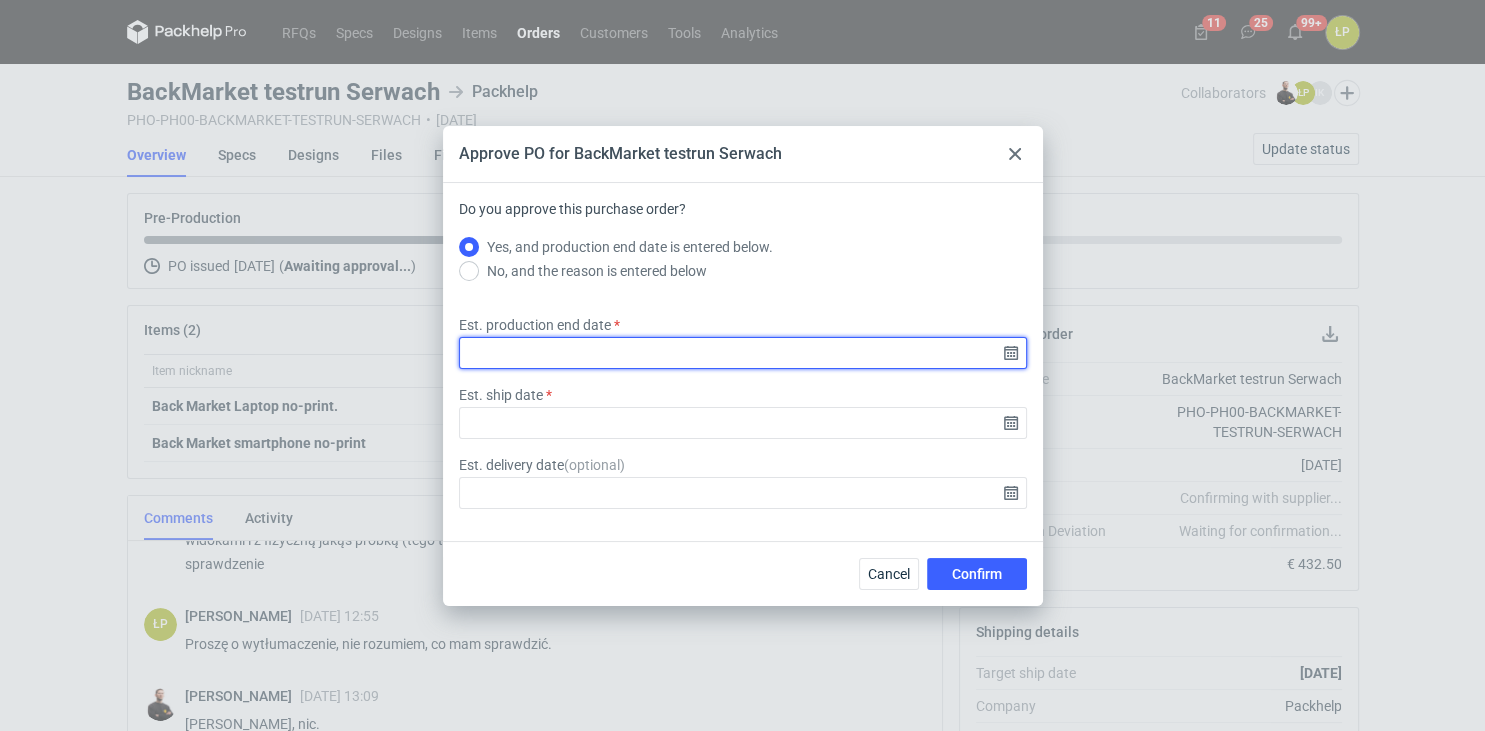 click on "Est. production end date" at bounding box center [743, 353] 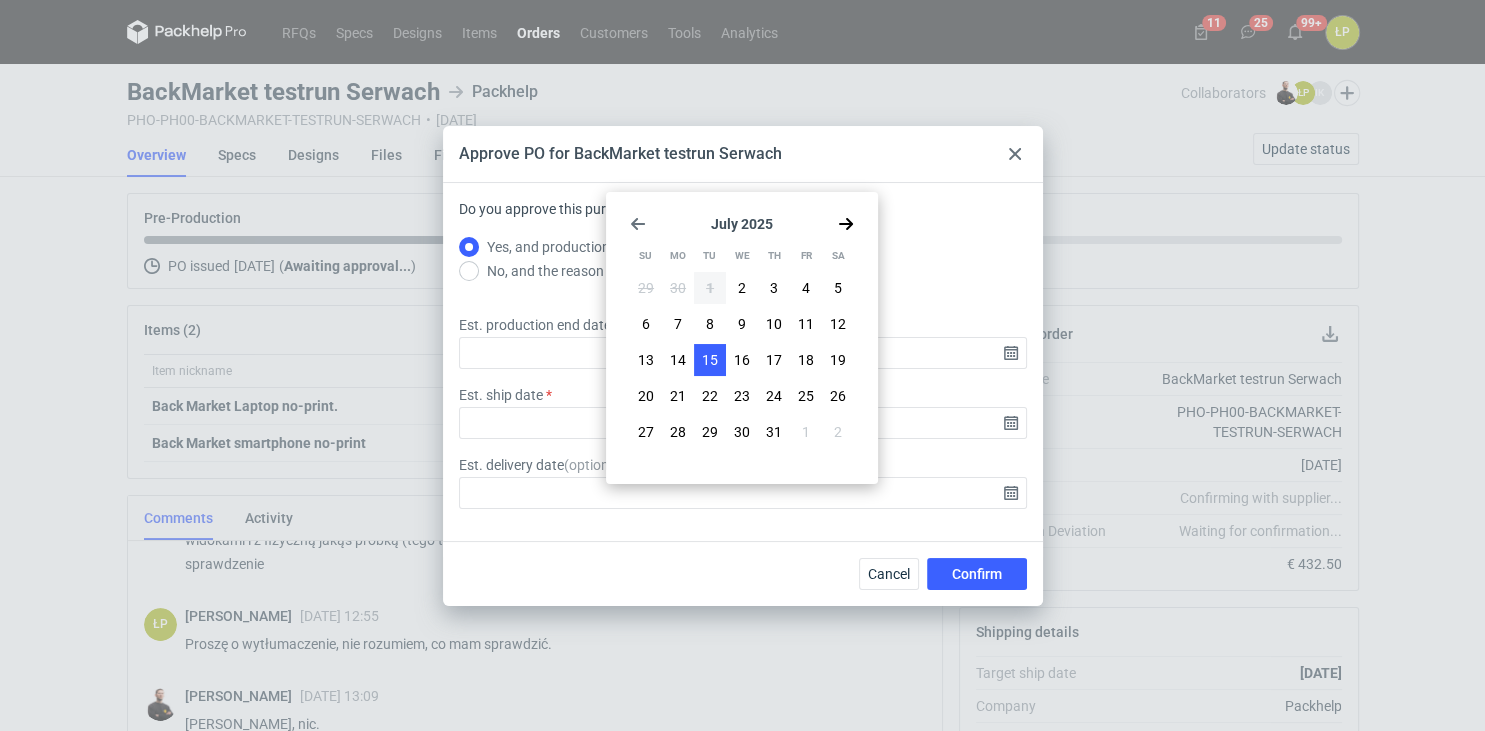 click on "15" at bounding box center (710, 360) 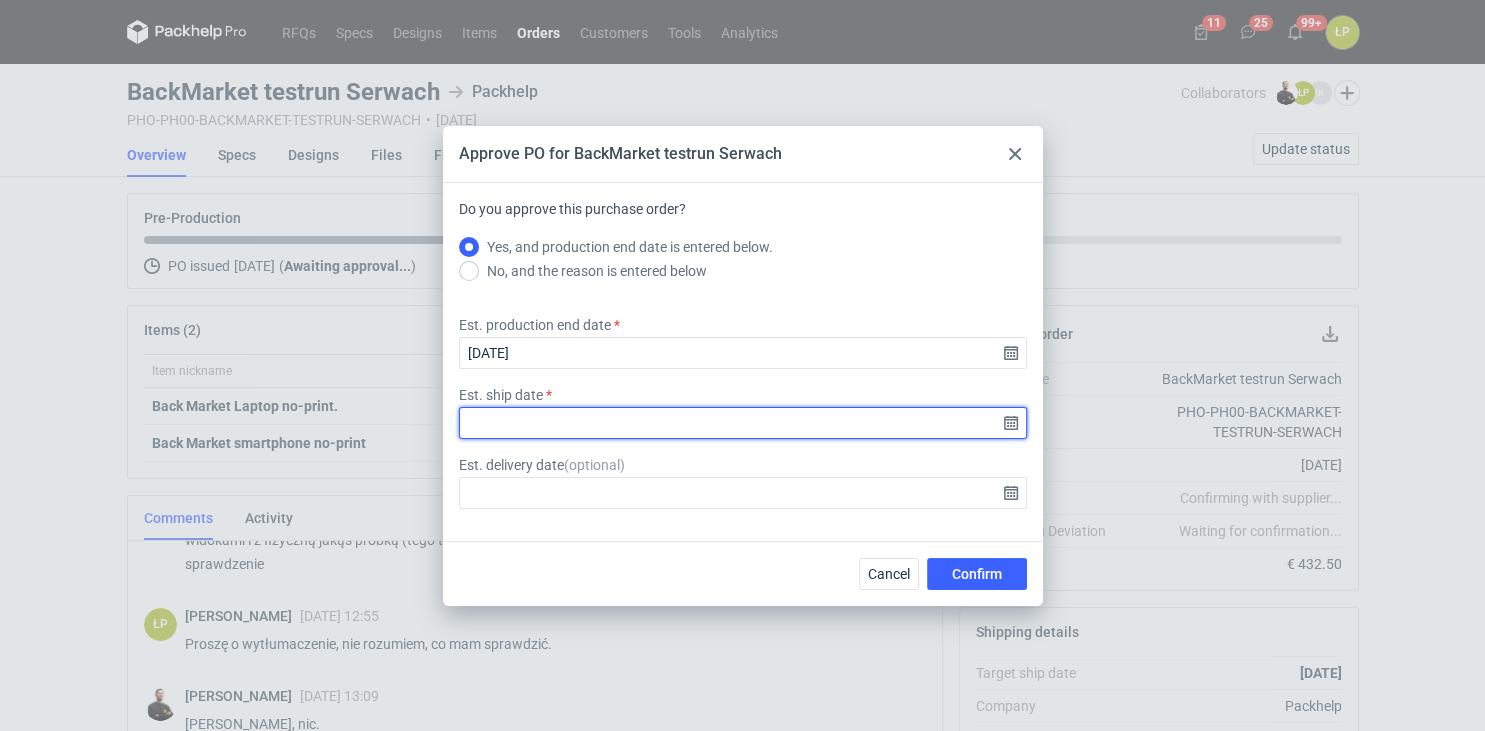 click on "Est. ship date" at bounding box center (743, 423) 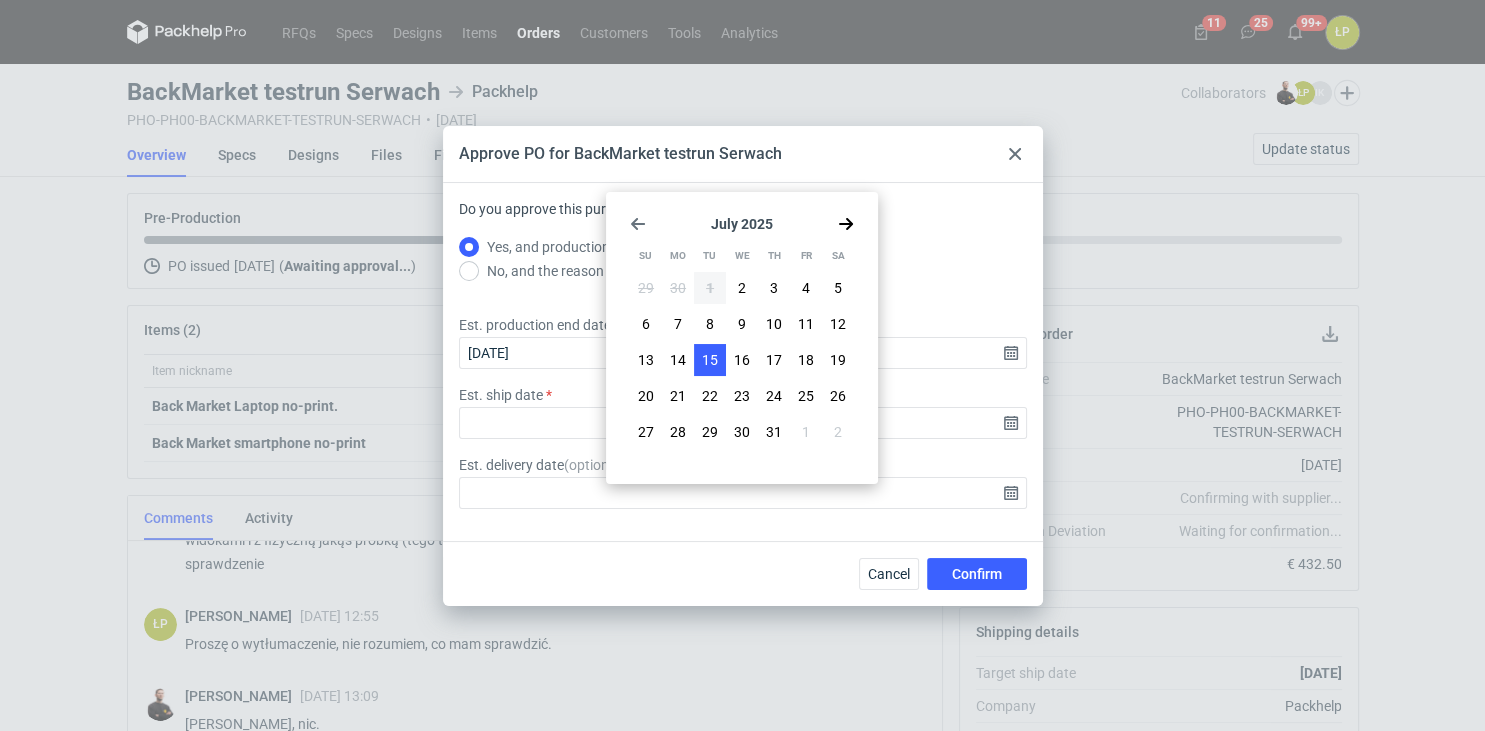 click on "15" at bounding box center (710, 360) 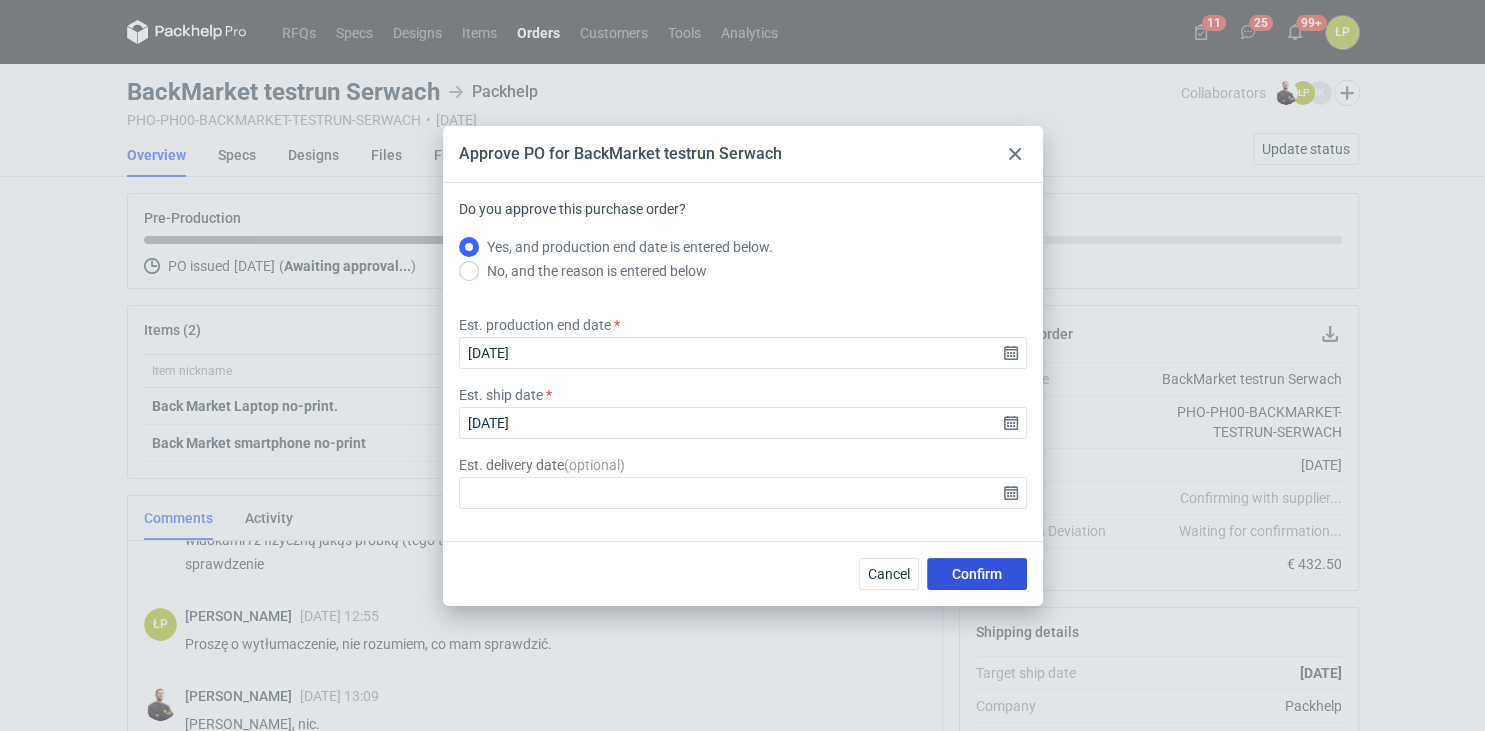 click on "Confirm" at bounding box center (977, 574) 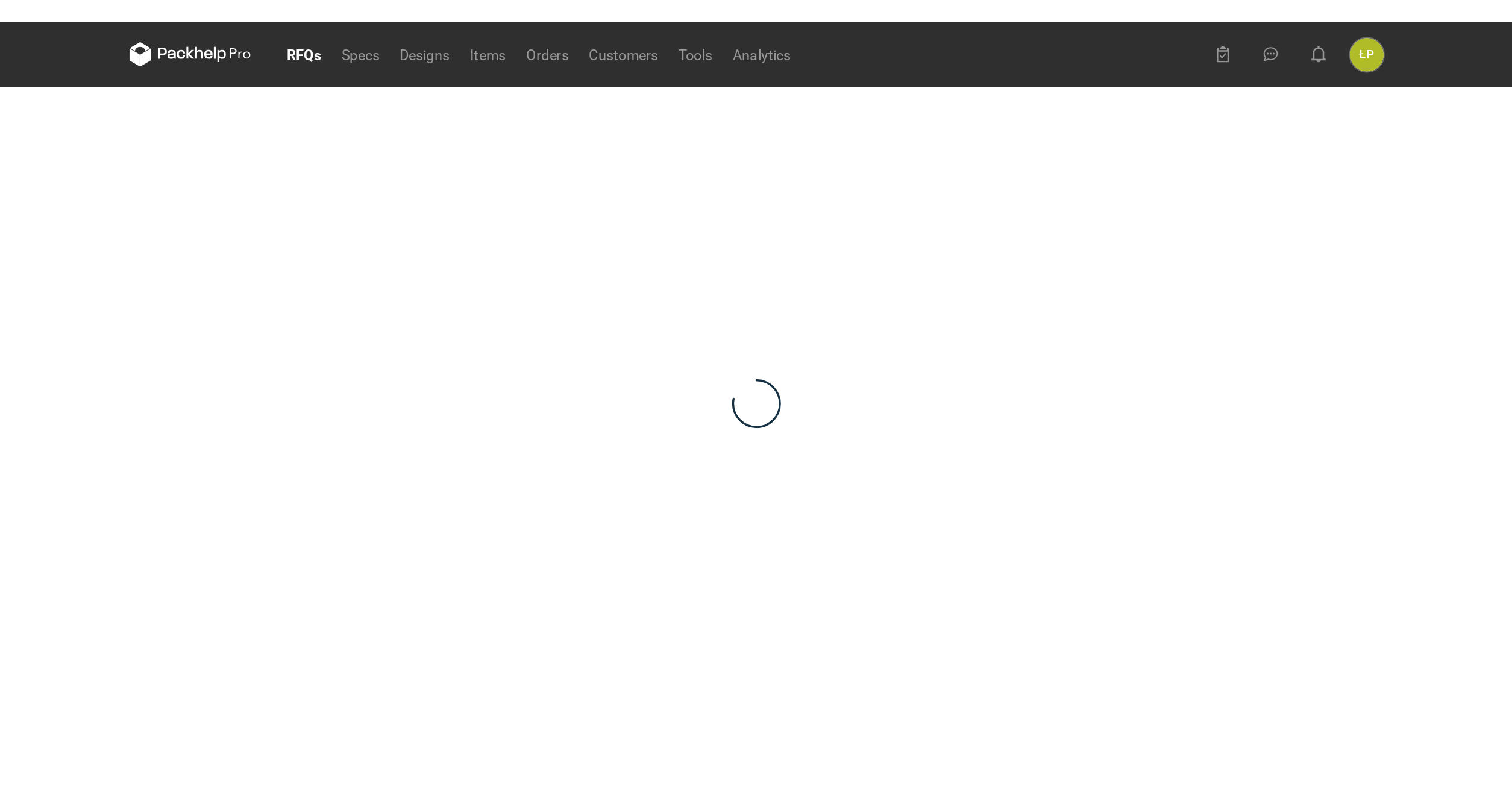 scroll, scrollTop: 0, scrollLeft: 0, axis: both 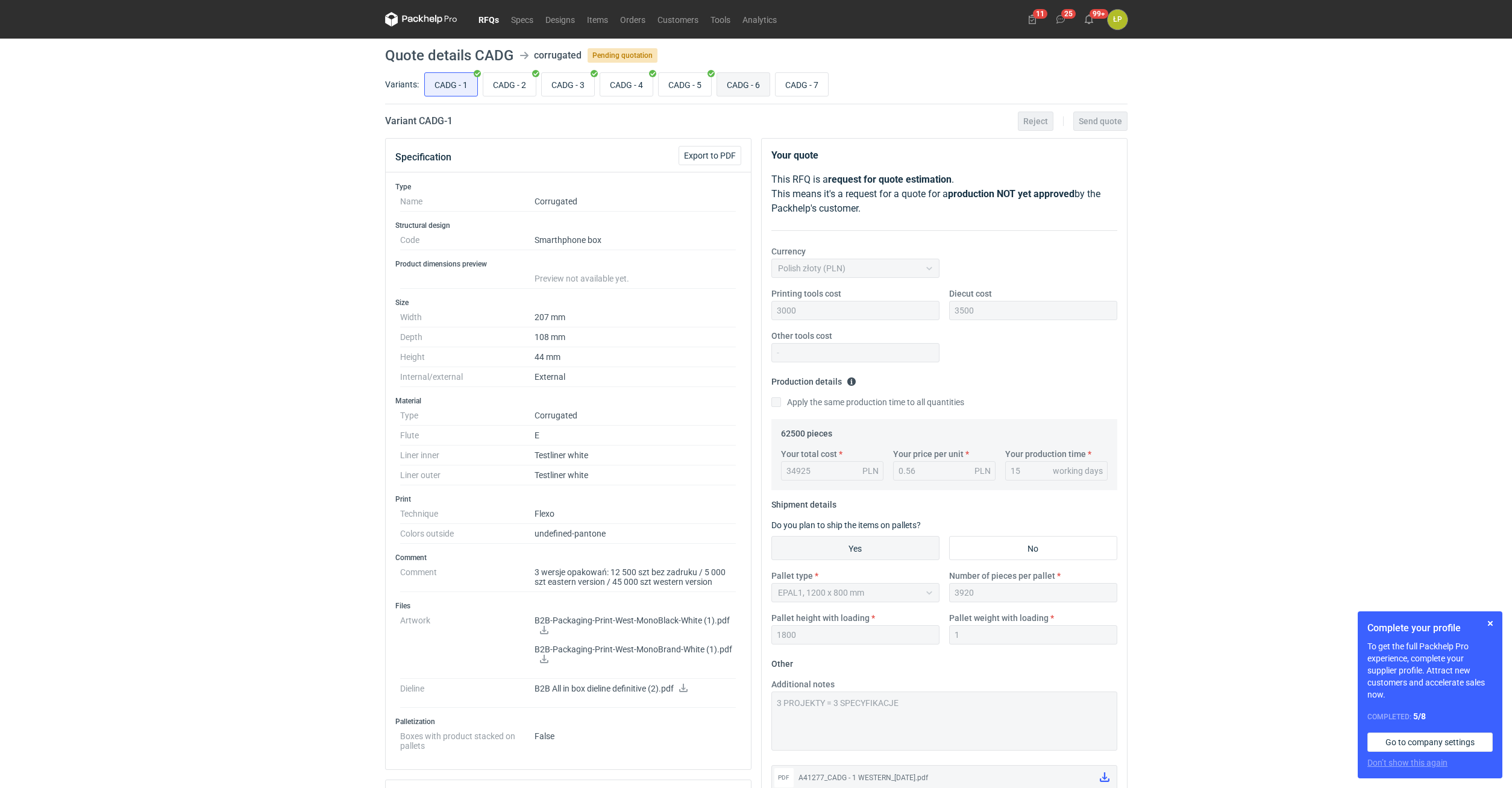 click on "CADG - 6" at bounding box center [743, 84] 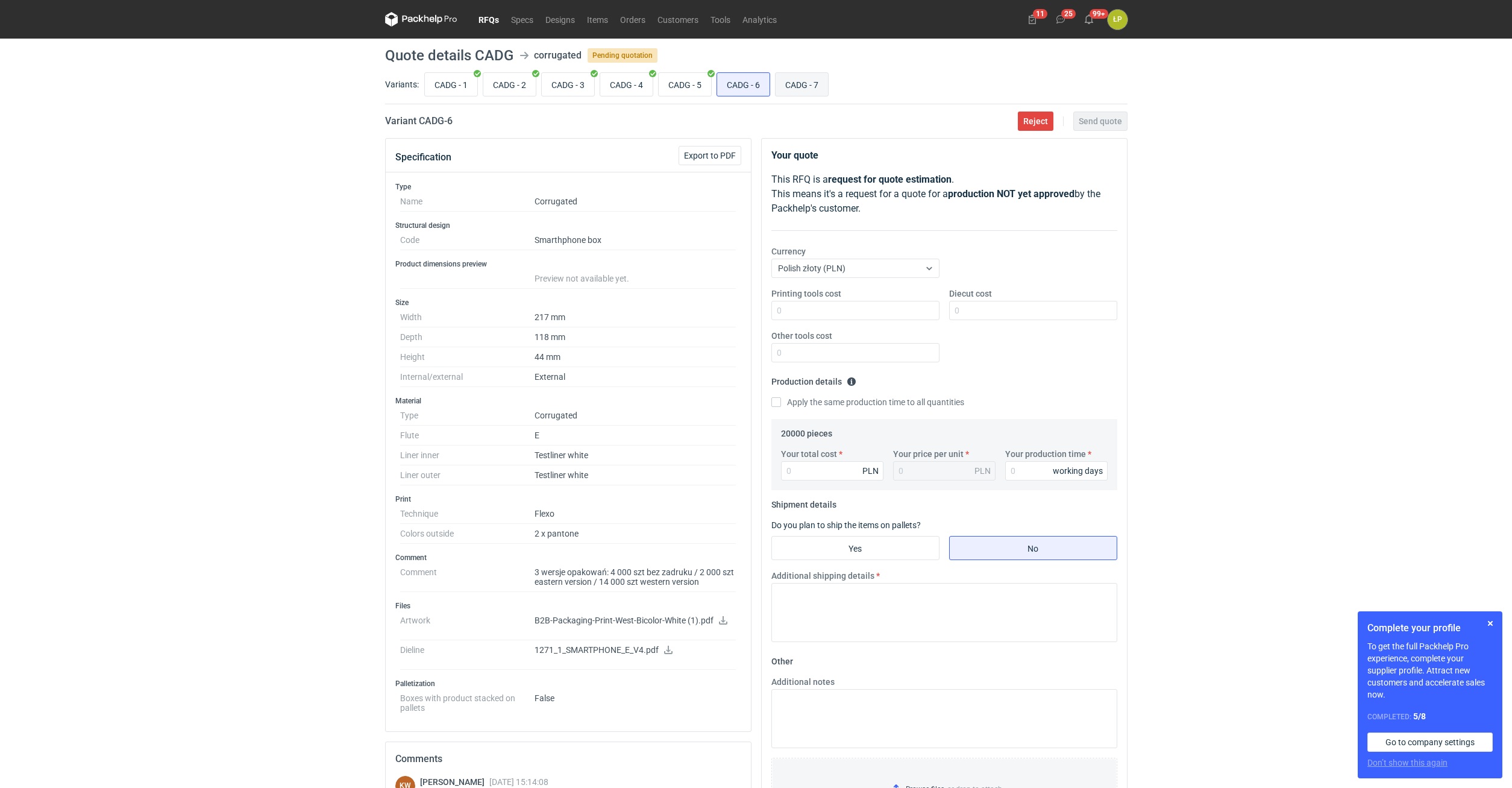 click on "CADG - 7" at bounding box center [801, 84] 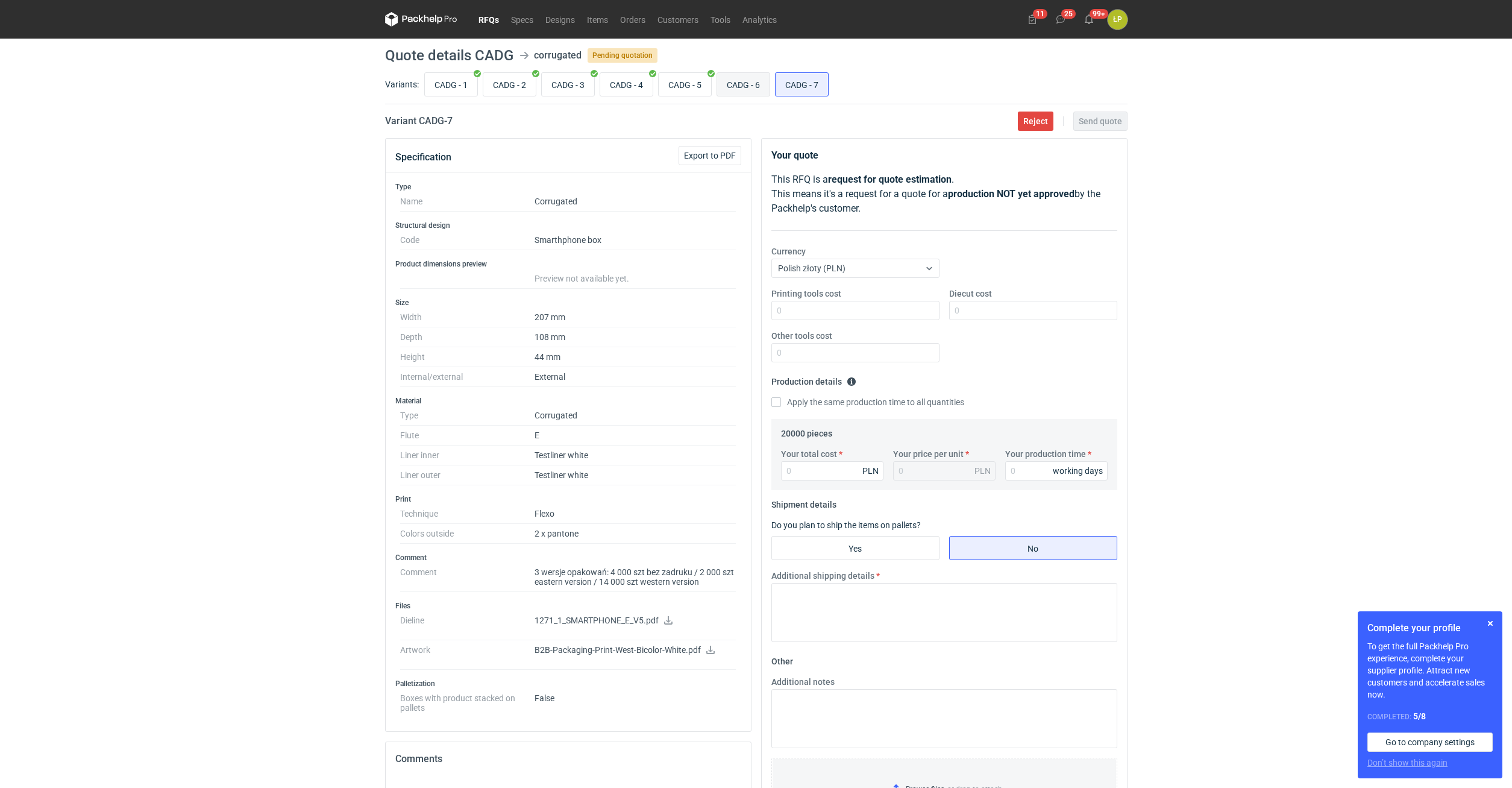 click on "CADG - 6" at bounding box center (743, 84) 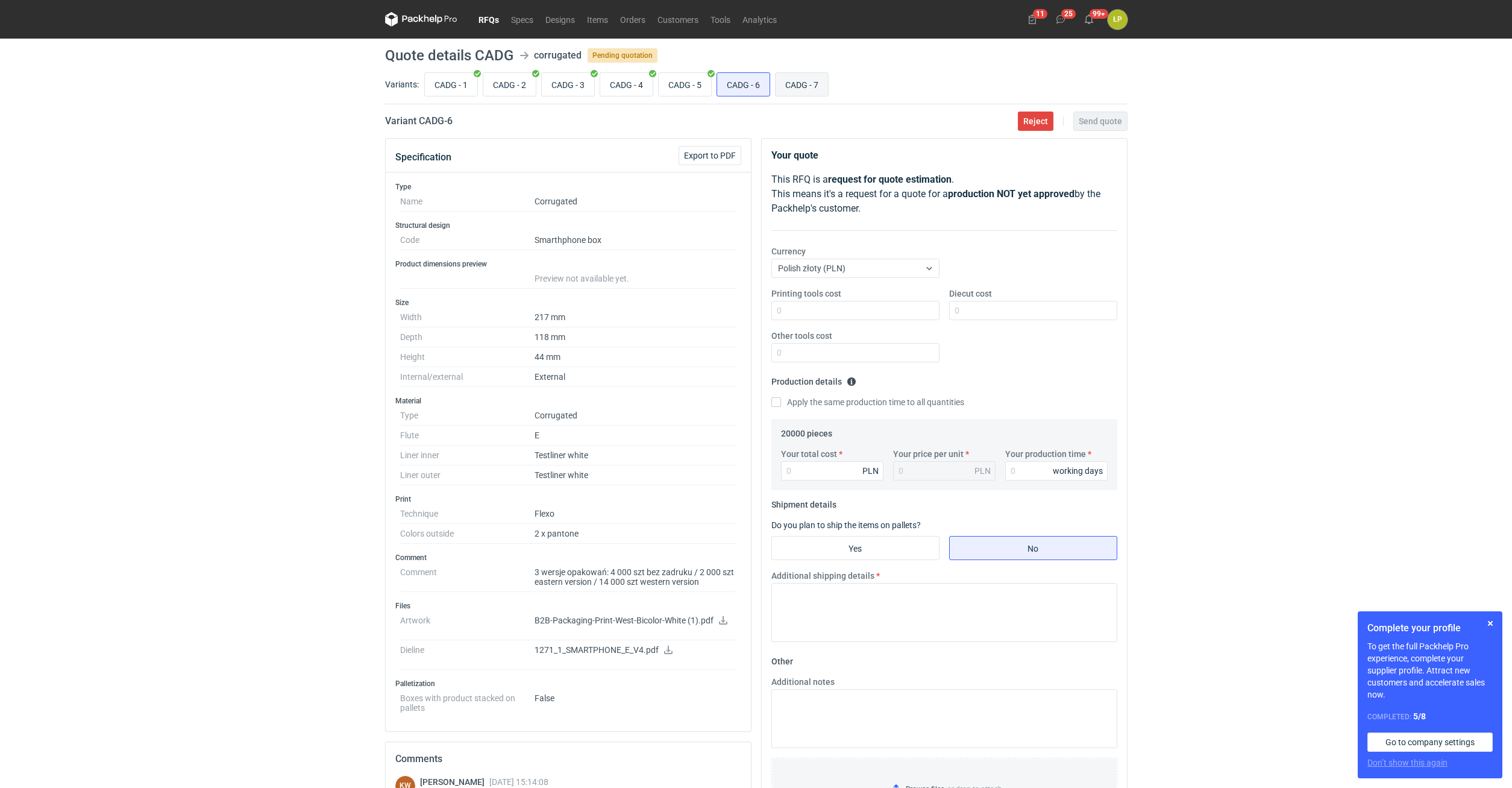 click on "CADG - 7" at bounding box center [801, 84] 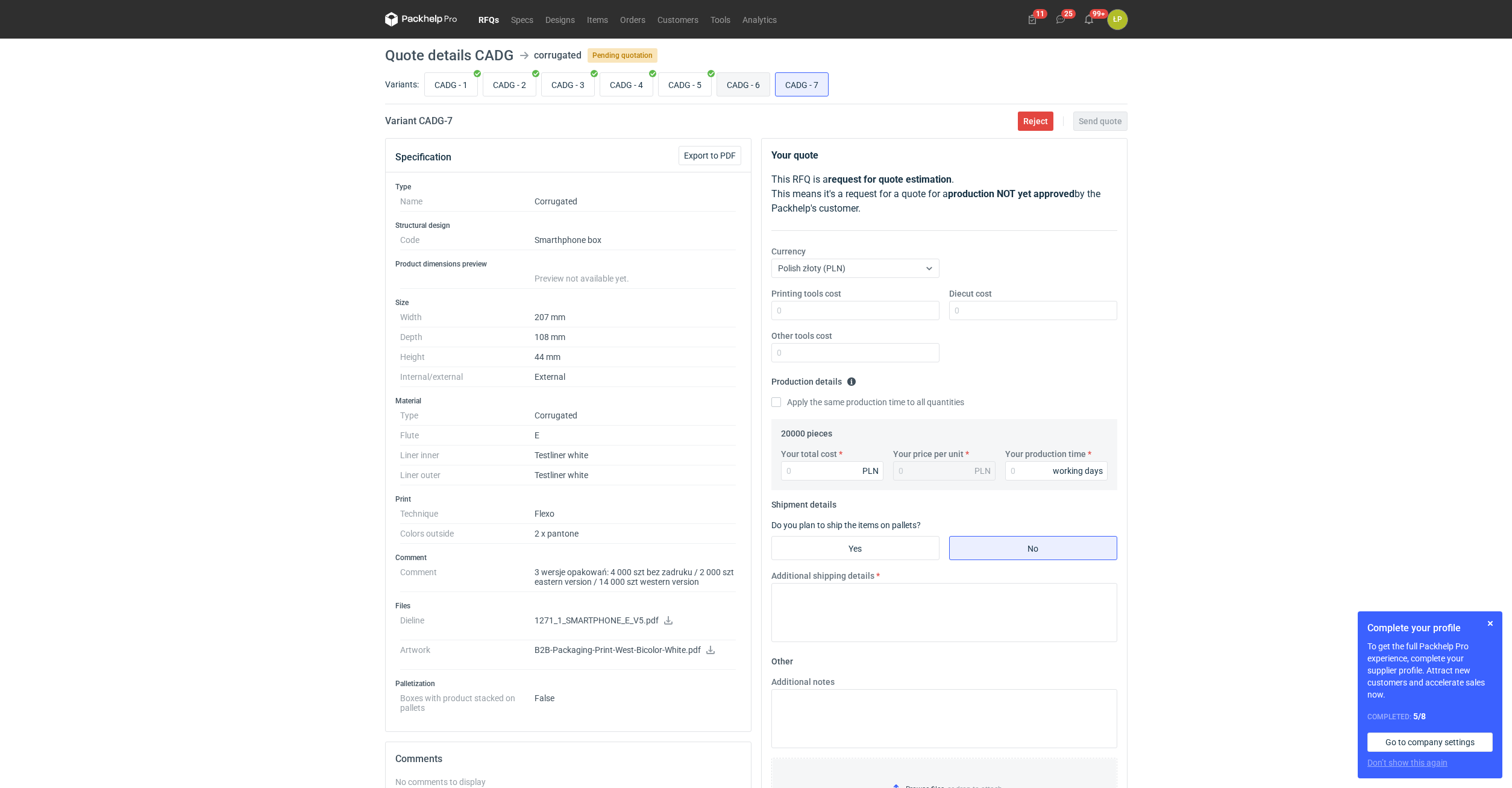 click on "CADG - 6" at bounding box center [743, 84] 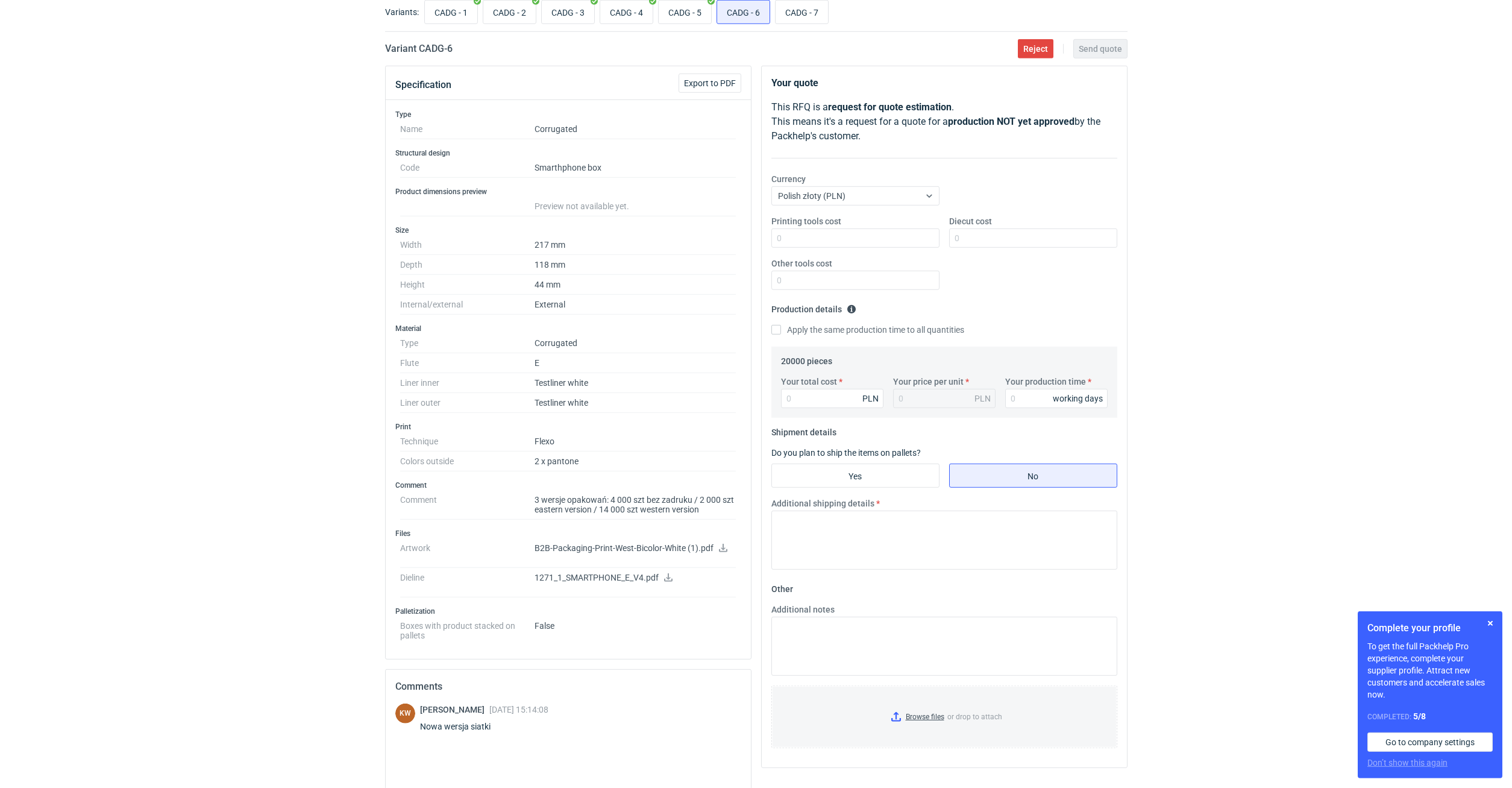 scroll, scrollTop: 0, scrollLeft: 0, axis: both 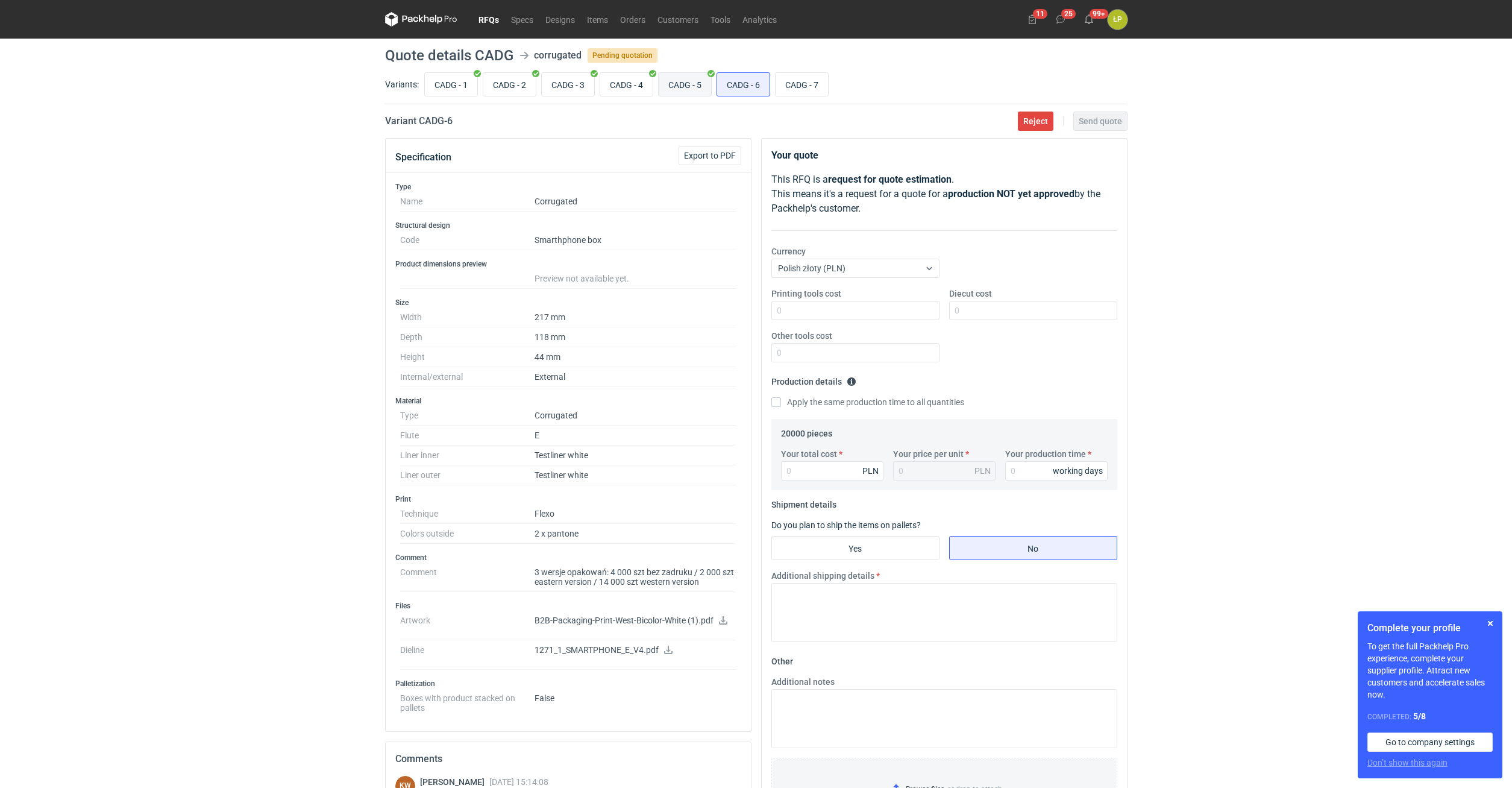 click on "CADG - 5" at bounding box center (685, 84) 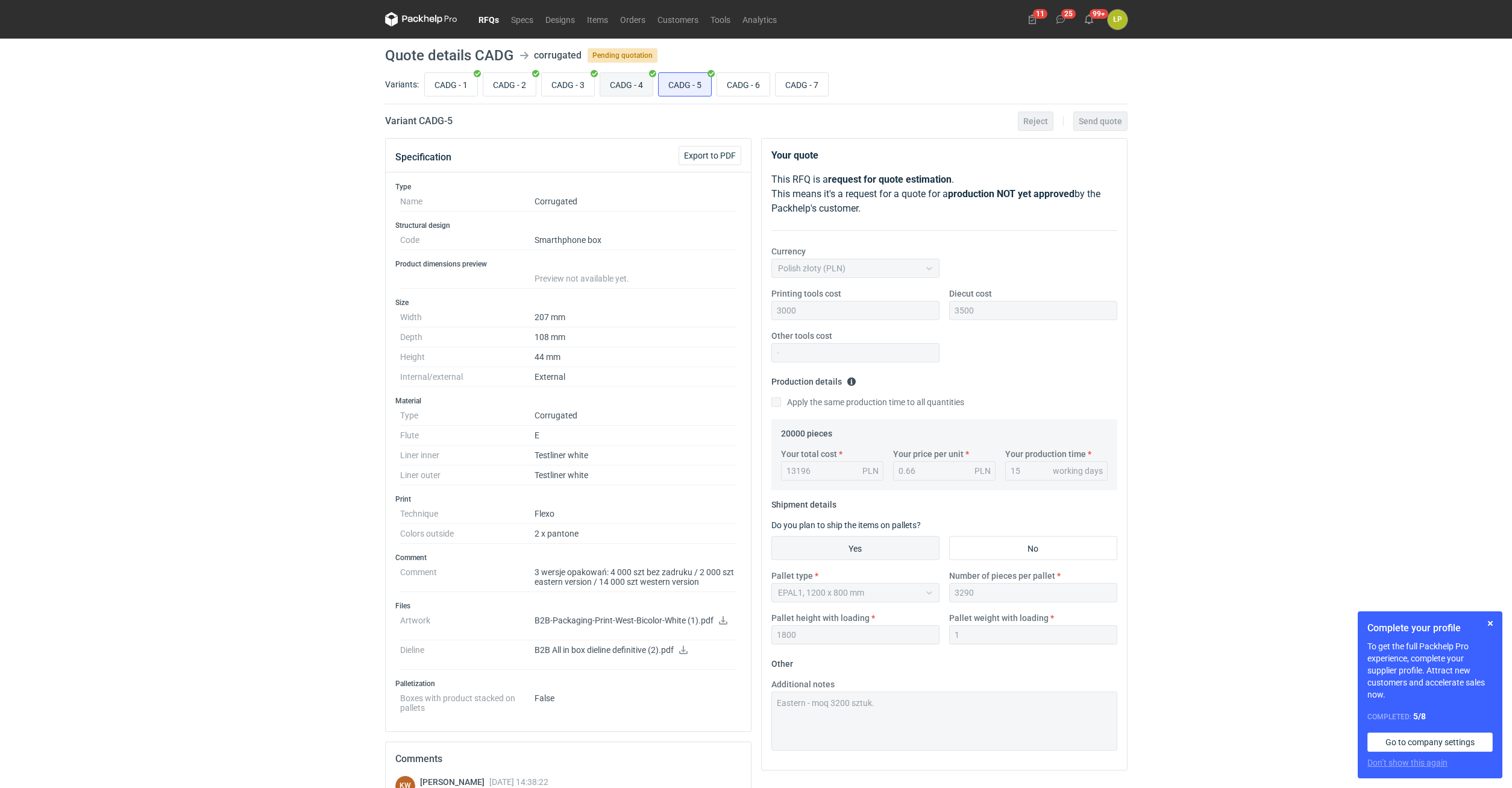 click on "CADG - 4" at bounding box center [626, 84] 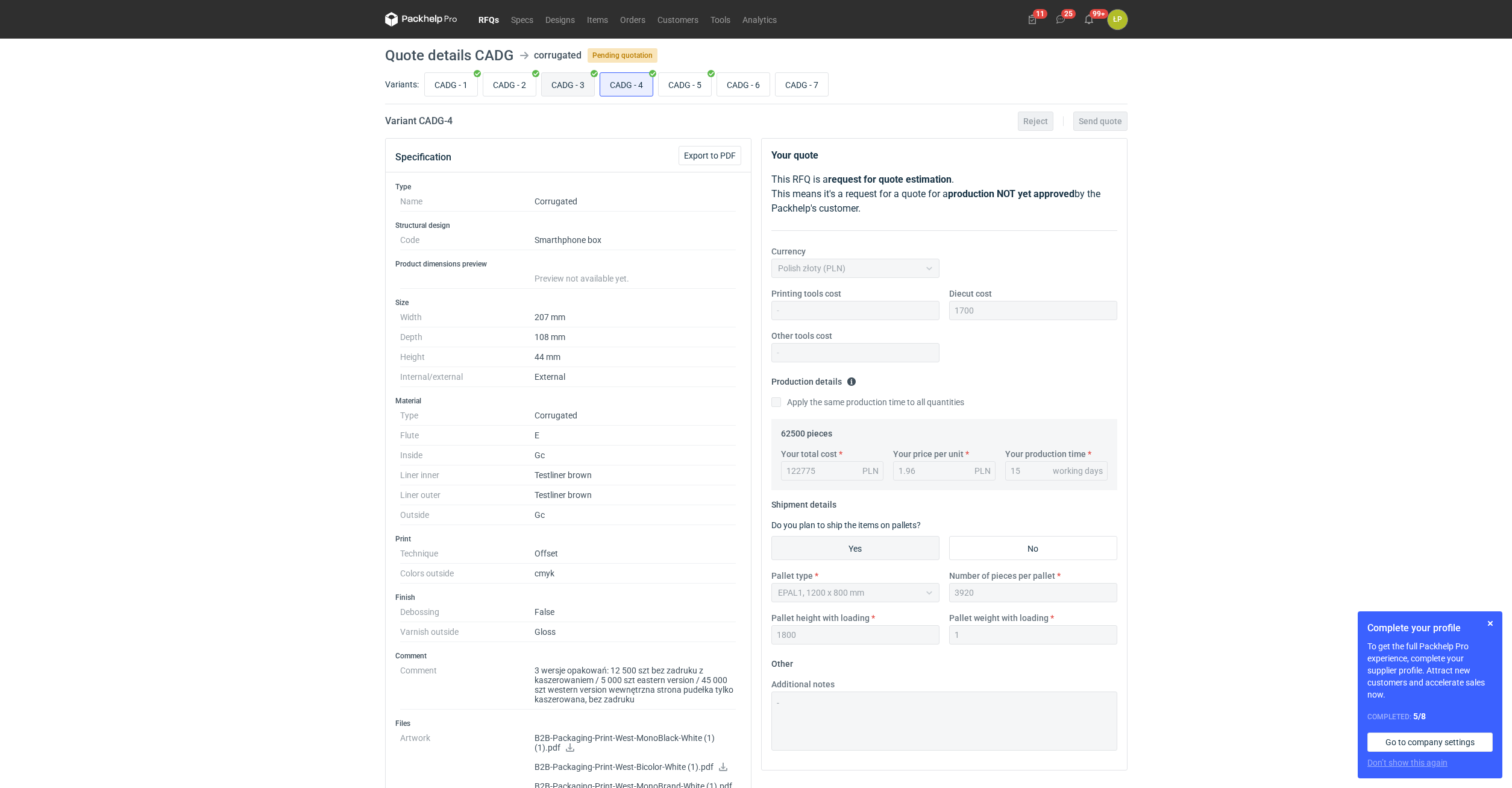 click on "CADG - 3" at bounding box center (568, 84) 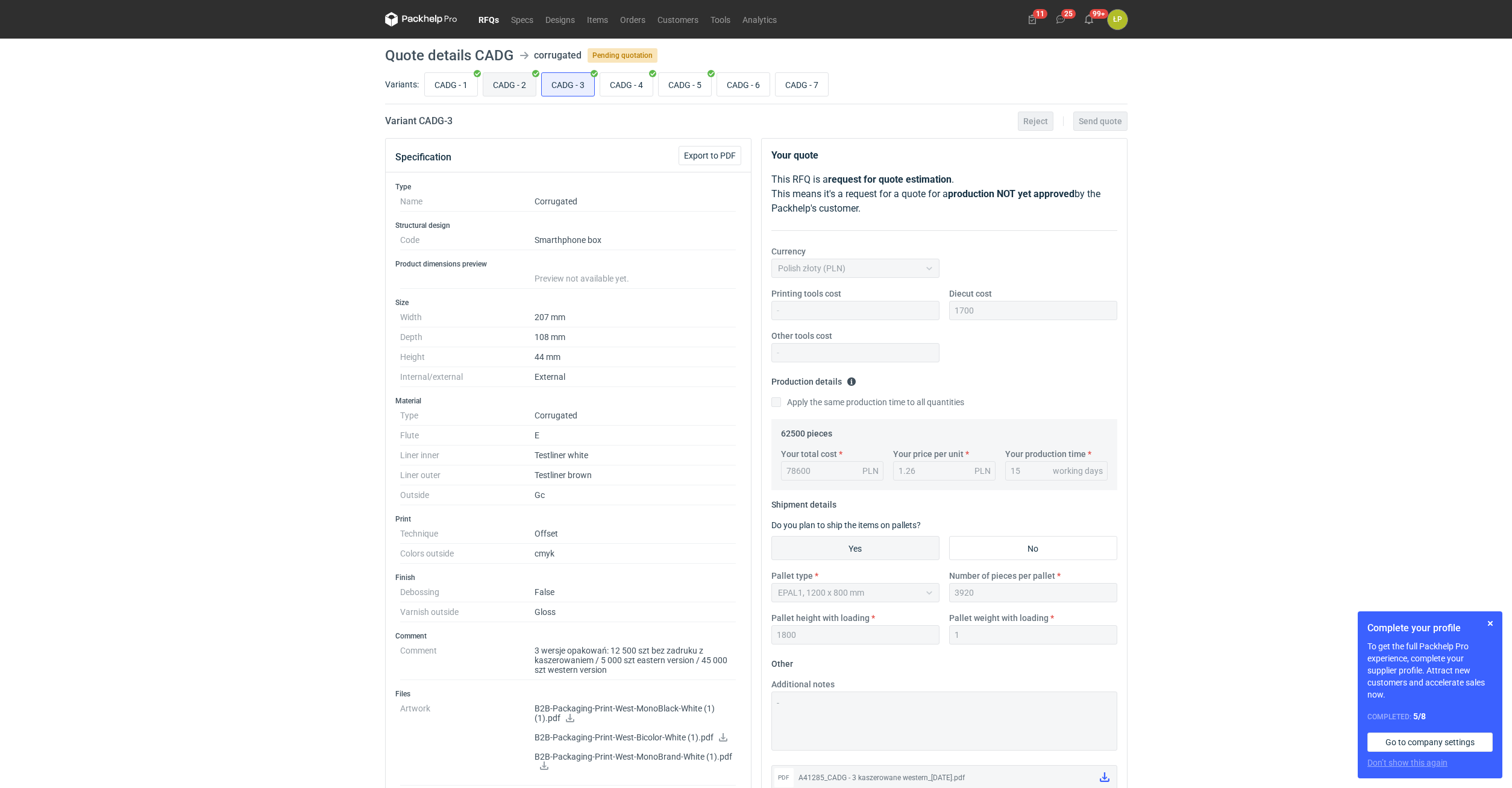 click on "CADG - 2" at bounding box center [509, 84] 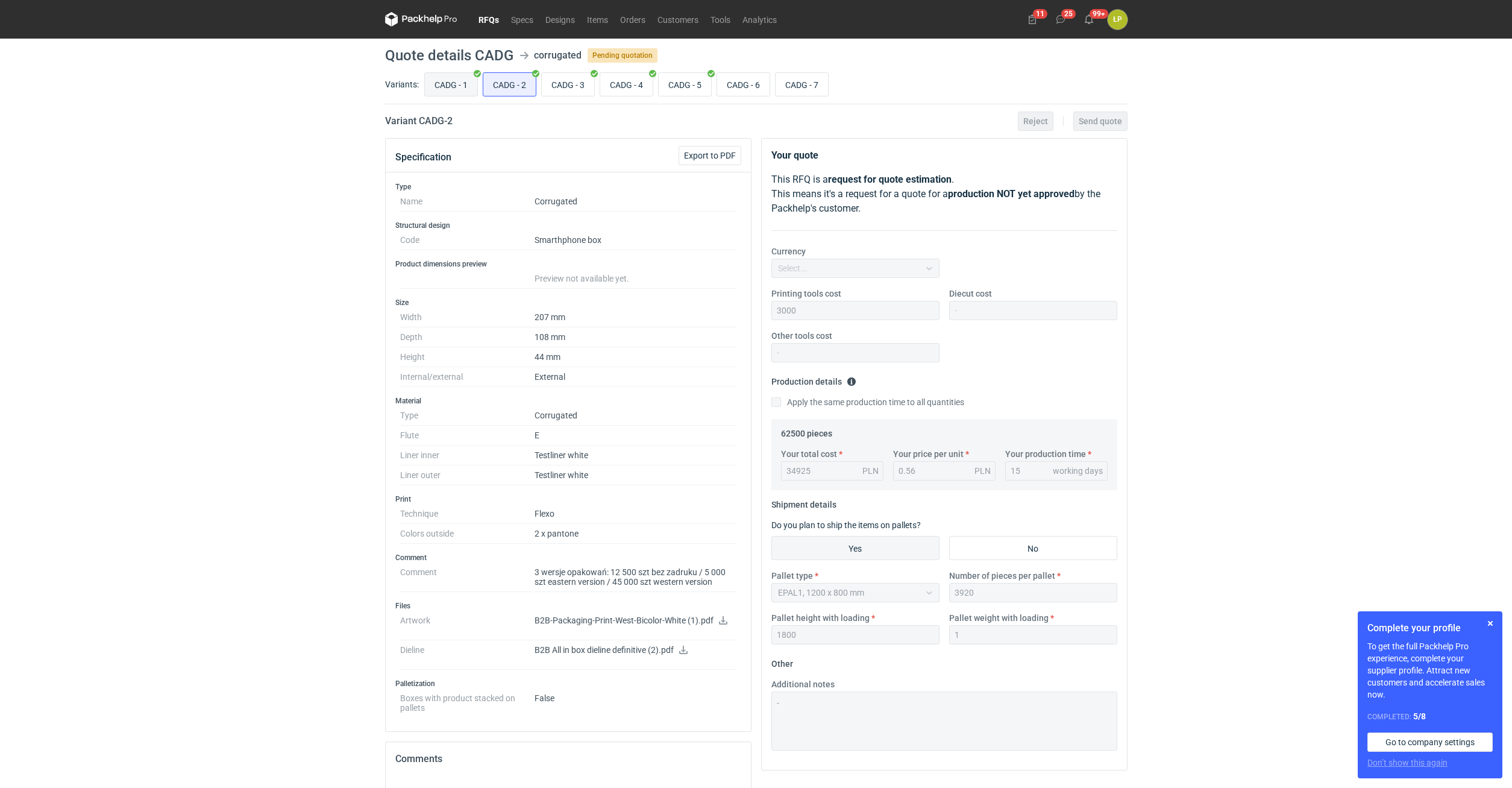 click on "CADG - 1" at bounding box center (451, 84) 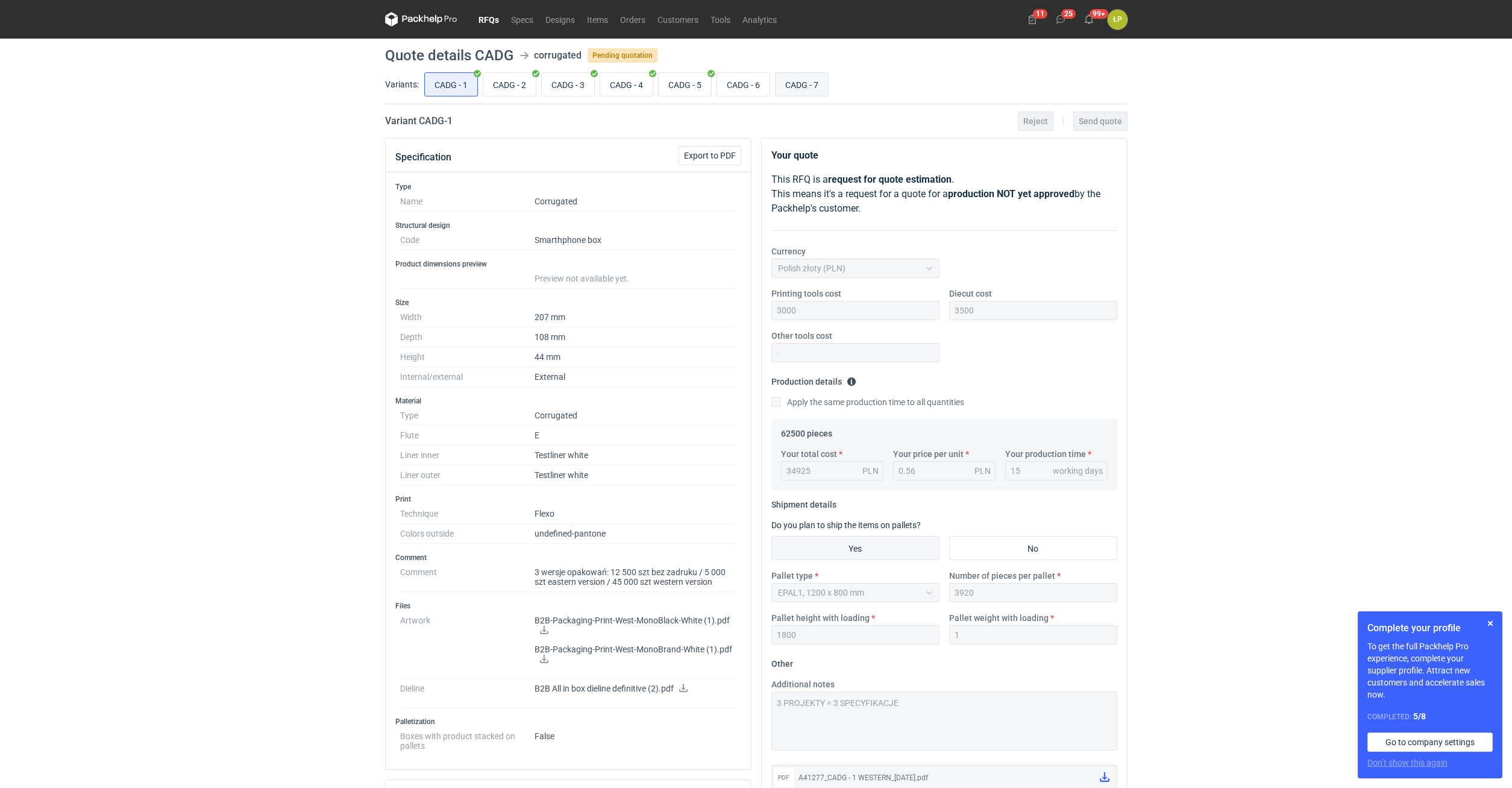 click on "CADG - 7" at bounding box center (801, 84) 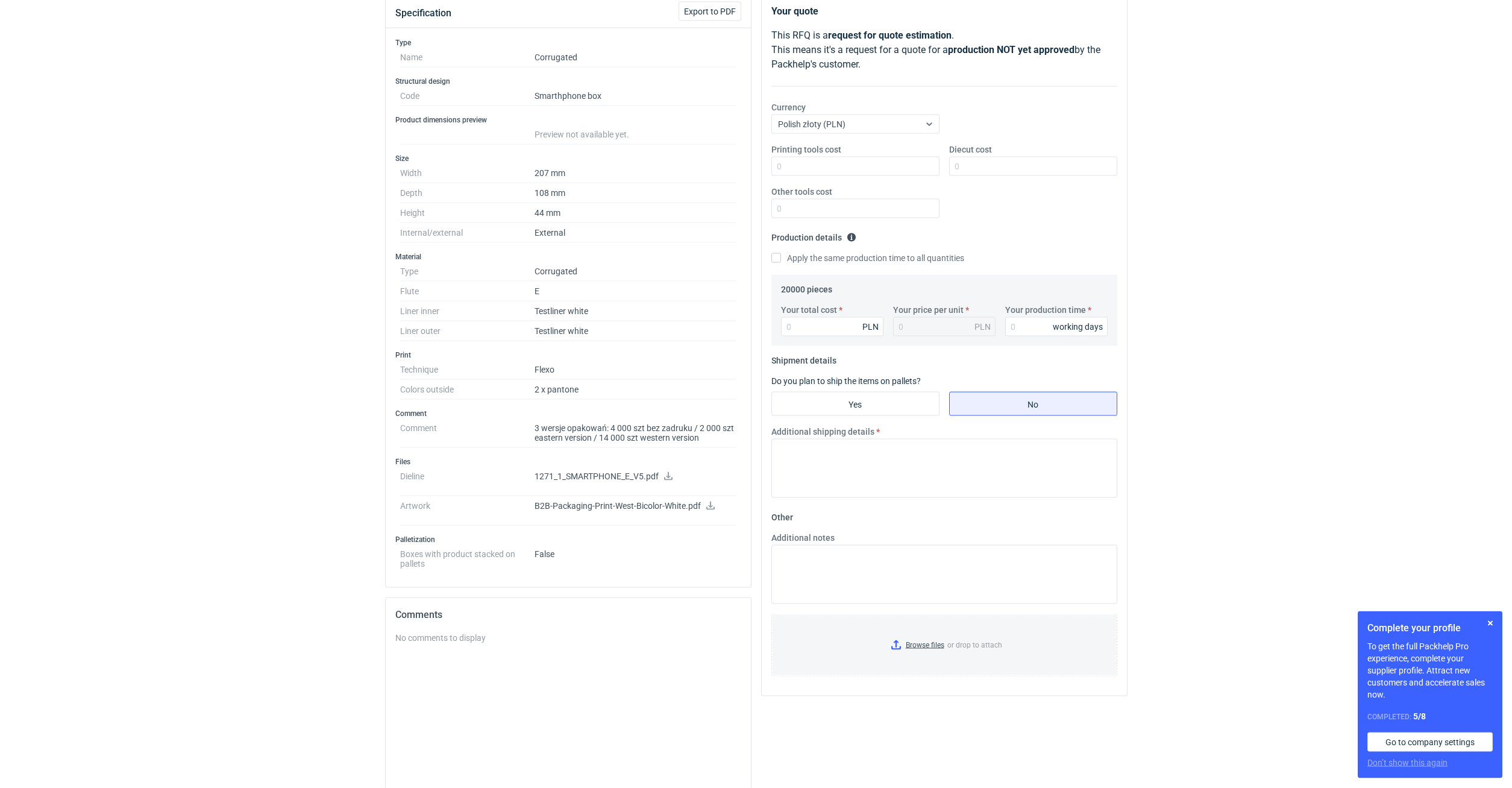 scroll, scrollTop: 0, scrollLeft: 0, axis: both 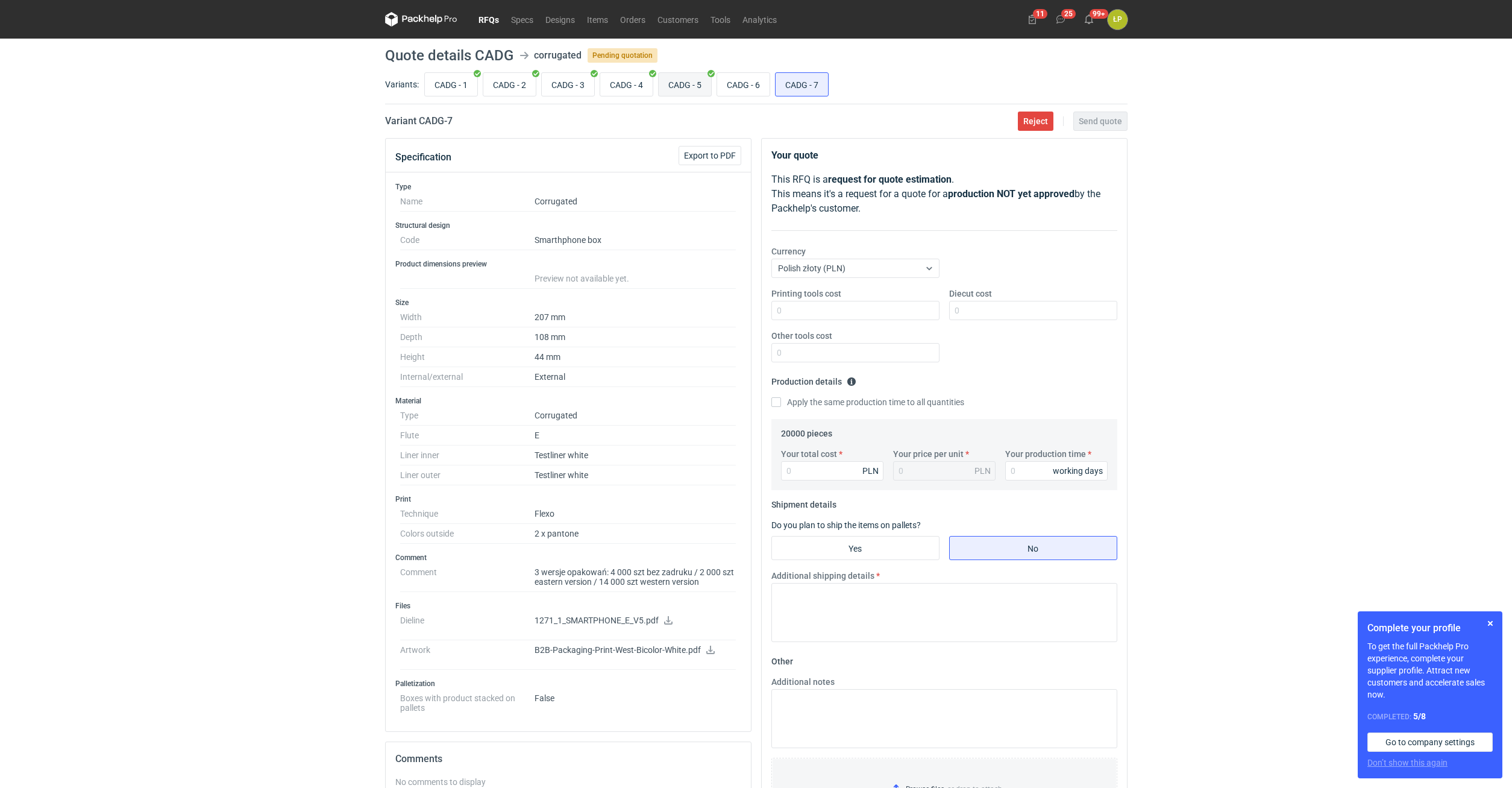click on "CADG - 5" at bounding box center (685, 84) 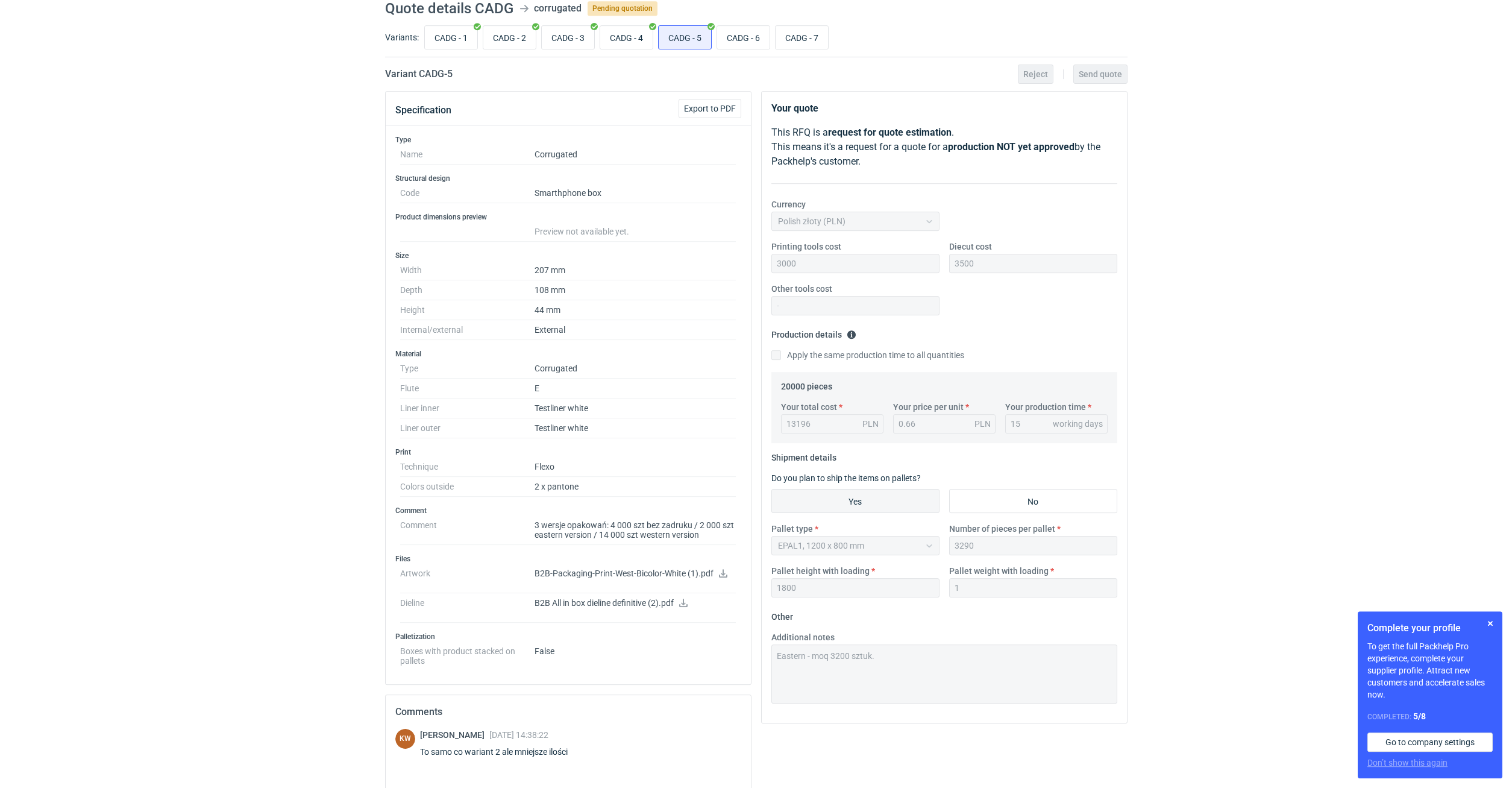 scroll, scrollTop: 0, scrollLeft: 0, axis: both 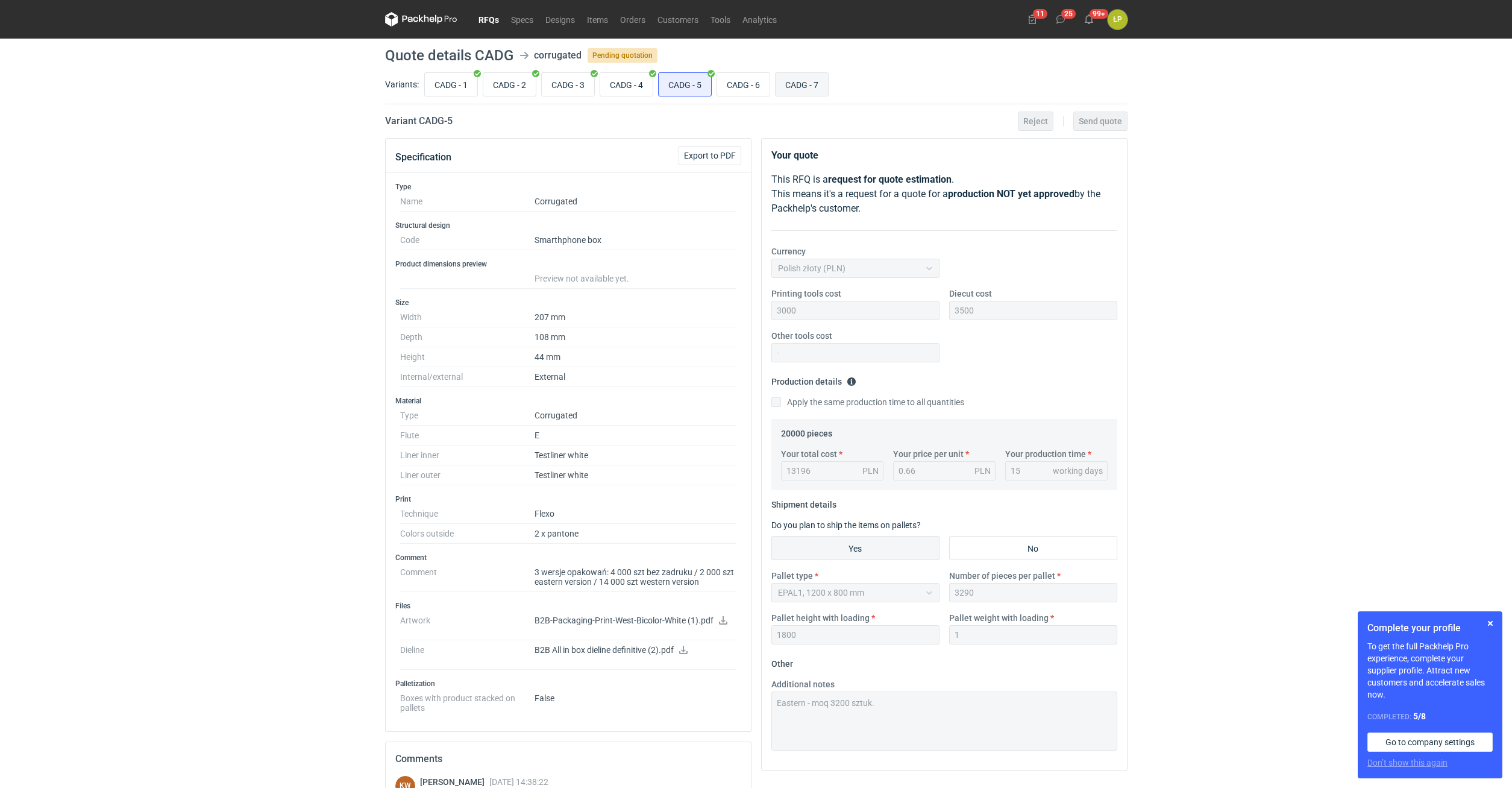 click on "CADG - 7" at bounding box center [801, 84] 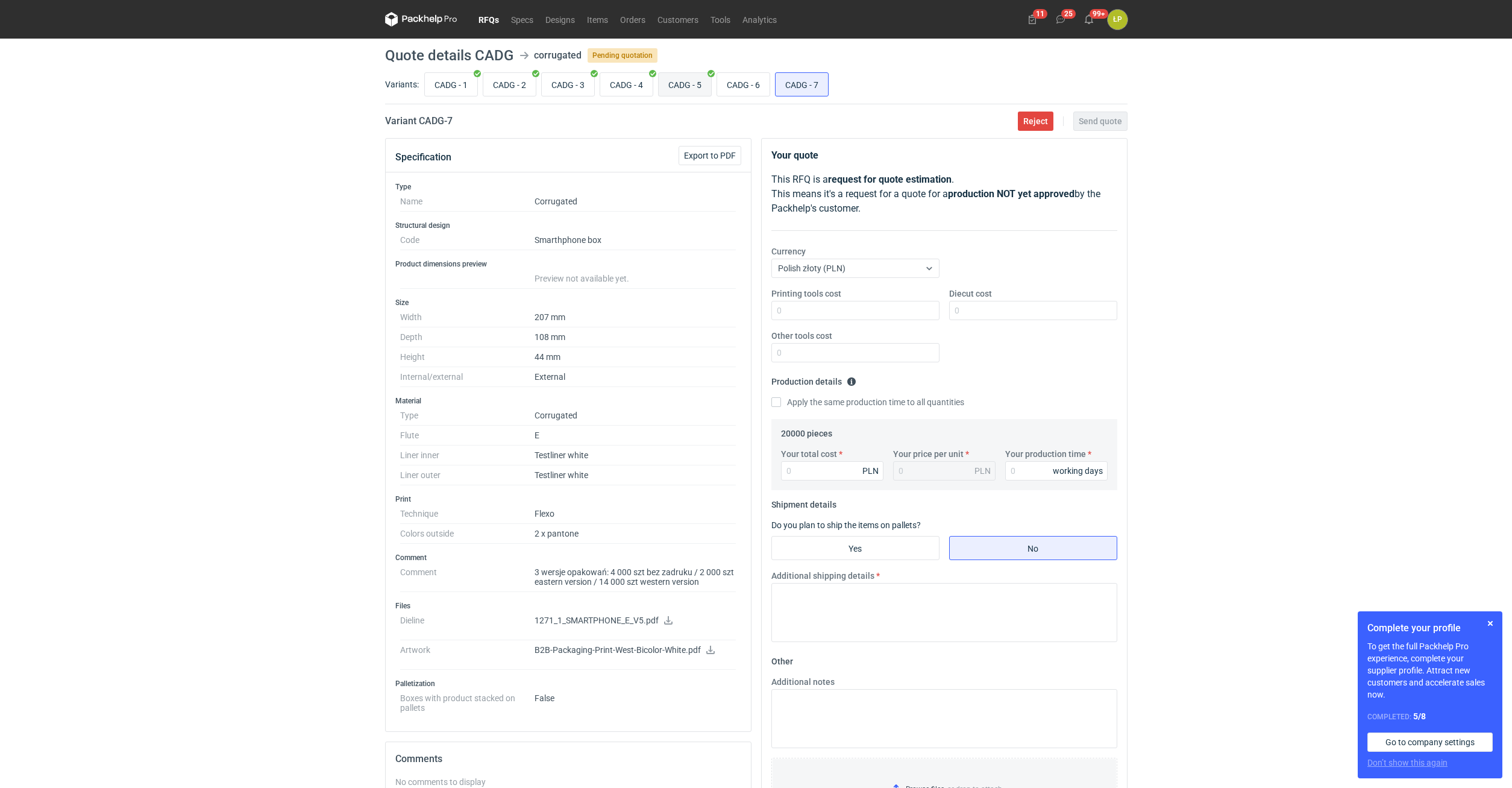 click on "CADG - 5" at bounding box center [685, 84] 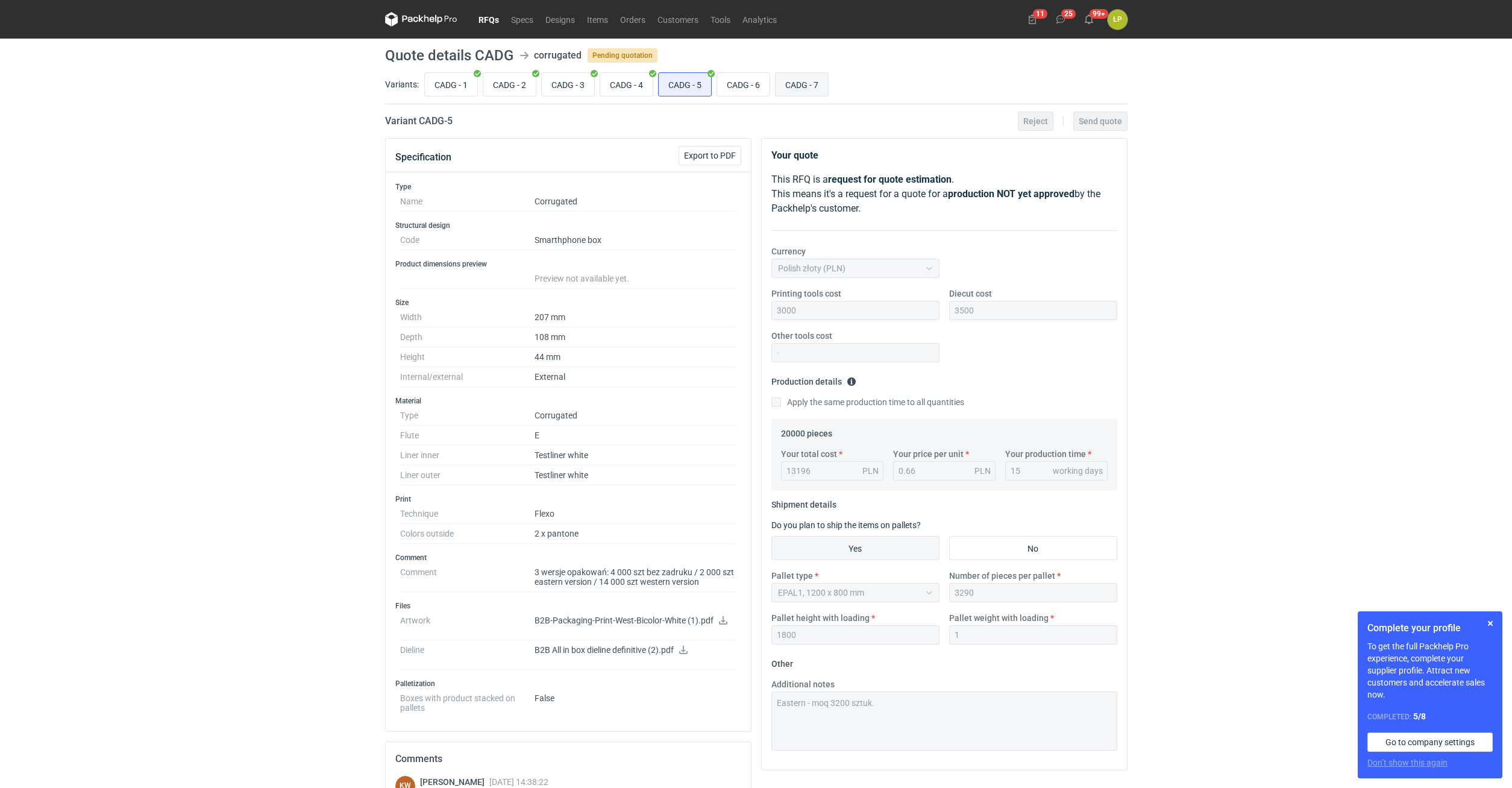 click on "CADG - 7" at bounding box center [801, 84] 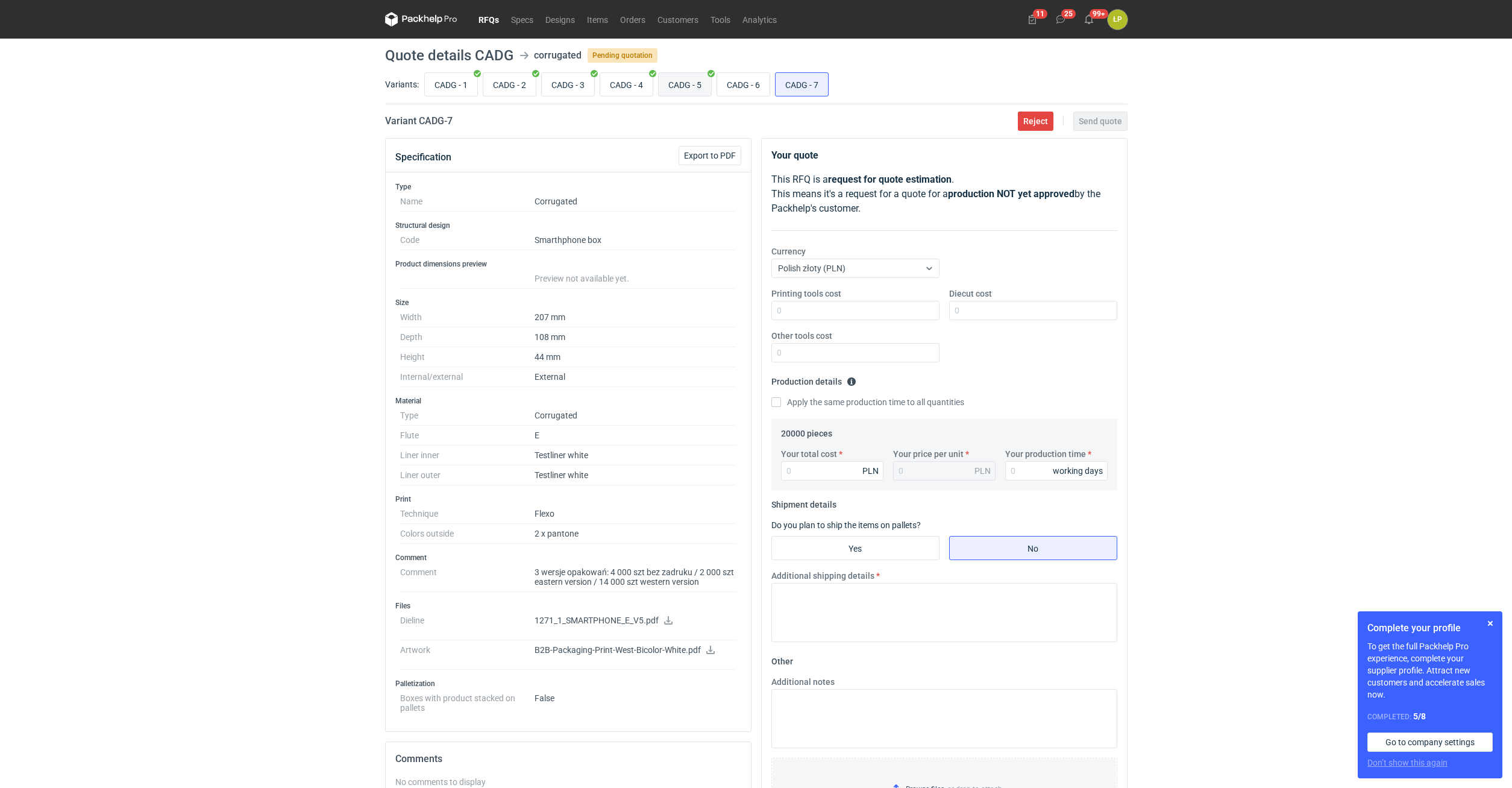 click on "CADG - 5" at bounding box center (685, 84) 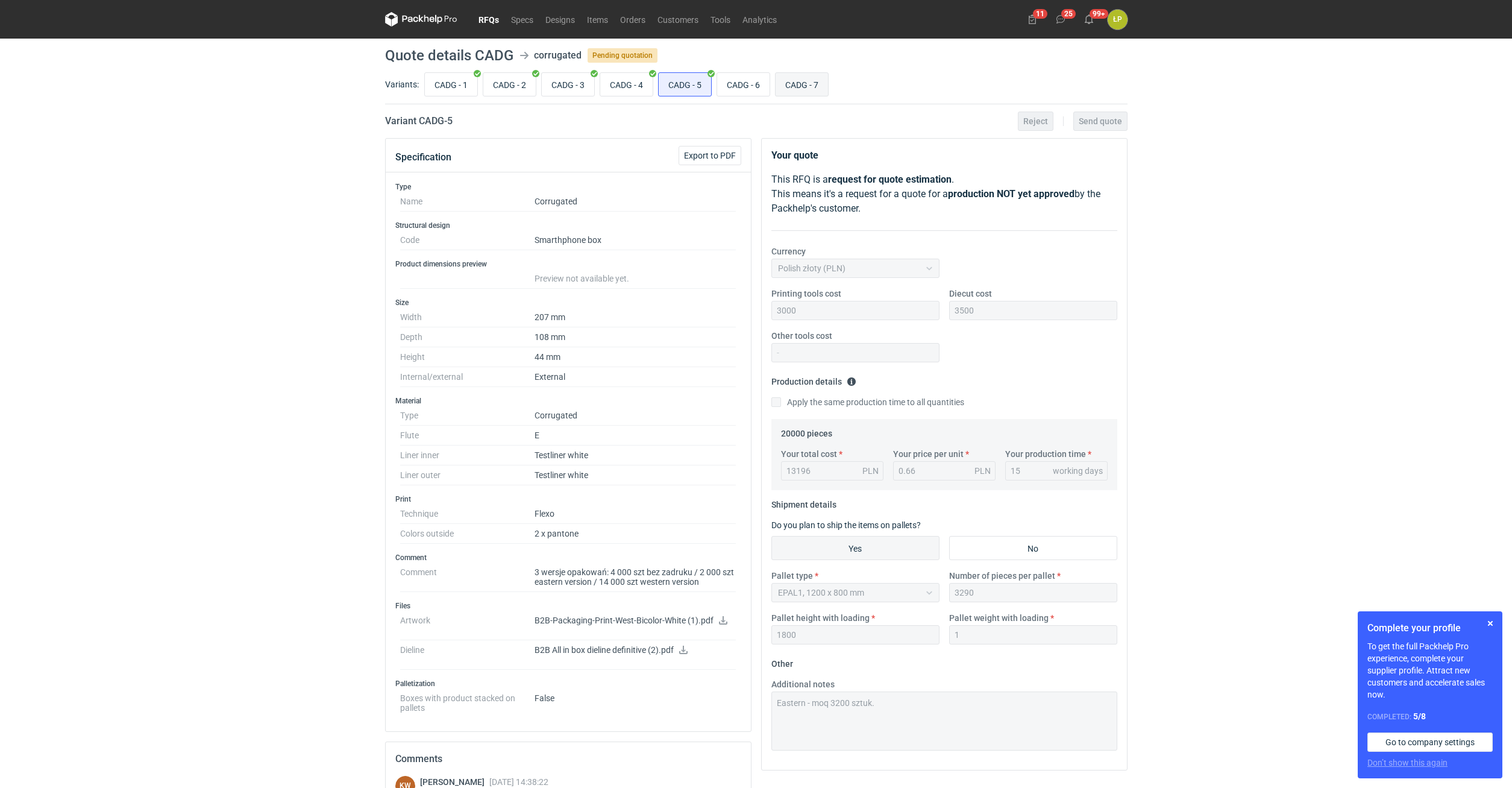 click on "CADG - 7" at bounding box center (801, 84) 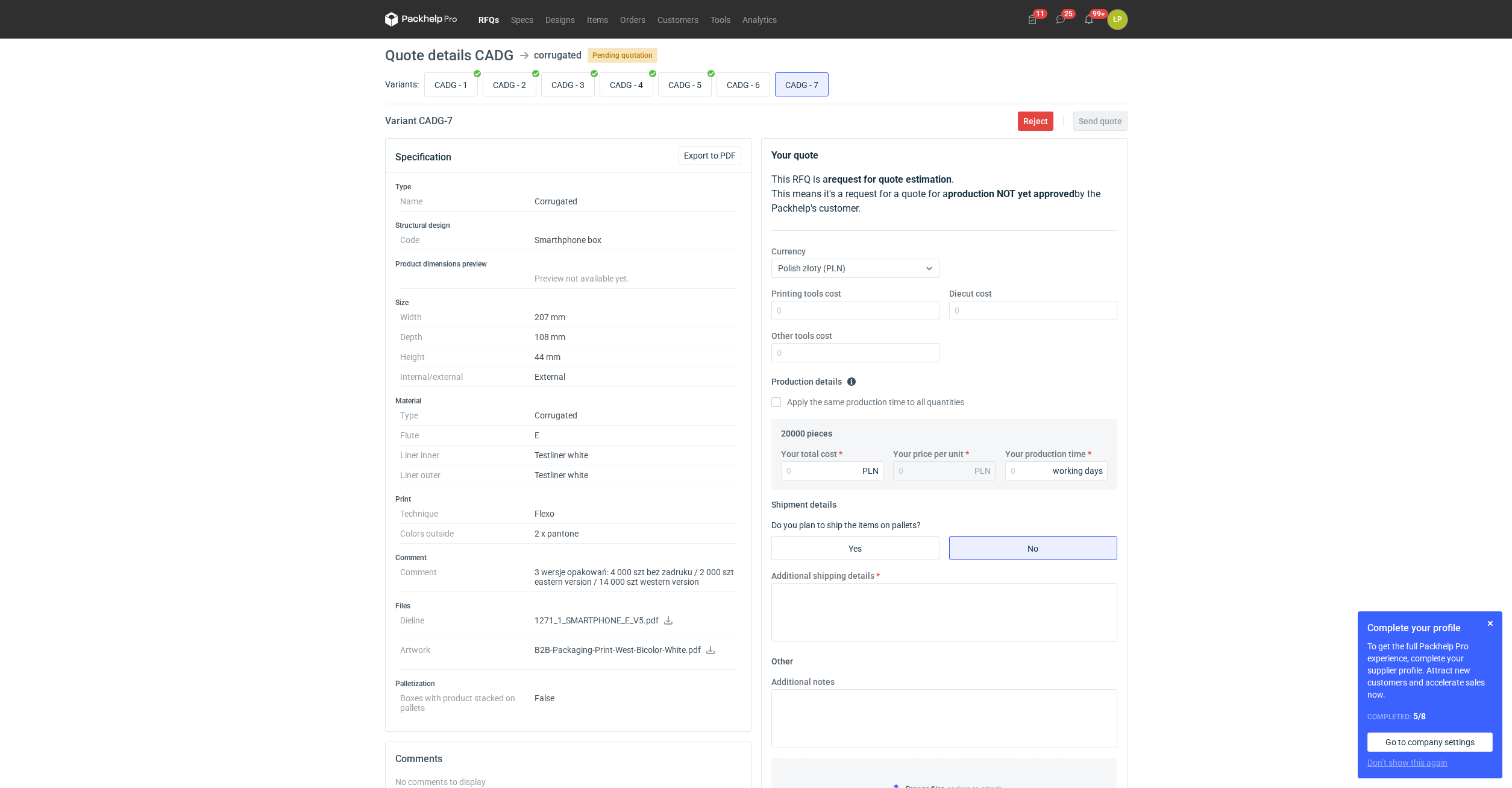 click 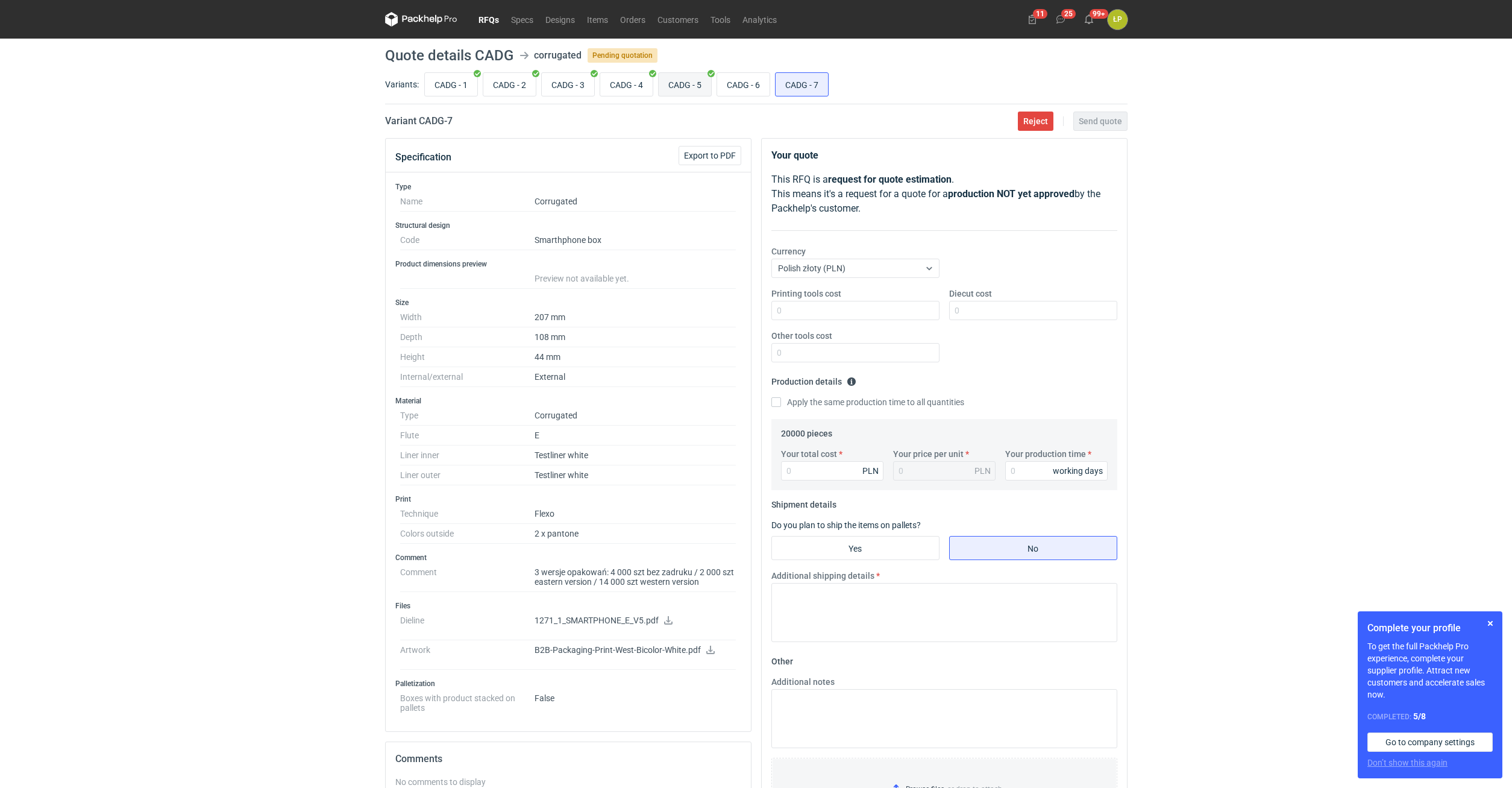 click on "CADG - 5" at bounding box center [685, 84] 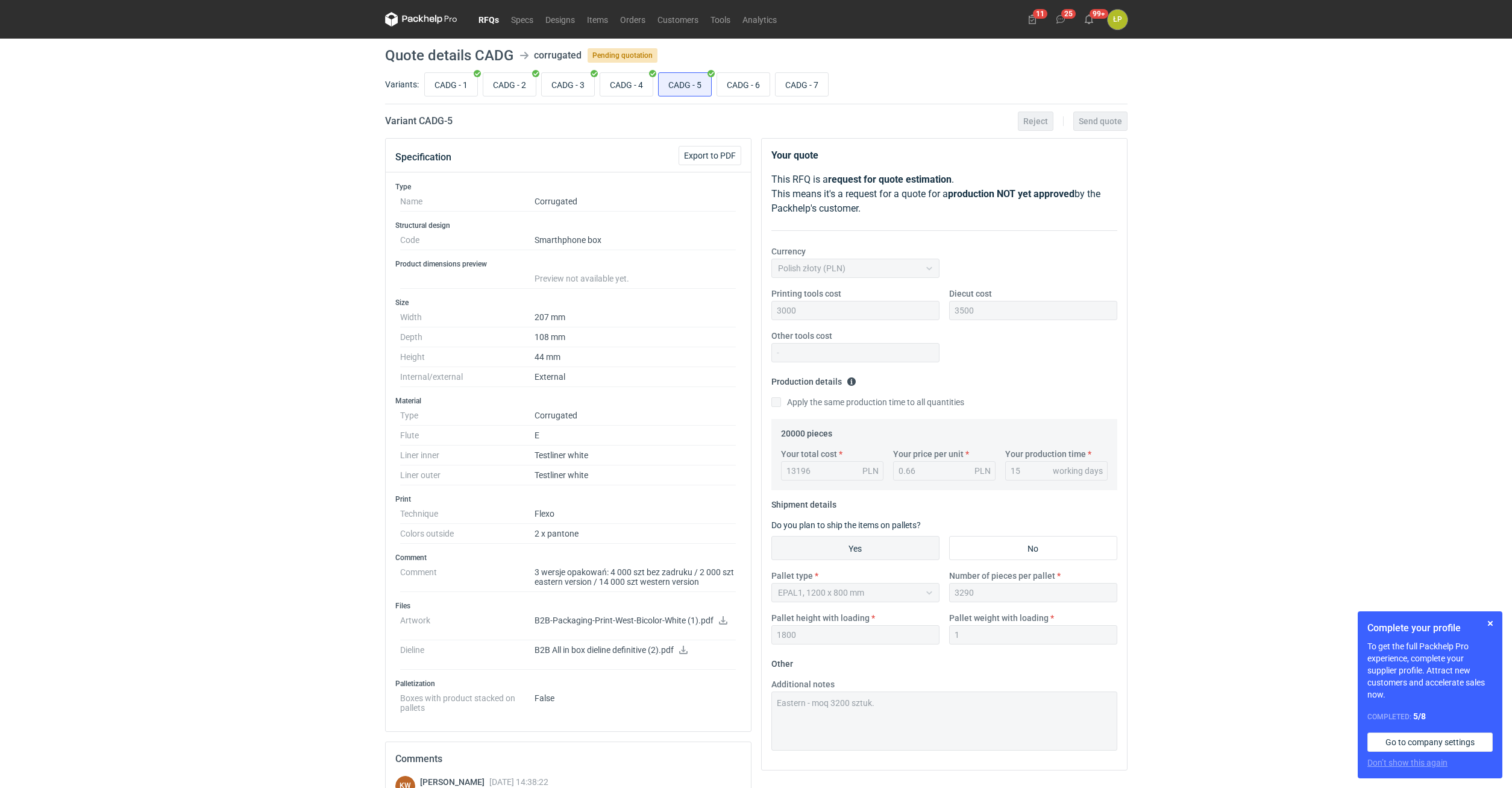 click 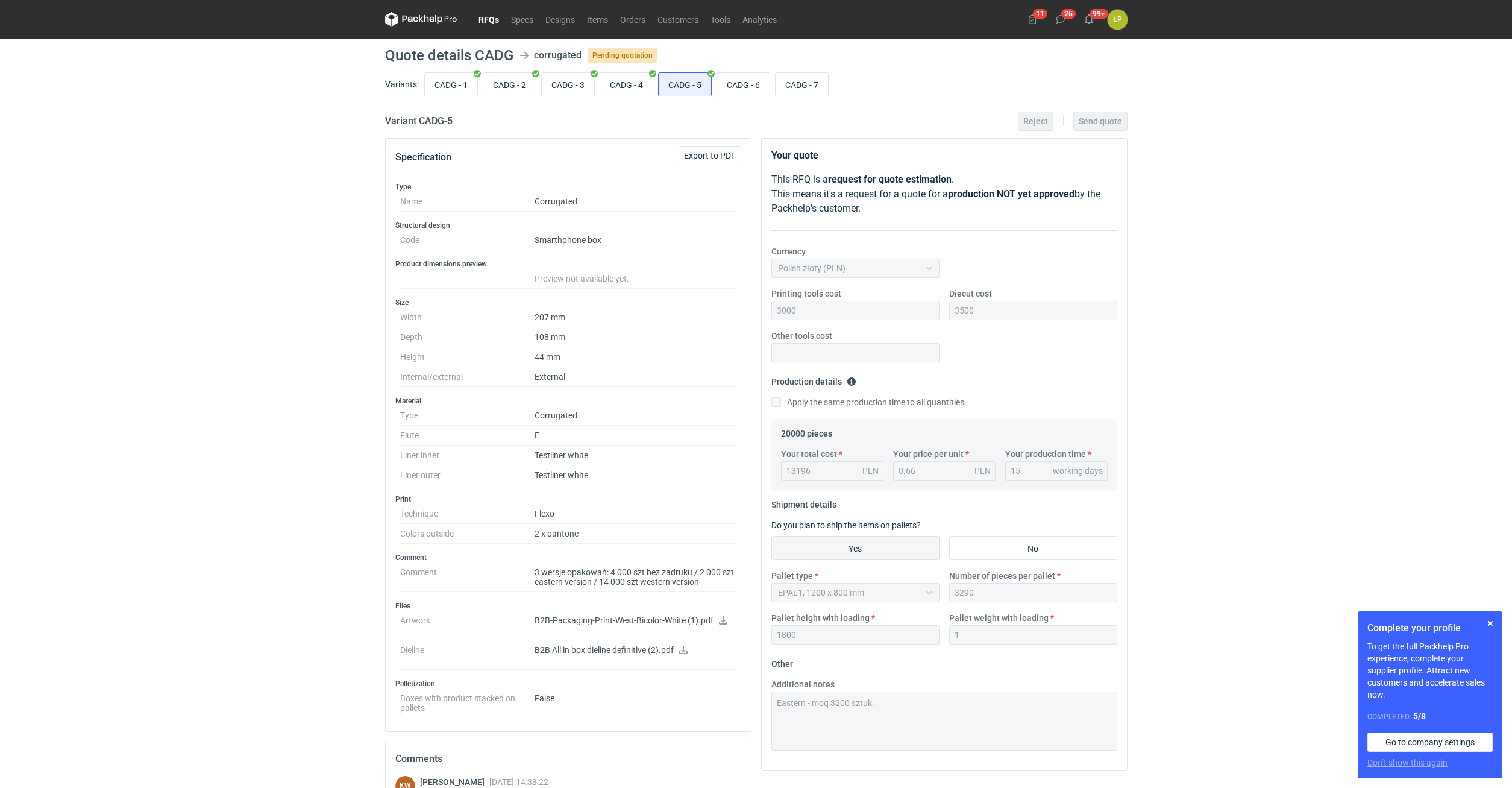 click 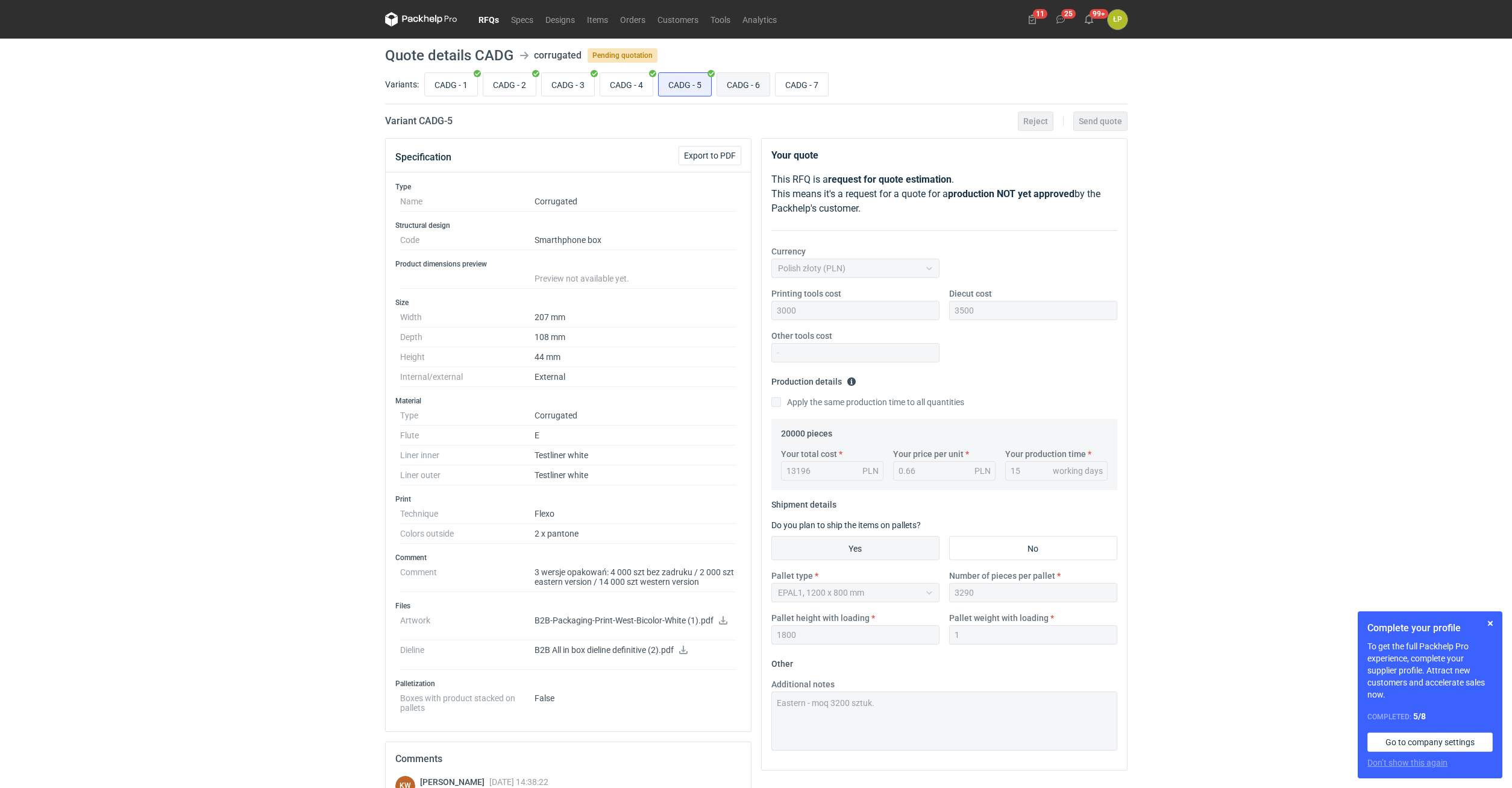 click on "CADG - 6" at bounding box center (743, 84) 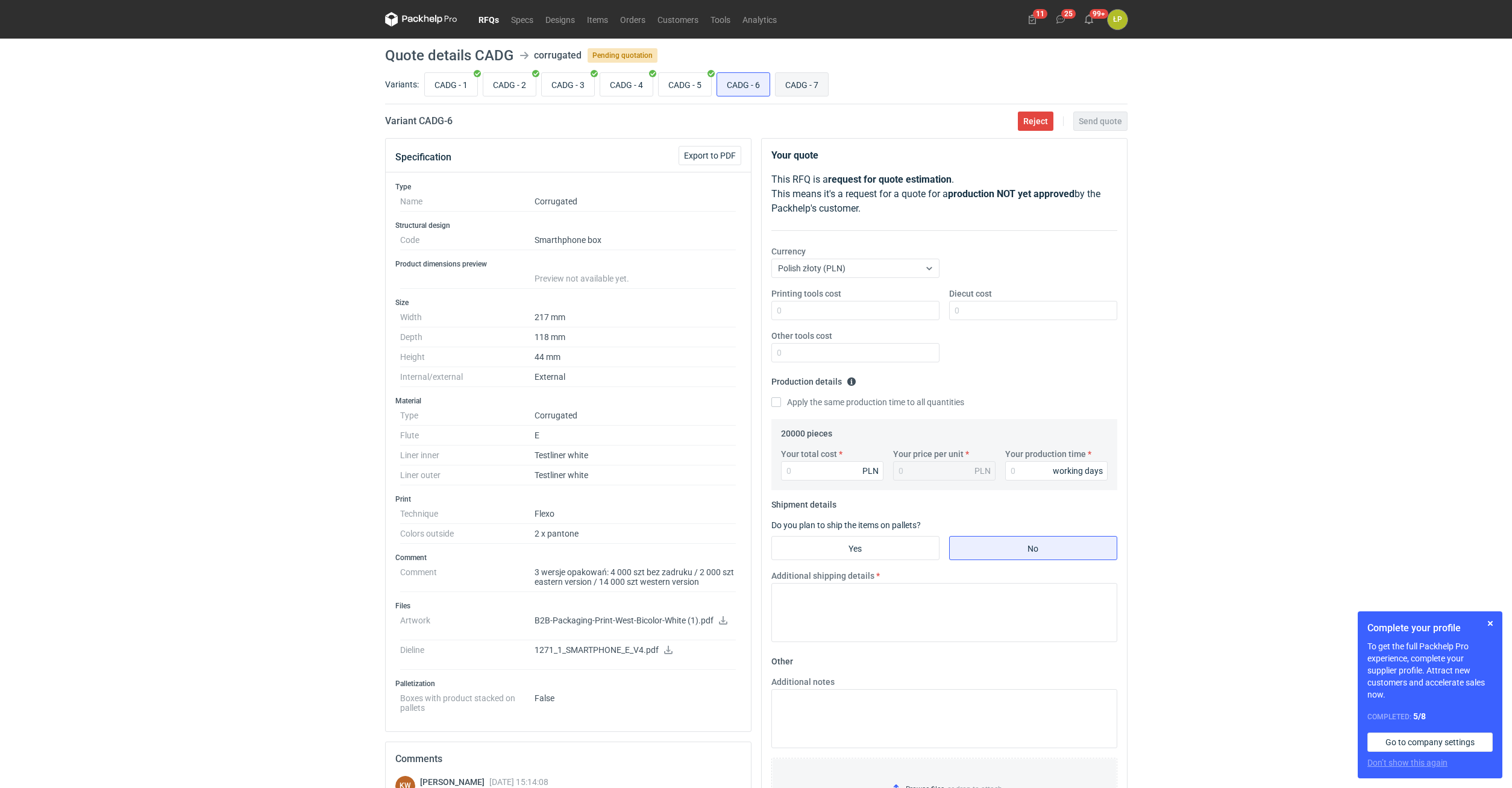 click on "CADG - 7" at bounding box center (801, 84) 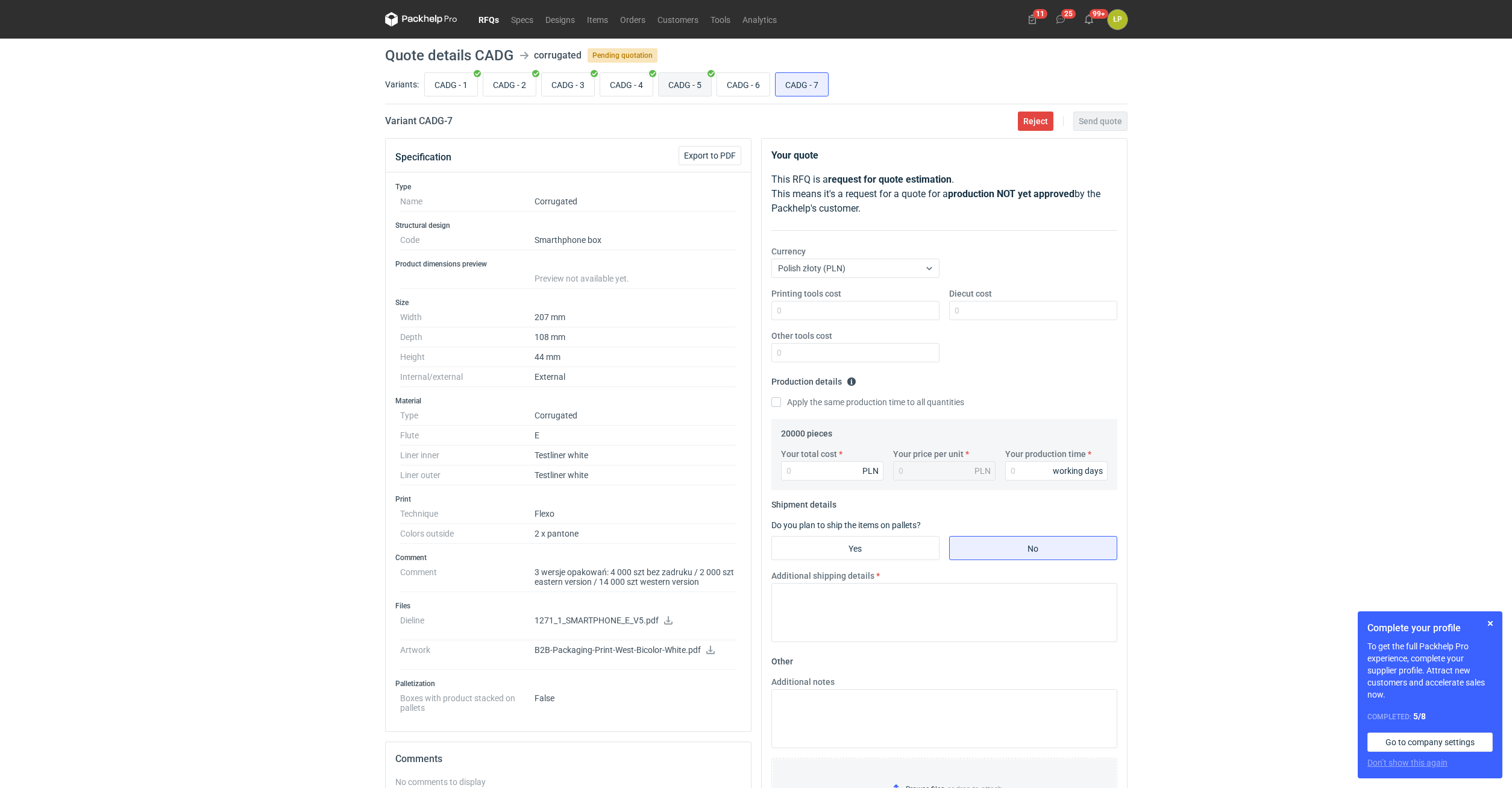 click on "CADG - 5" at bounding box center [685, 84] 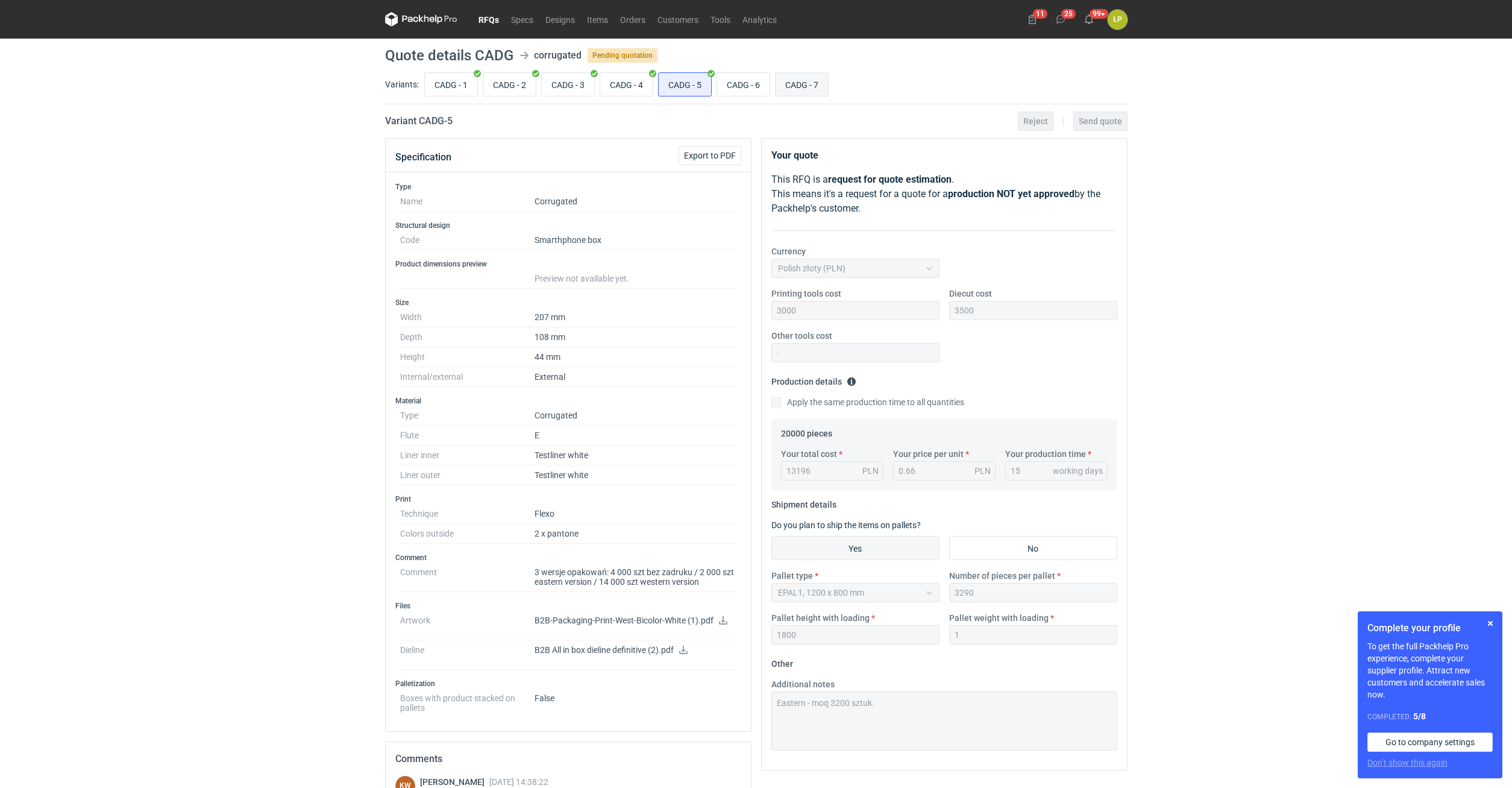 click on "CADG - 7" at bounding box center (801, 84) 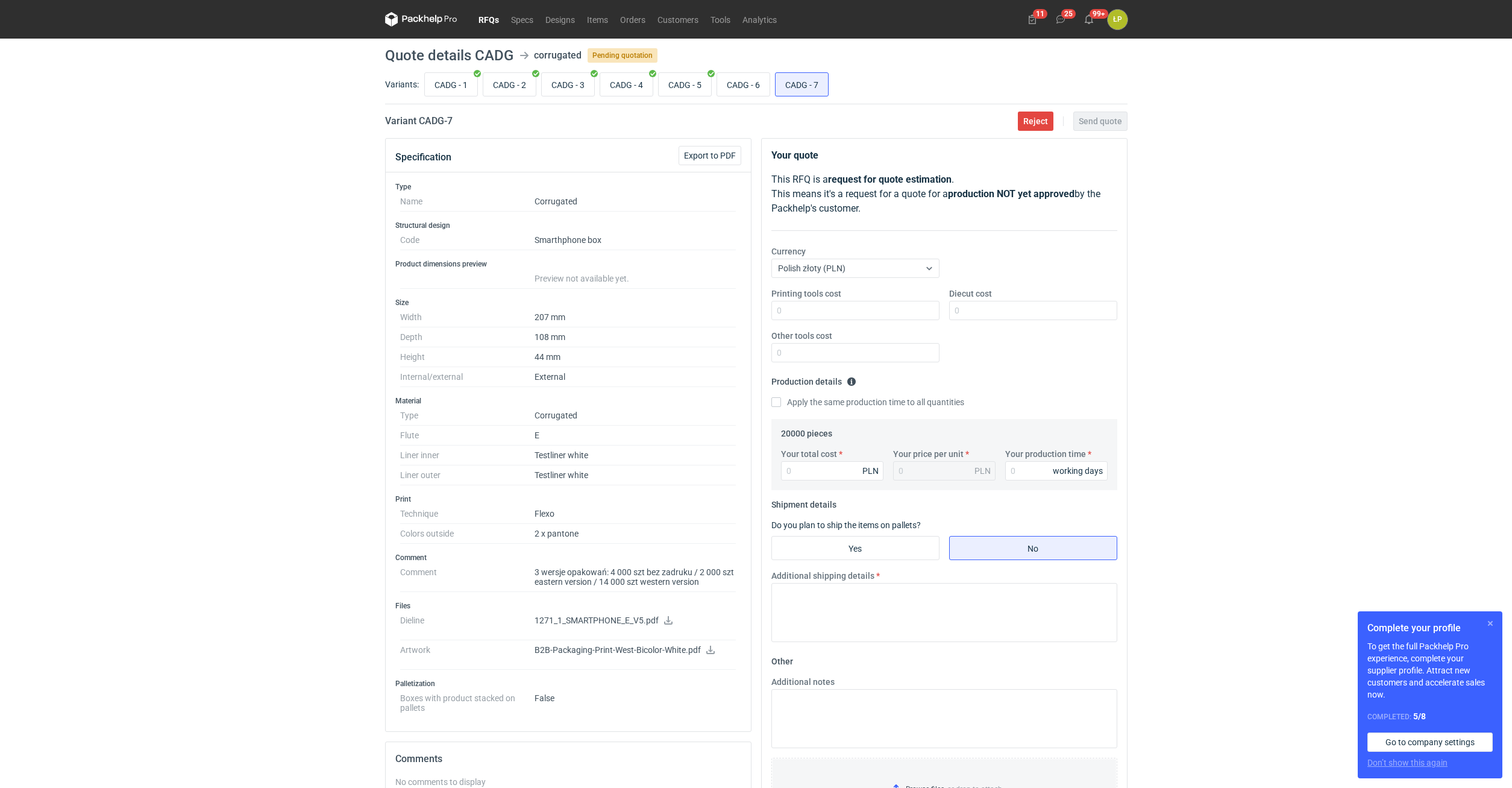 click at bounding box center [1490, 623] 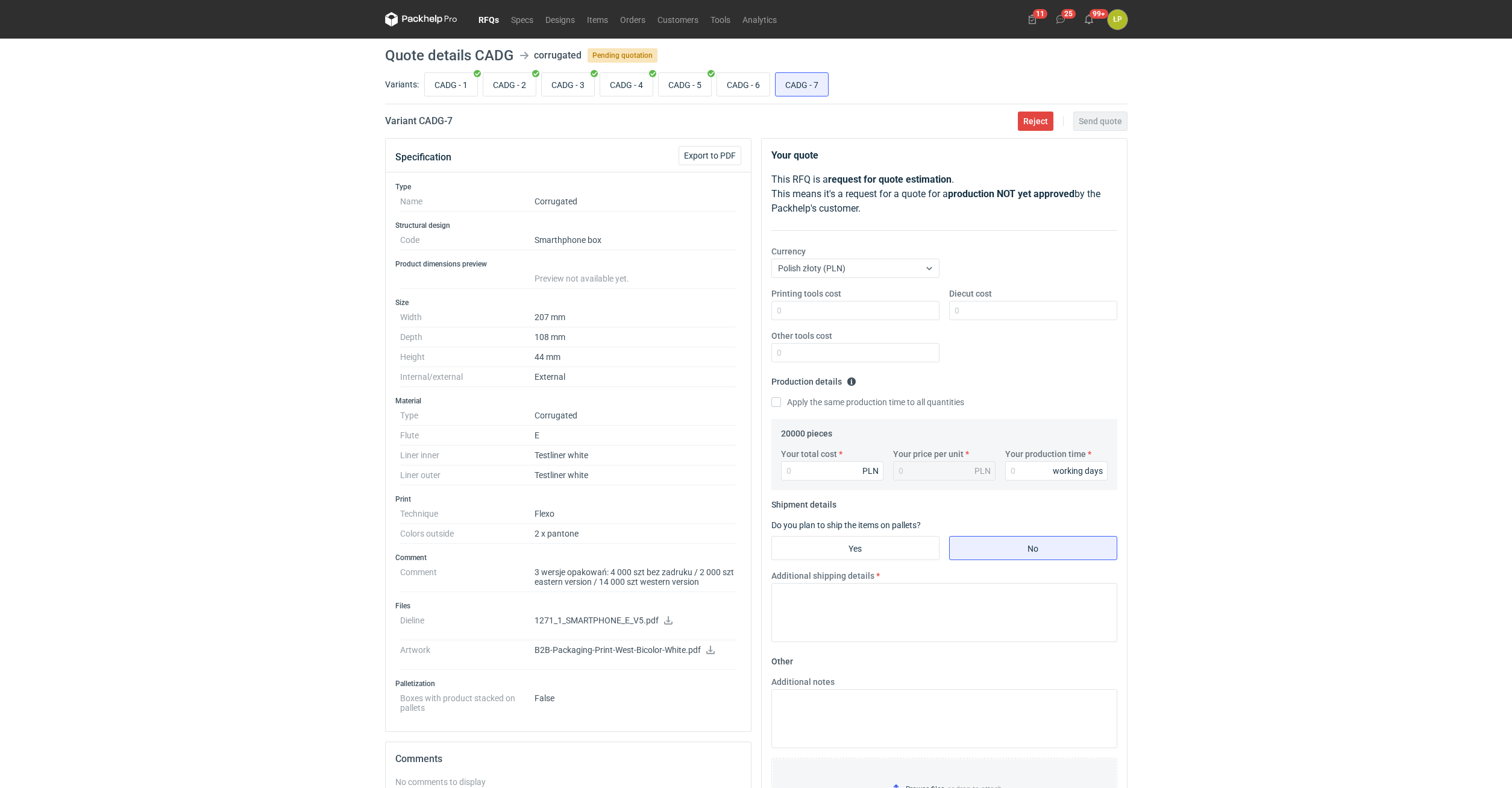 click 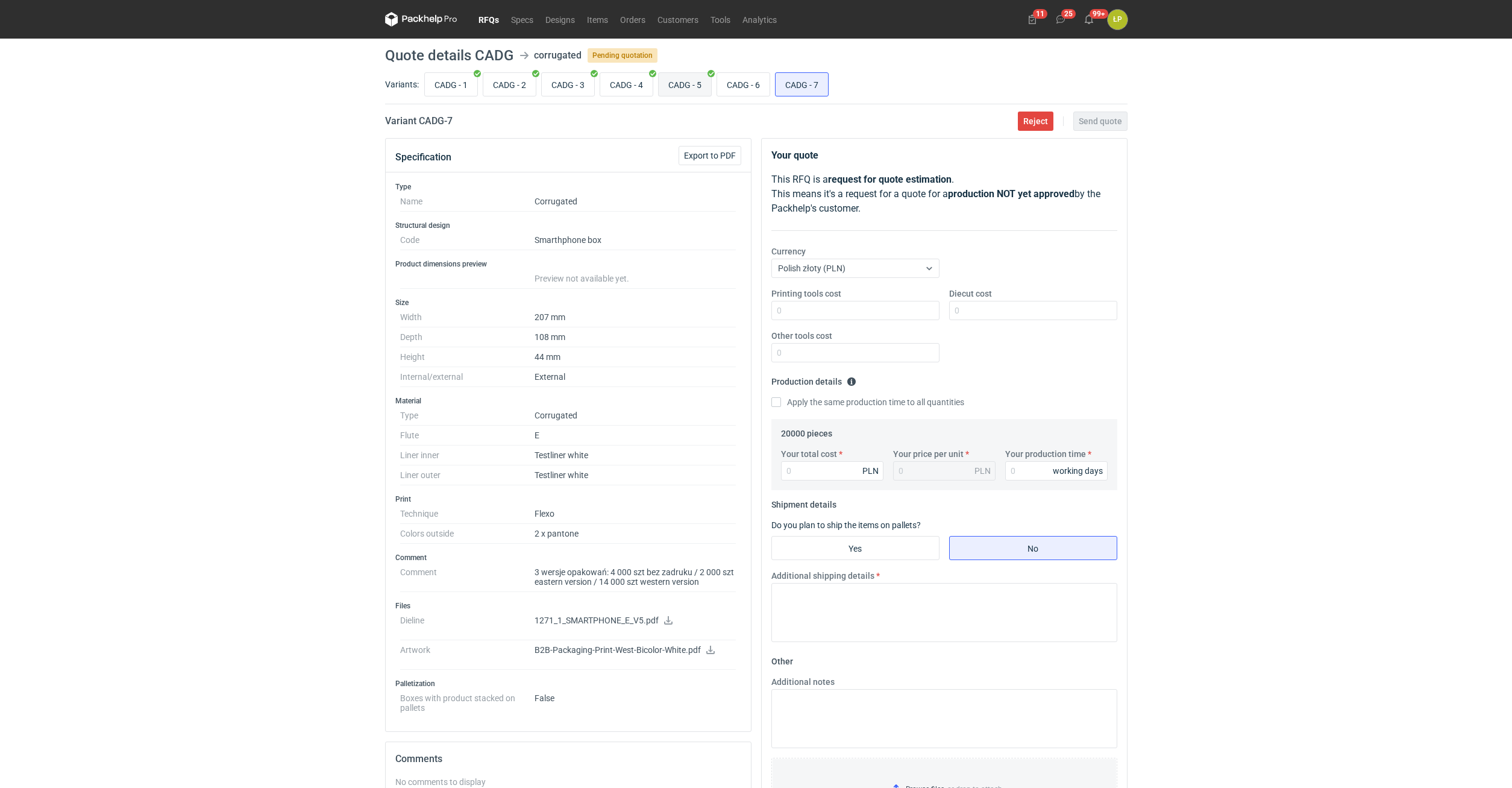 click on "CADG - 5" at bounding box center (685, 84) 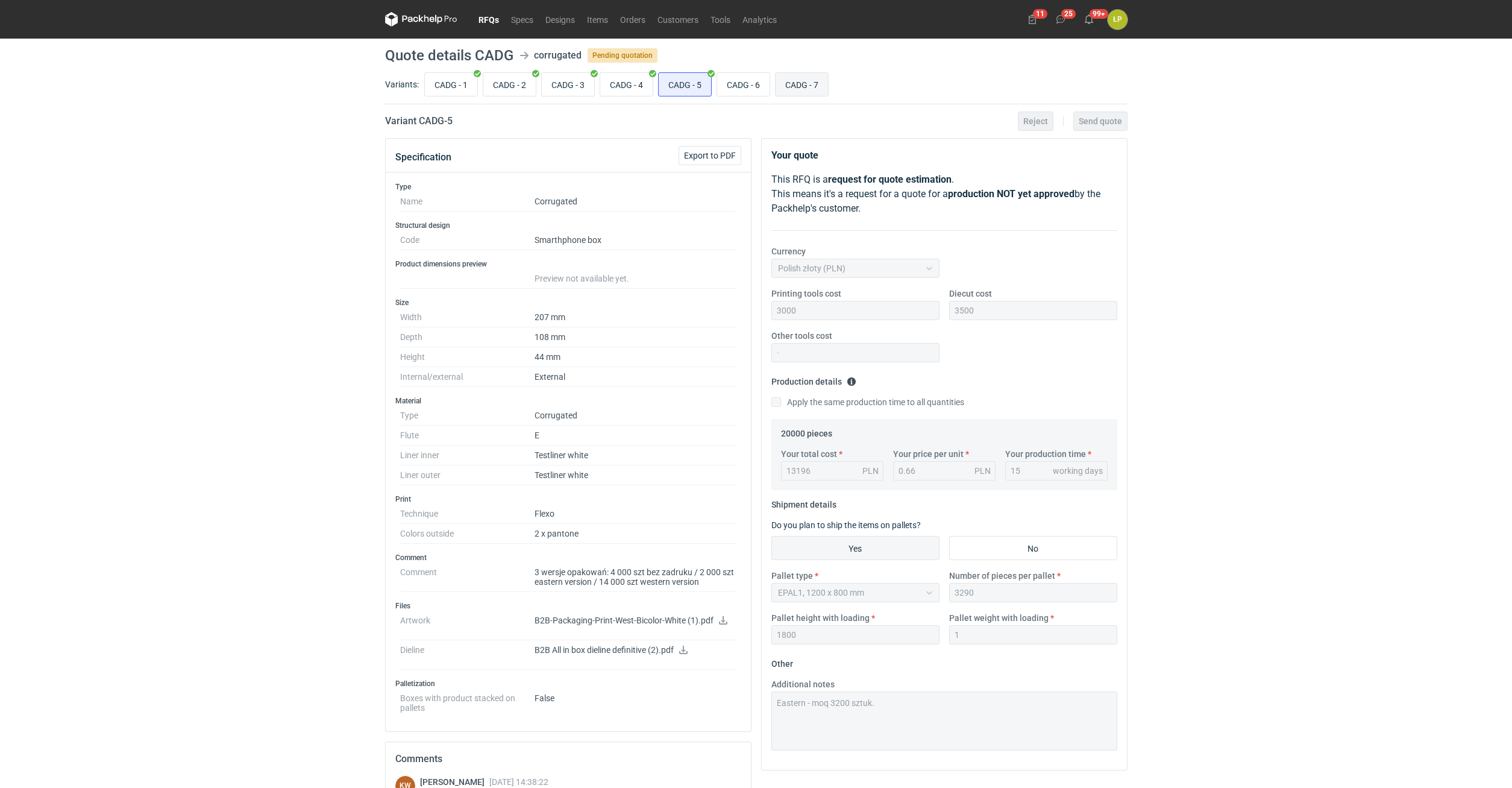 click on "CADG - 7" at bounding box center (801, 84) 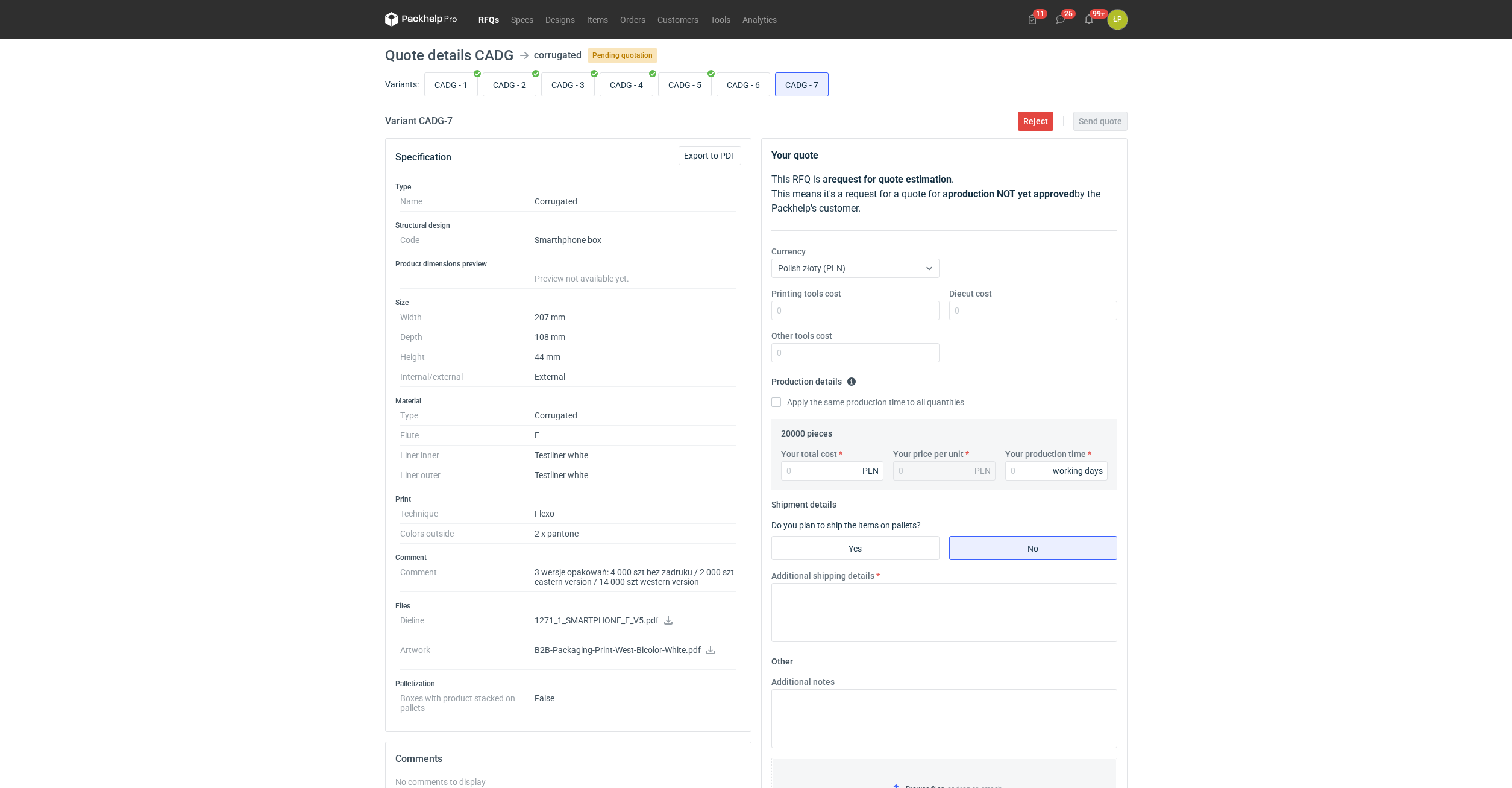 click on "Variants: CADG - 1 CADG - 2 CADG - 3 CADG - 4 CADG - 5 CADG - 6 CADG - 7" at bounding box center [756, 87] 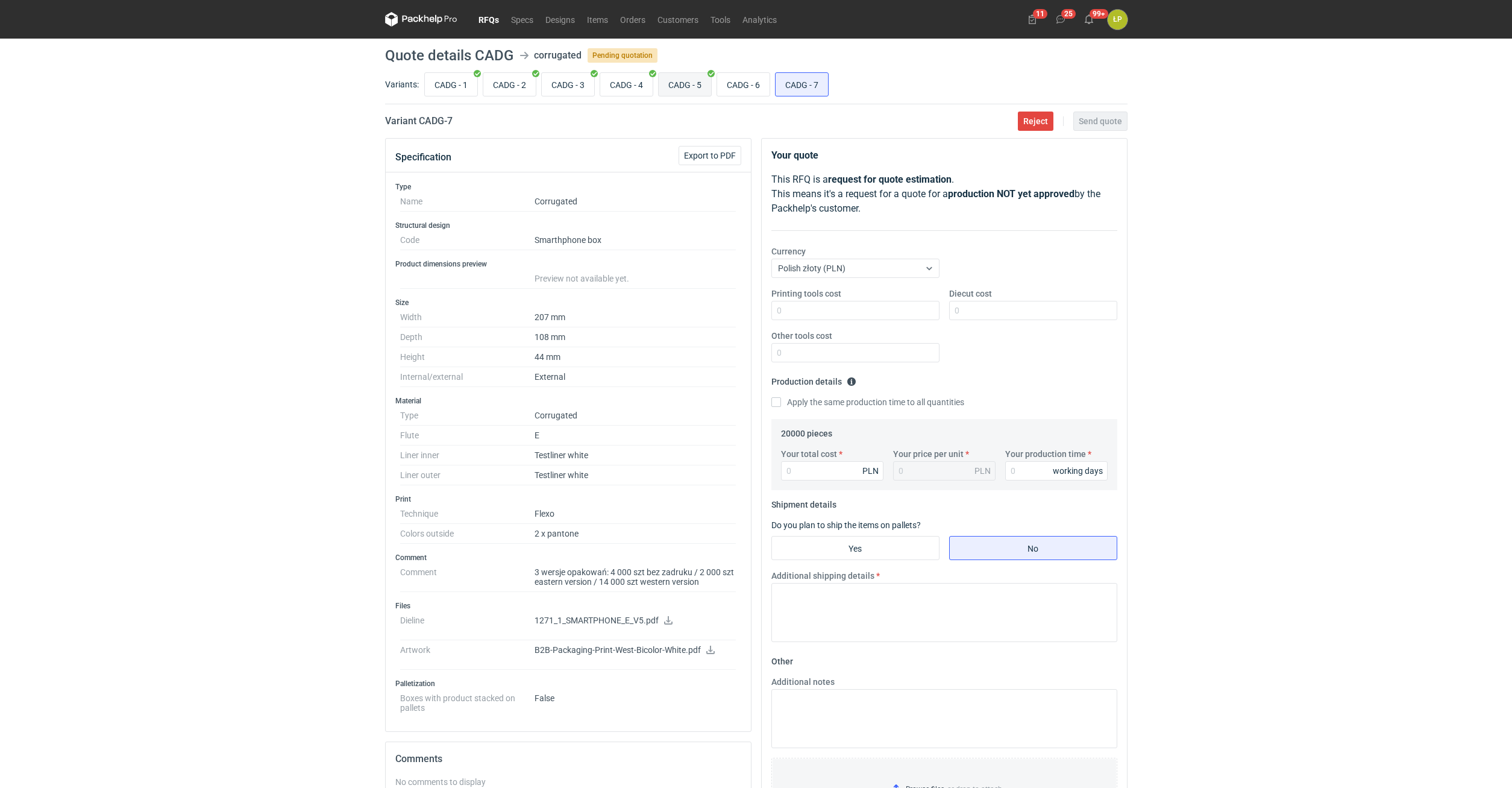 click on "CADG - 5" at bounding box center [685, 84] 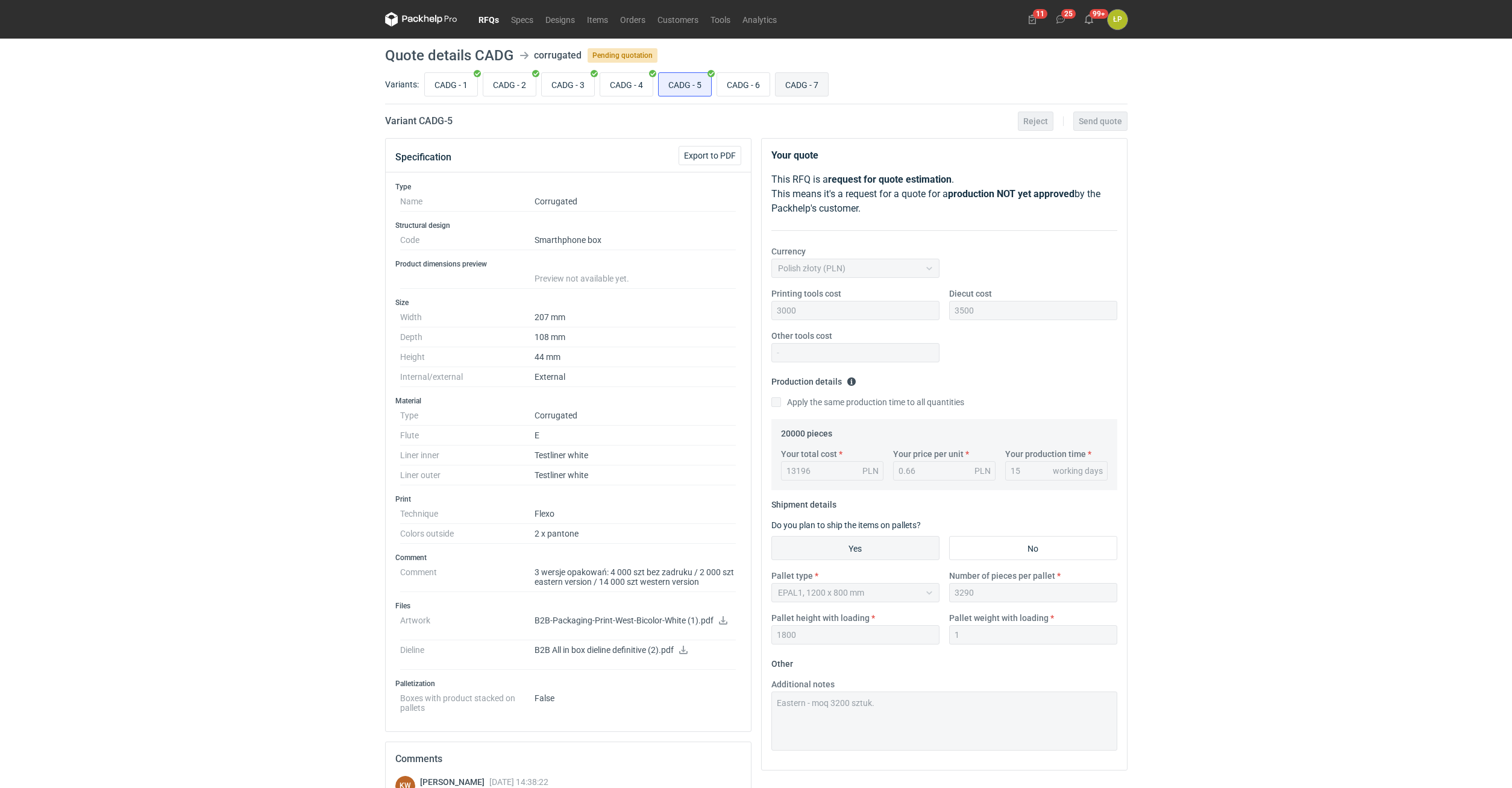 click on "CADG - 7" at bounding box center (801, 84) 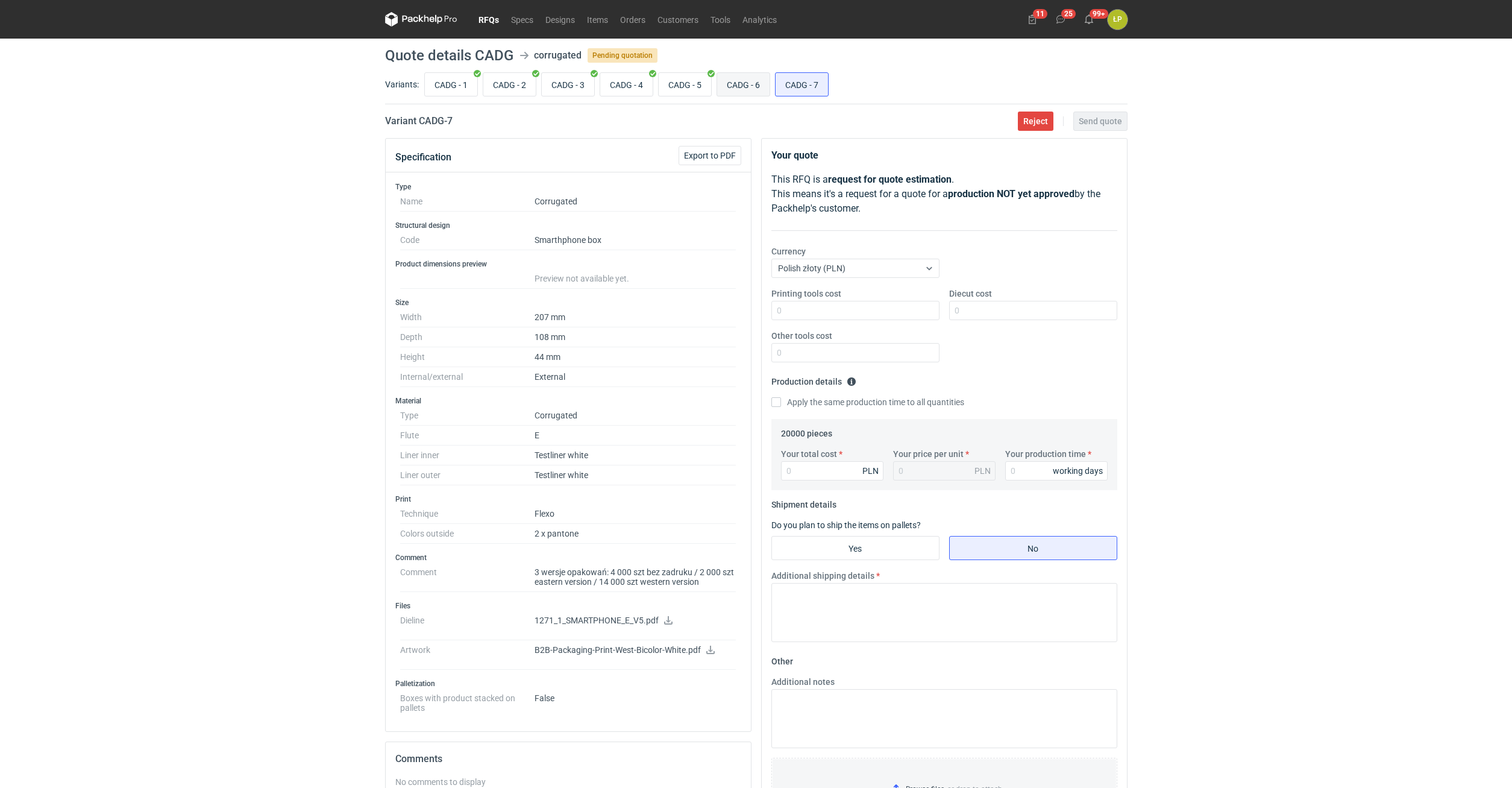 click on "CADG - 6" at bounding box center [743, 84] 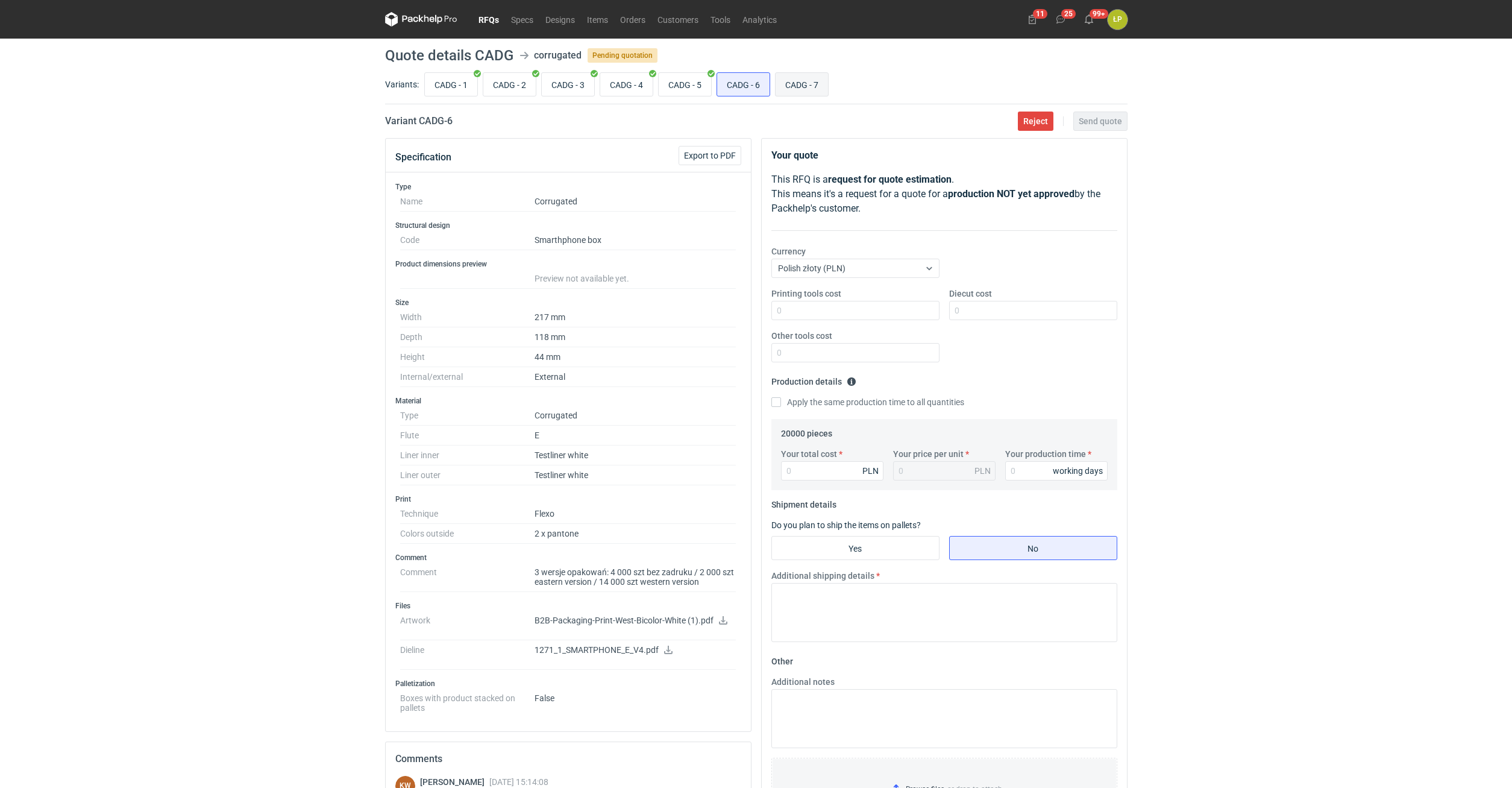 click on "CADG - 7" at bounding box center [801, 84] 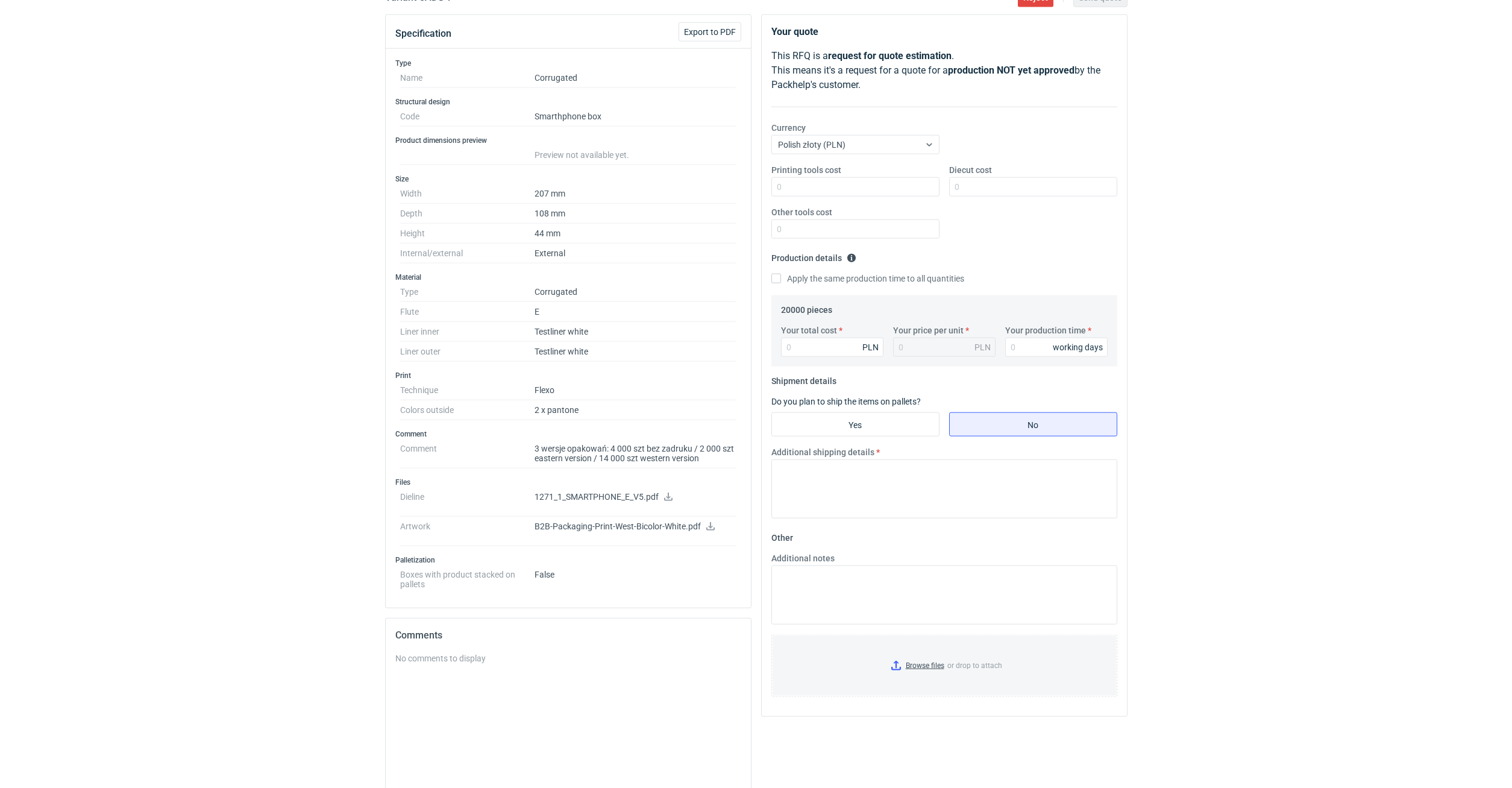 scroll, scrollTop: 0, scrollLeft: 0, axis: both 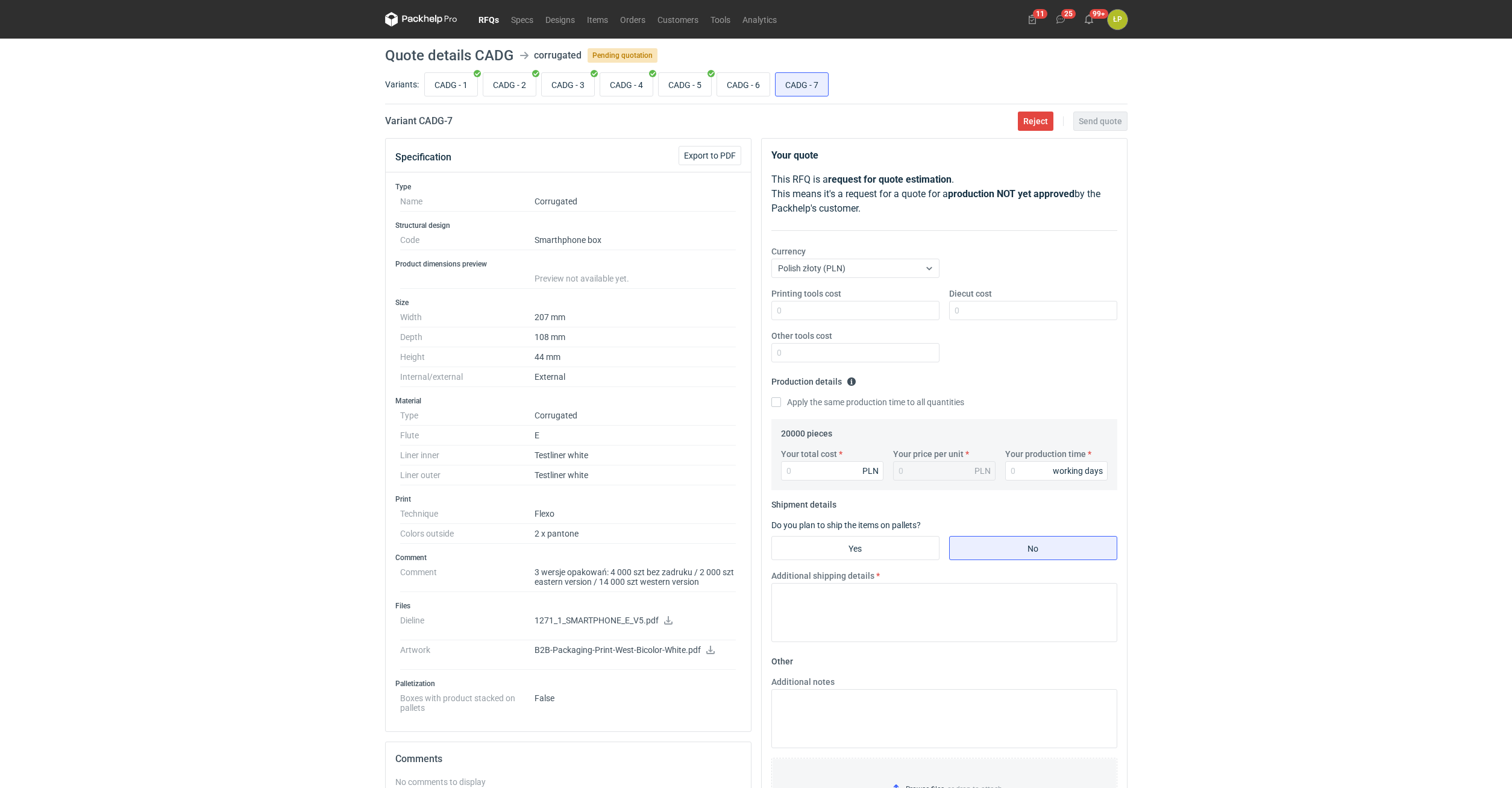 click on "Printing tools cost Diecut cost Other tools cost" at bounding box center [944, 330] 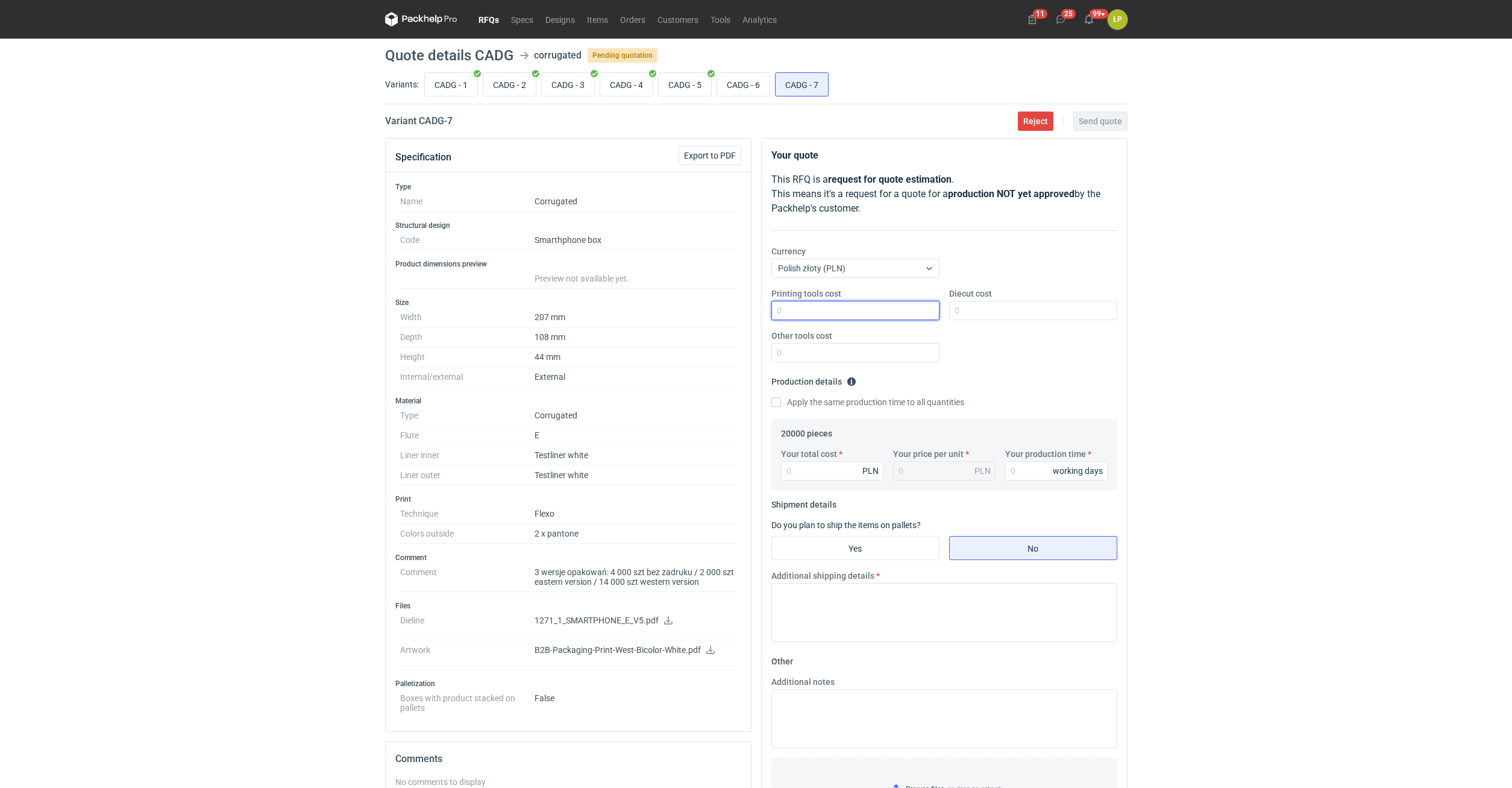 click on "Printing tools cost" at bounding box center (855, 310) 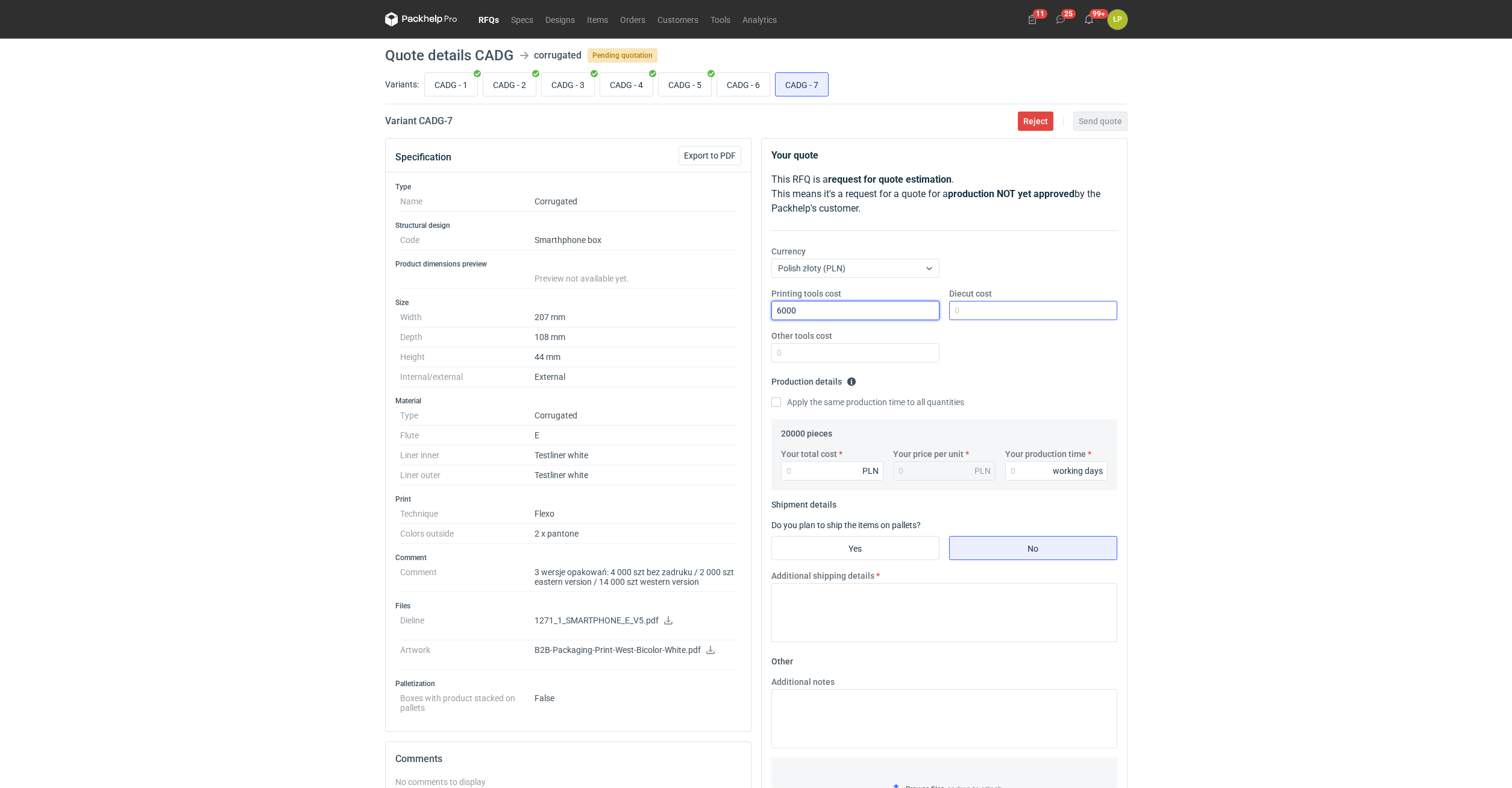 type on "6000" 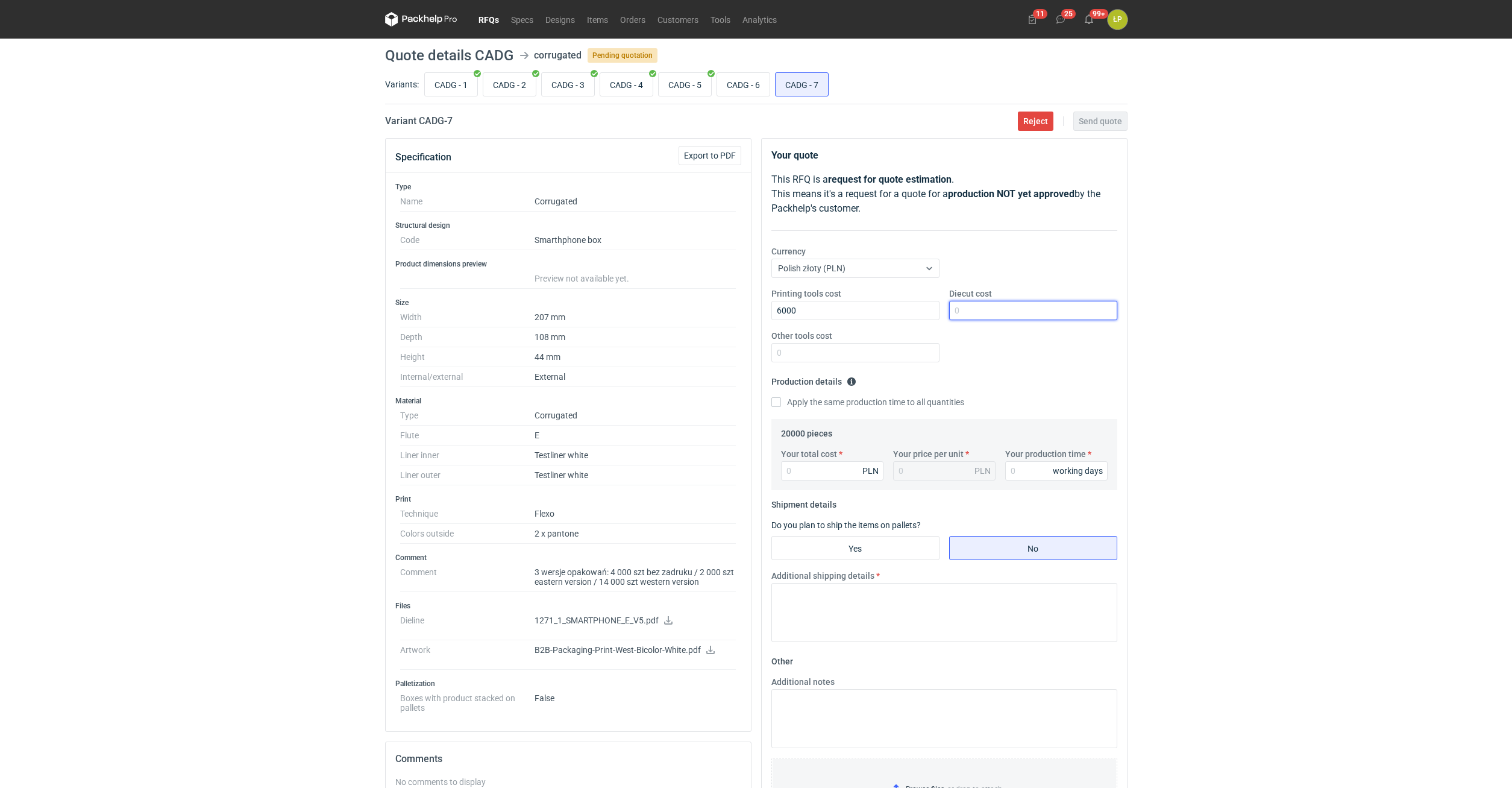 click on "Diecut cost" at bounding box center (1033, 310) 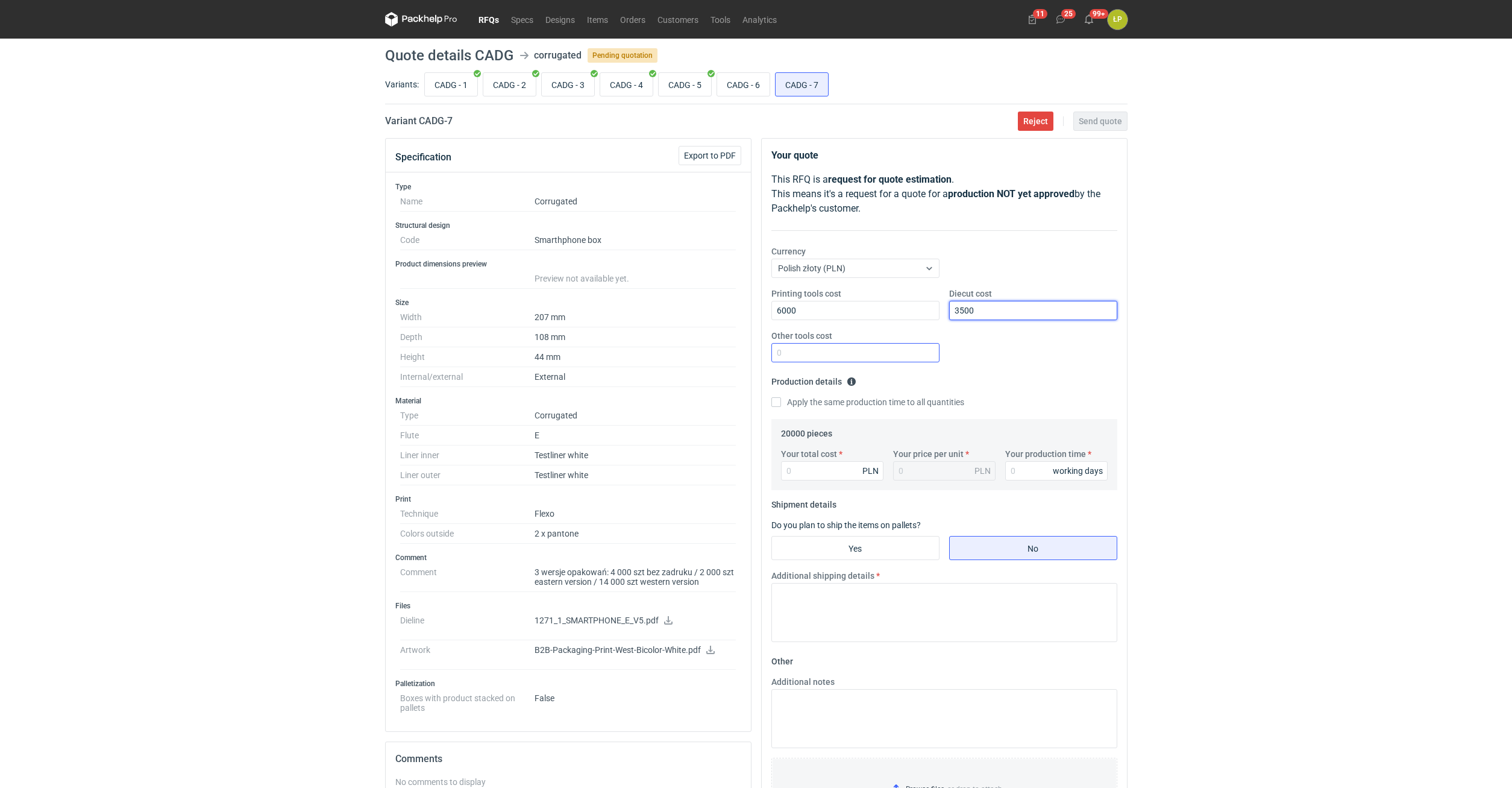 type on "3500" 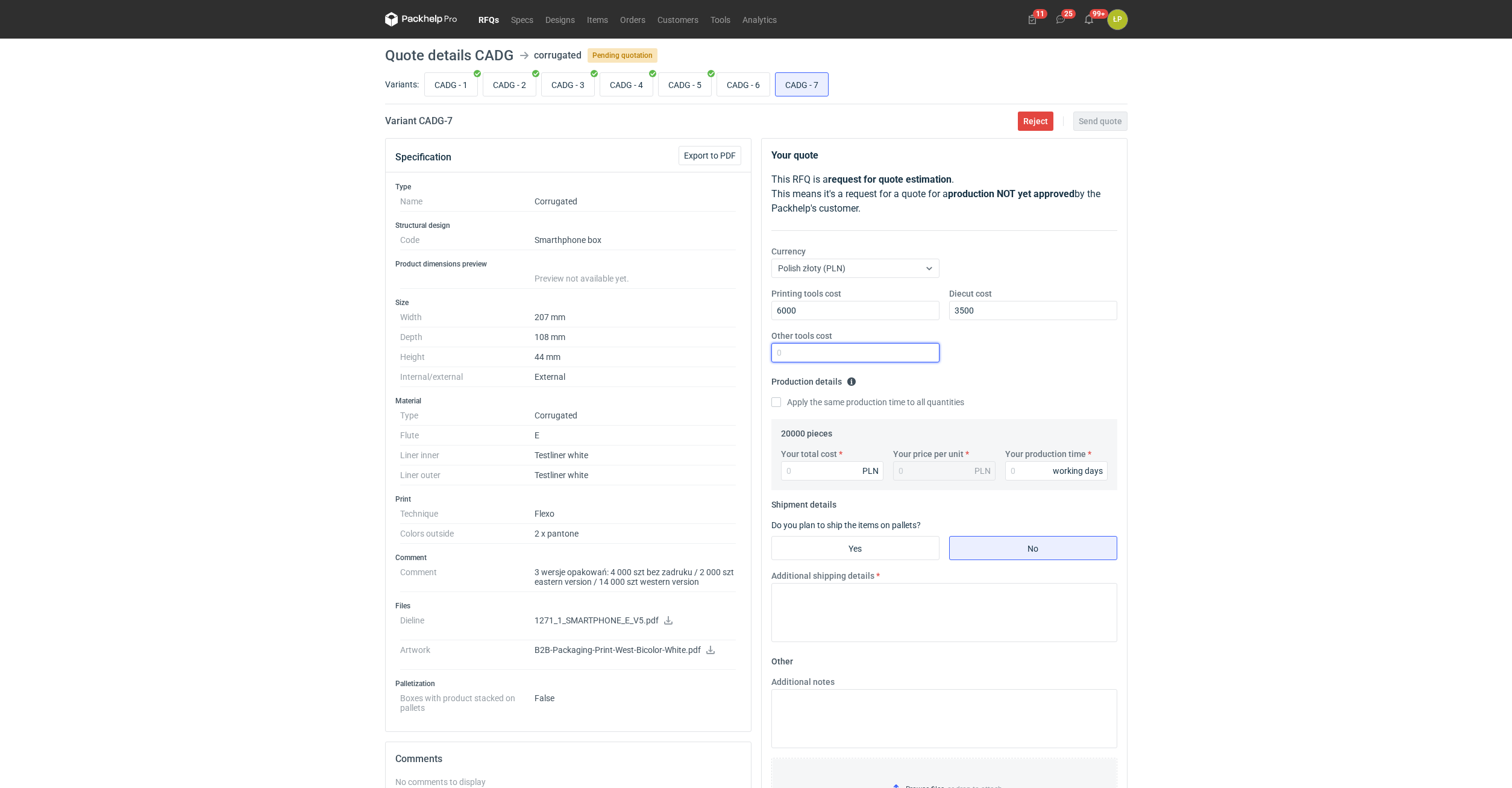 click on "Other tools cost" at bounding box center [855, 353] 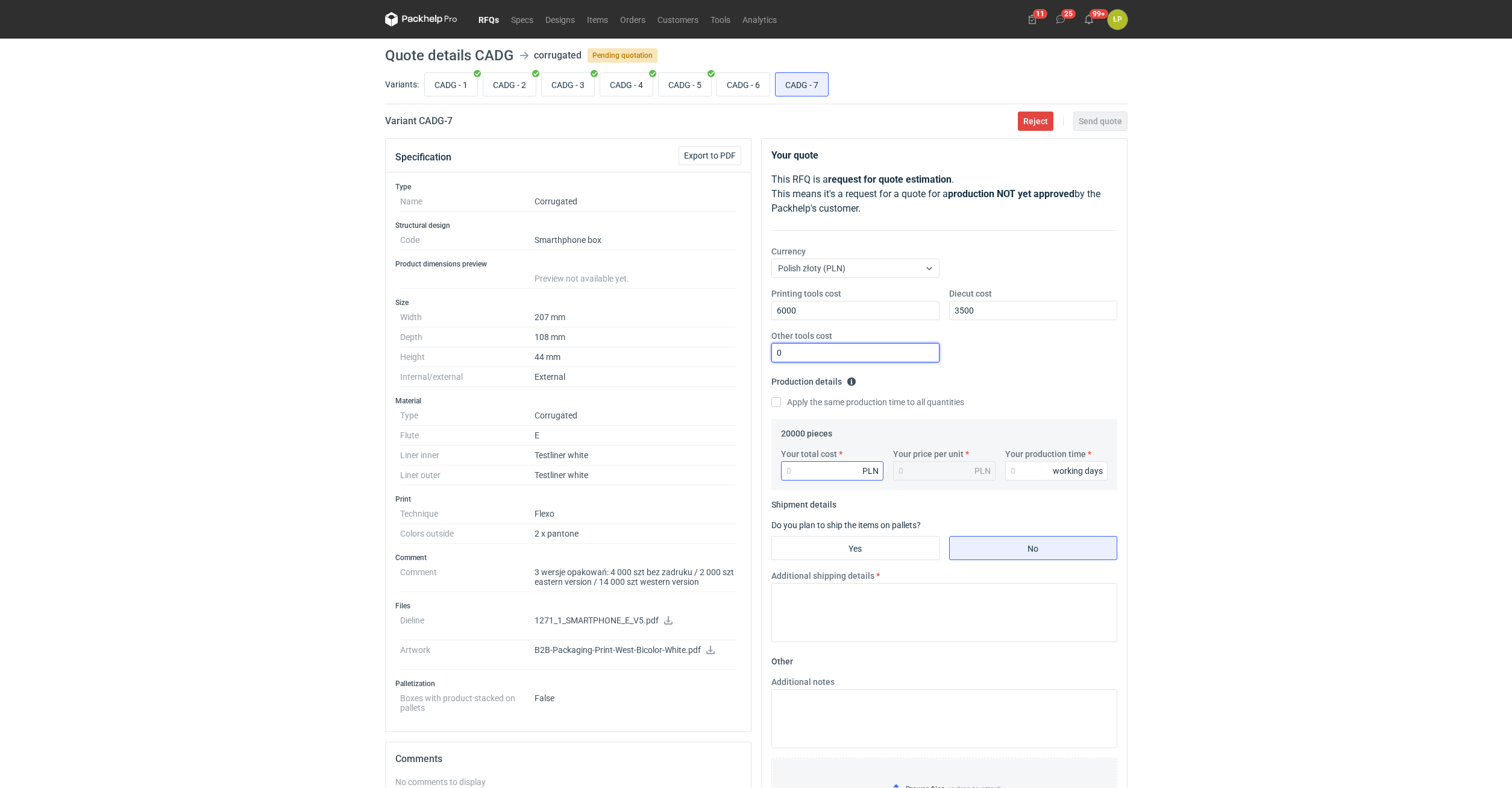 type on "0" 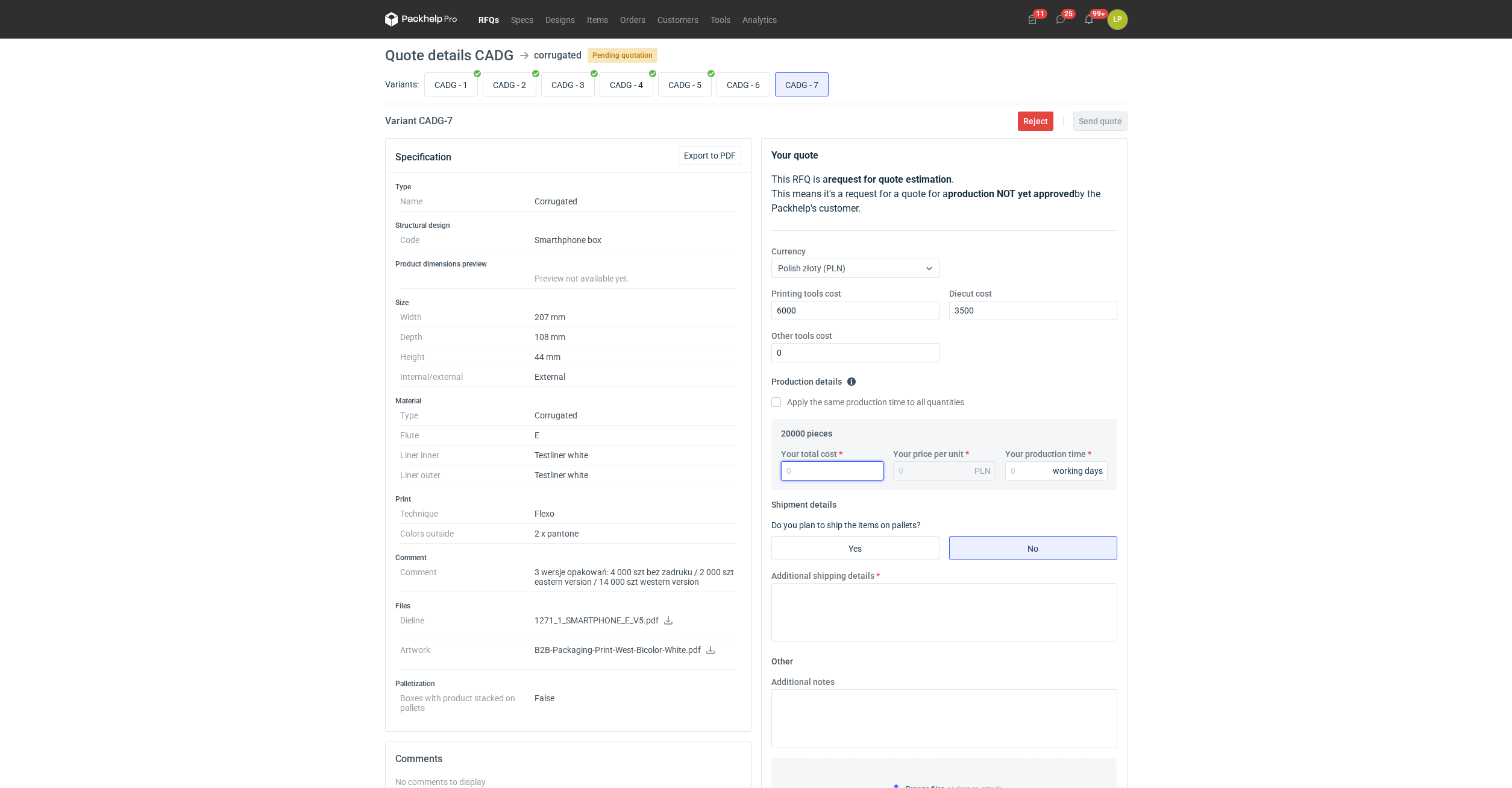 click on "Your total cost" at bounding box center [832, 471] 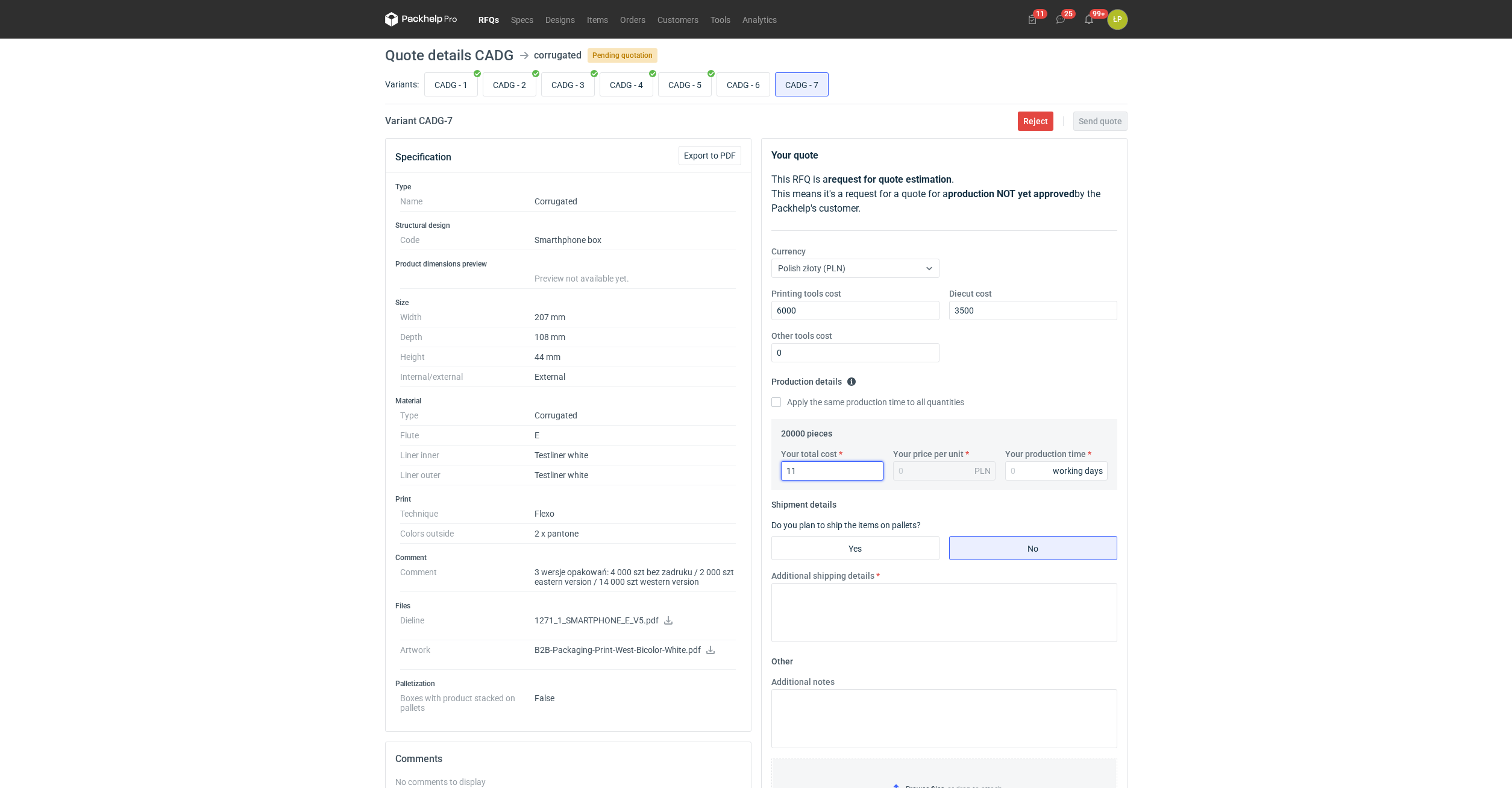 type on "110" 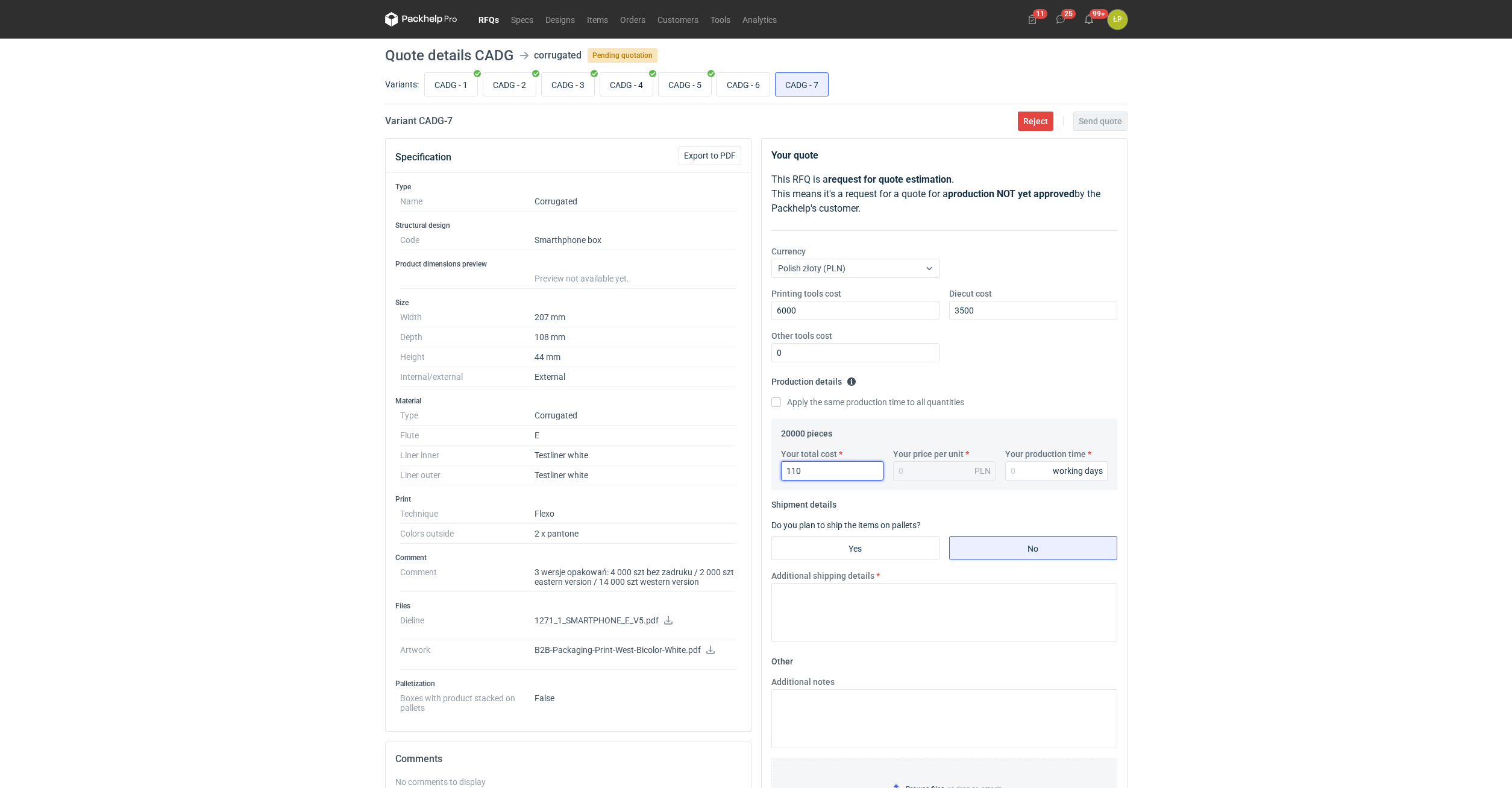 type on "0.01" 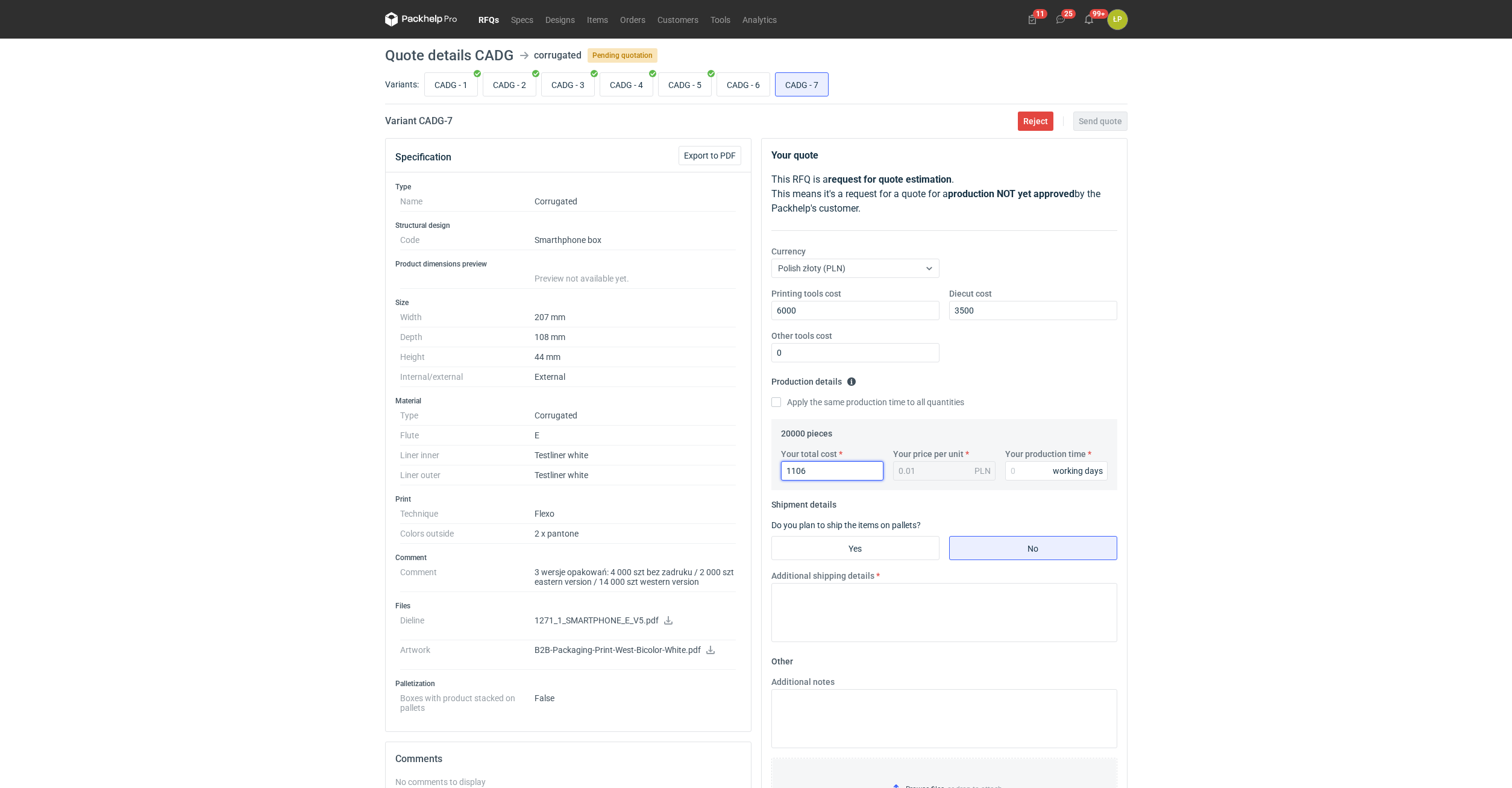type on "11060" 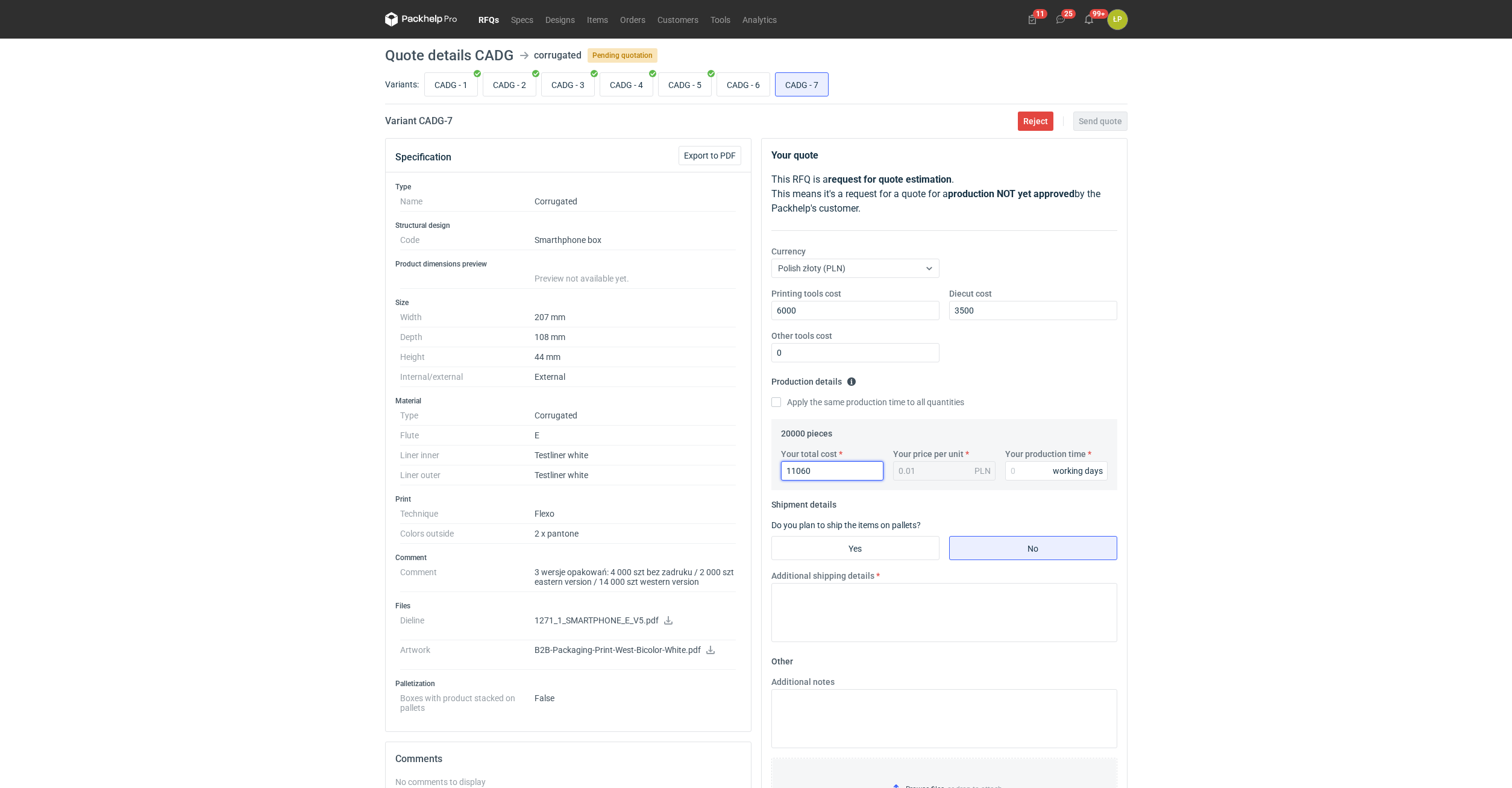 type on "0.55" 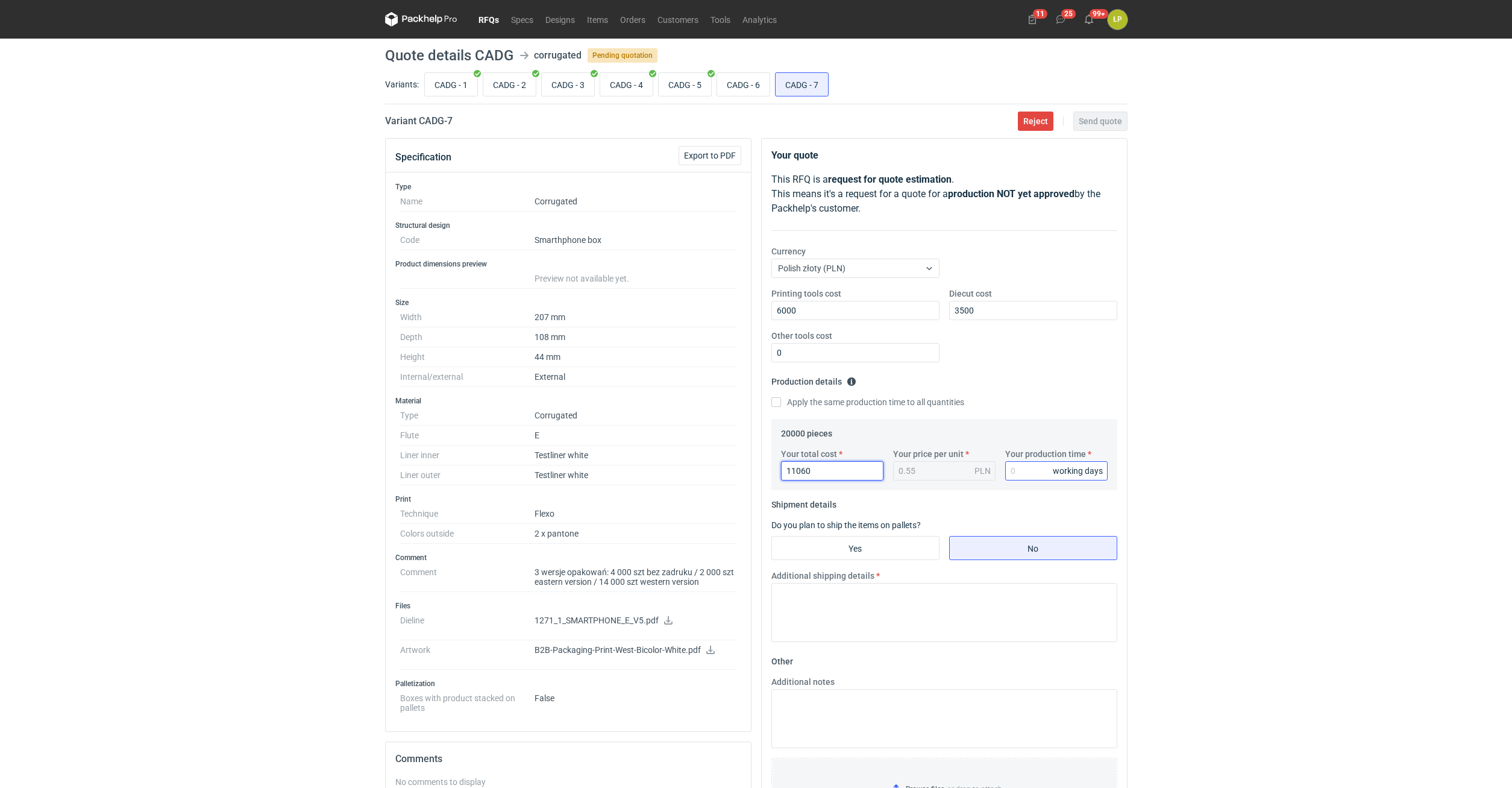 type on "11060" 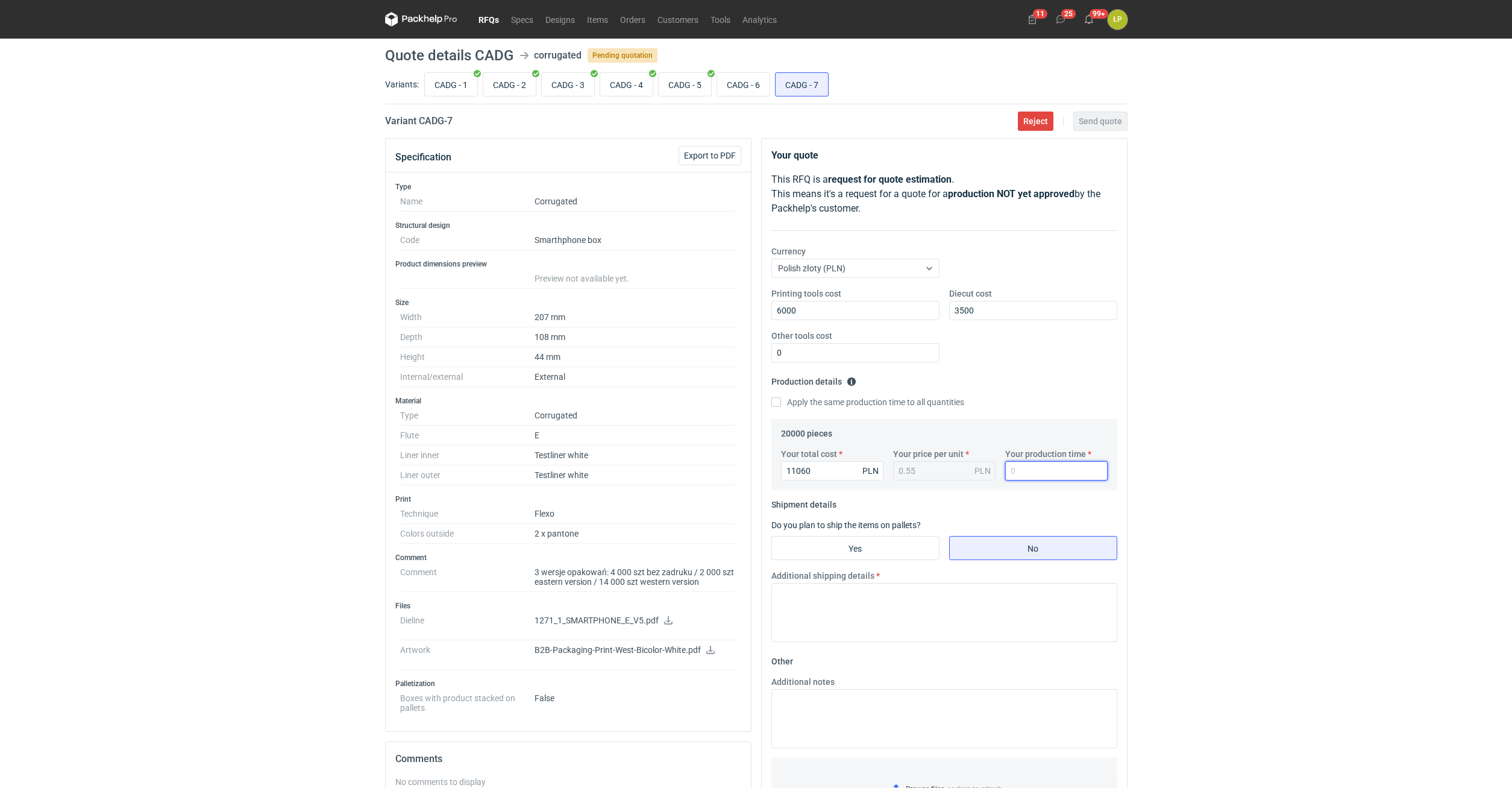 click on "Your production time" at bounding box center (1056, 471) 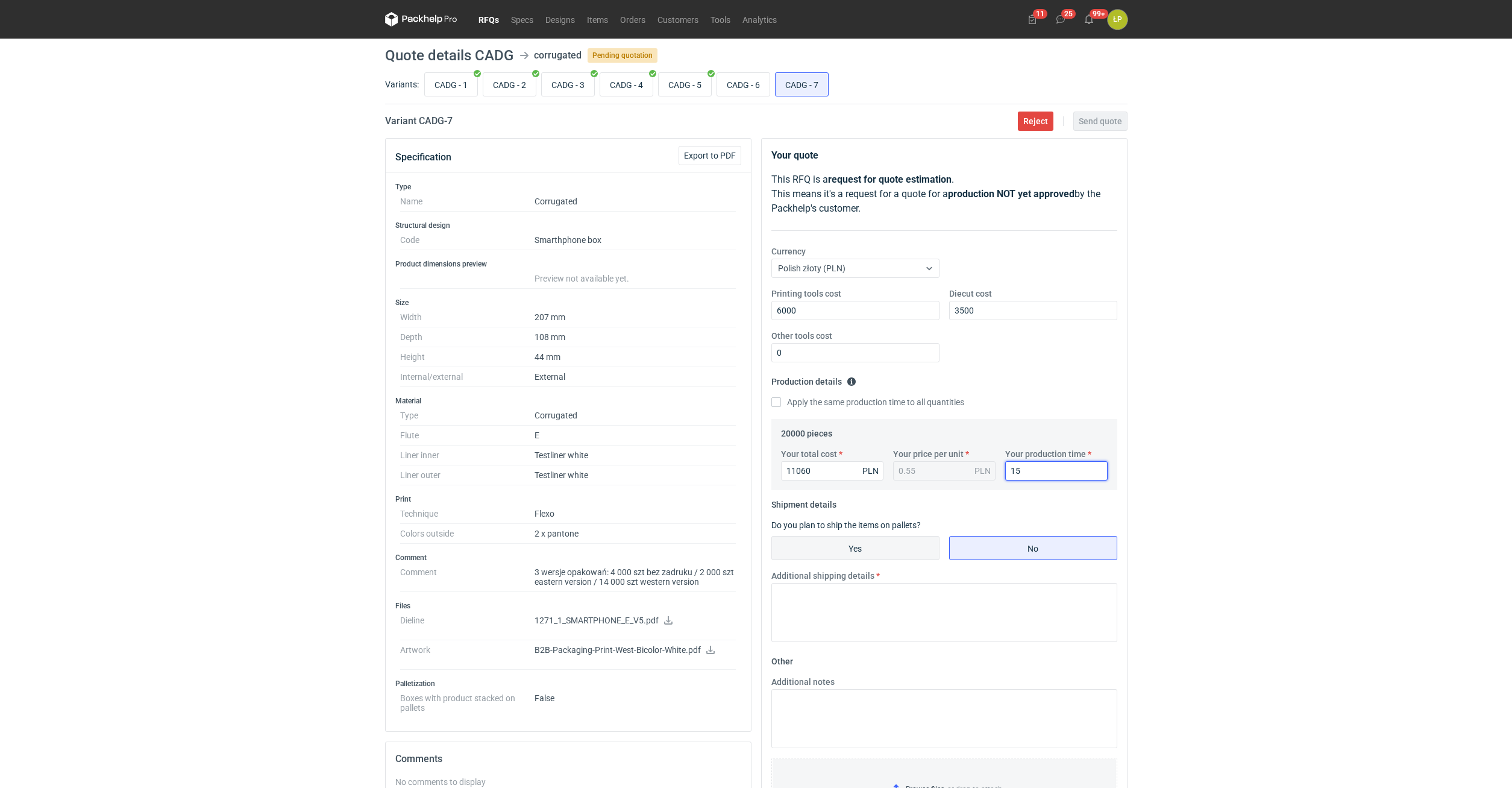 type on "15" 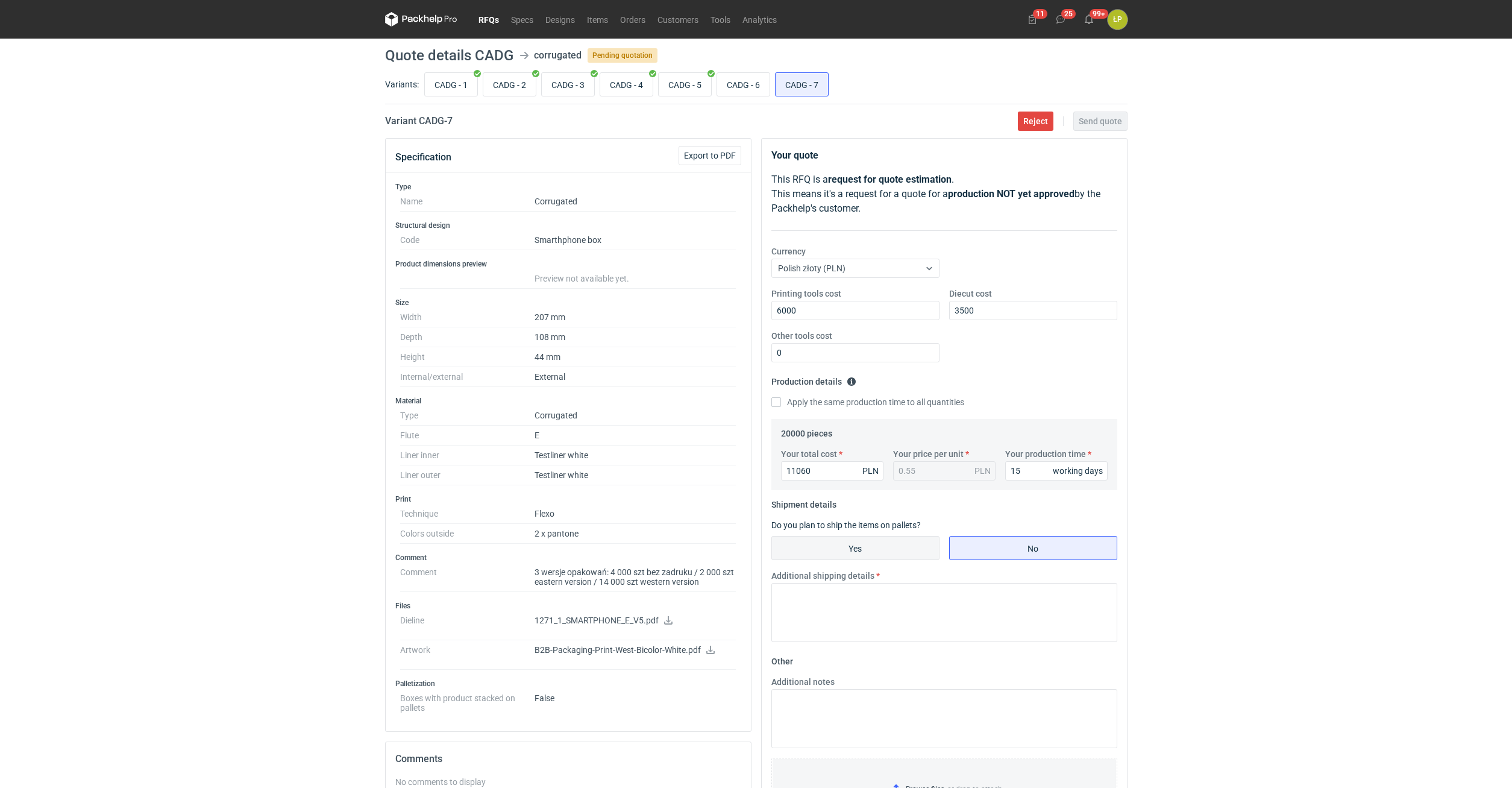 click on "Yes" at bounding box center [855, 548] 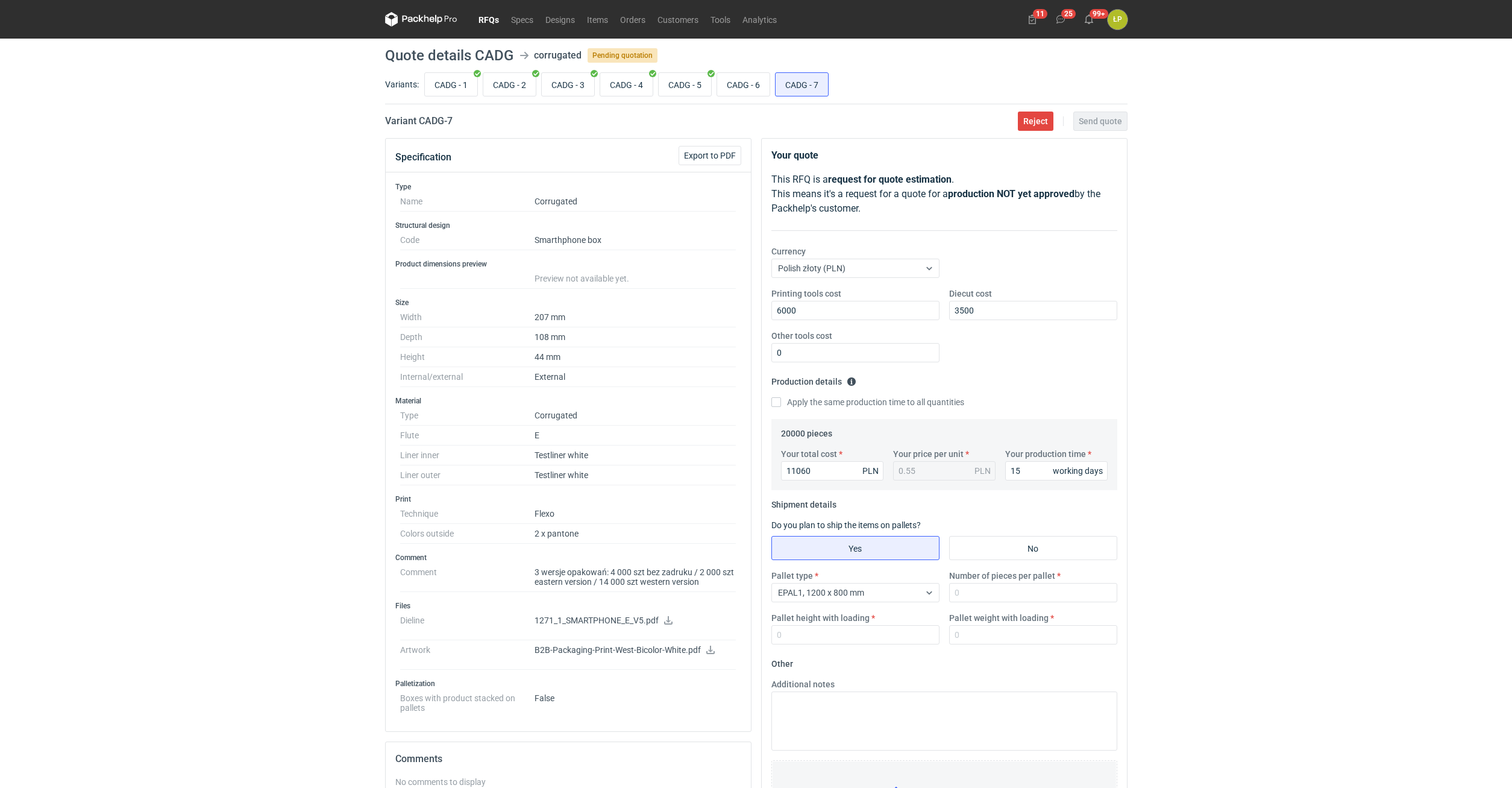 click on "RFQs Specs Designs Items Orders Customers Tools Analytics 11 25 99+ ŁP Łukasz Postawa postawal@serwach.com.pl Company profile Personal settings Help Center Sign out Quote details   CADG corrugated Pending quotation Variants: CADG - 1 CADG - 2 CADG - 3 CADG - 4 CADG - 5 CADG - 6 CADG - 7 Variant   CADG  -  7 Reject Send quote Specification Export to PDF Type Name Corrugated  Structural design Code Smarthphone box  Product dimensions preview   Preview not available yet. Size Width 207 mm Depth 108 mm Height 44 mm Internal/external External  Material Type Corrugated  Flute E  Liner inner Testliner white  Liner outer Testliner white  Print Technique Flexo  Colors outside 2 x pantone   Comment Comment 3 wersje opakowań: 4 000 szt bez zadruku / 2 000 szt eastern version / 14 000 szt western version  Files Dieline 1271_1_SMARTPHONE_E_V5.pdf Artwork B2B-Packaging-Print-West-Bicolor-White.pdf Palletization Boxes with product stacked on pallets False  Comments No comments to display ŁP Comment message Send .  0" at bounding box center [756, 394] 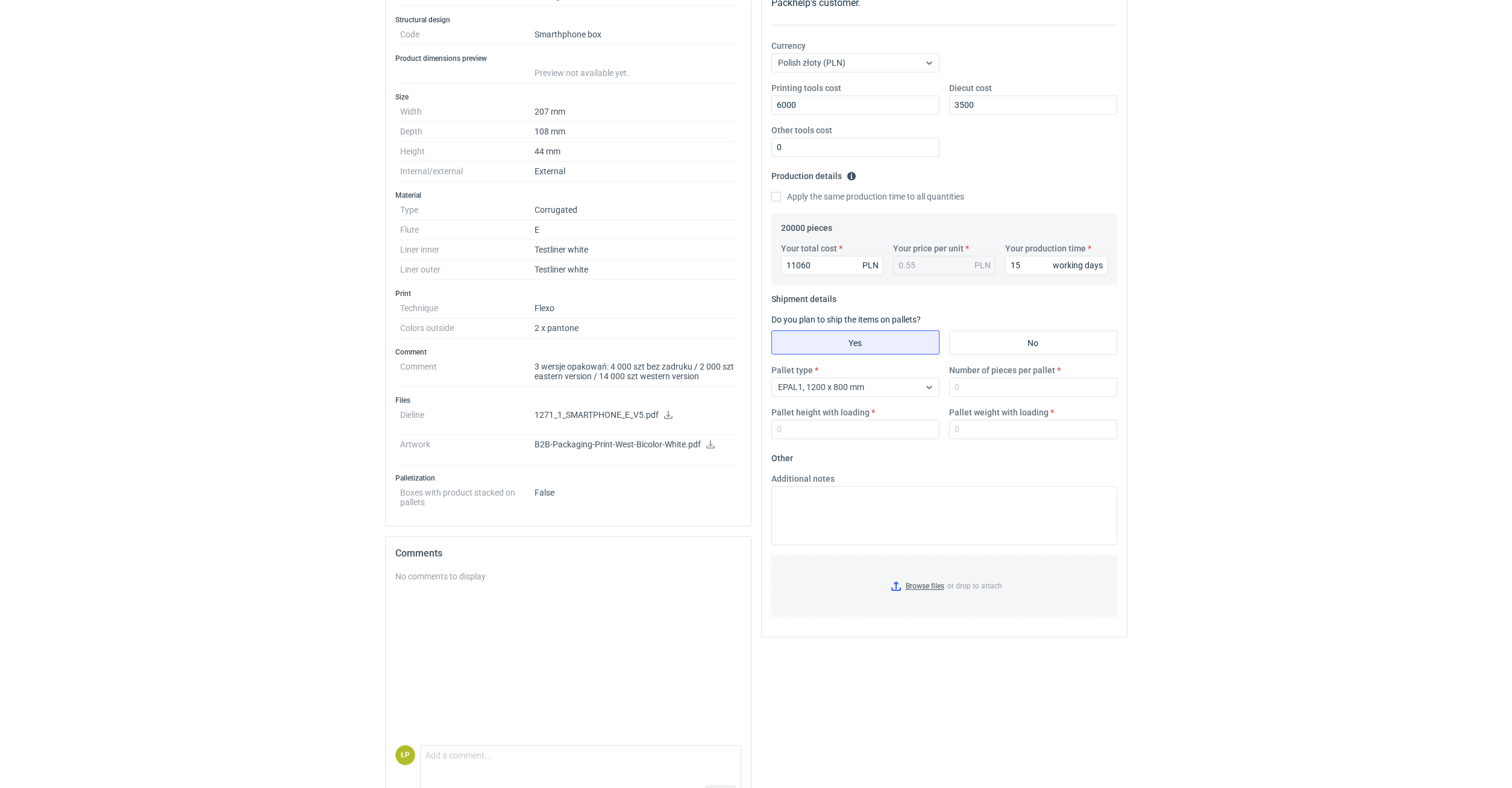 scroll, scrollTop: 242, scrollLeft: 0, axis: vertical 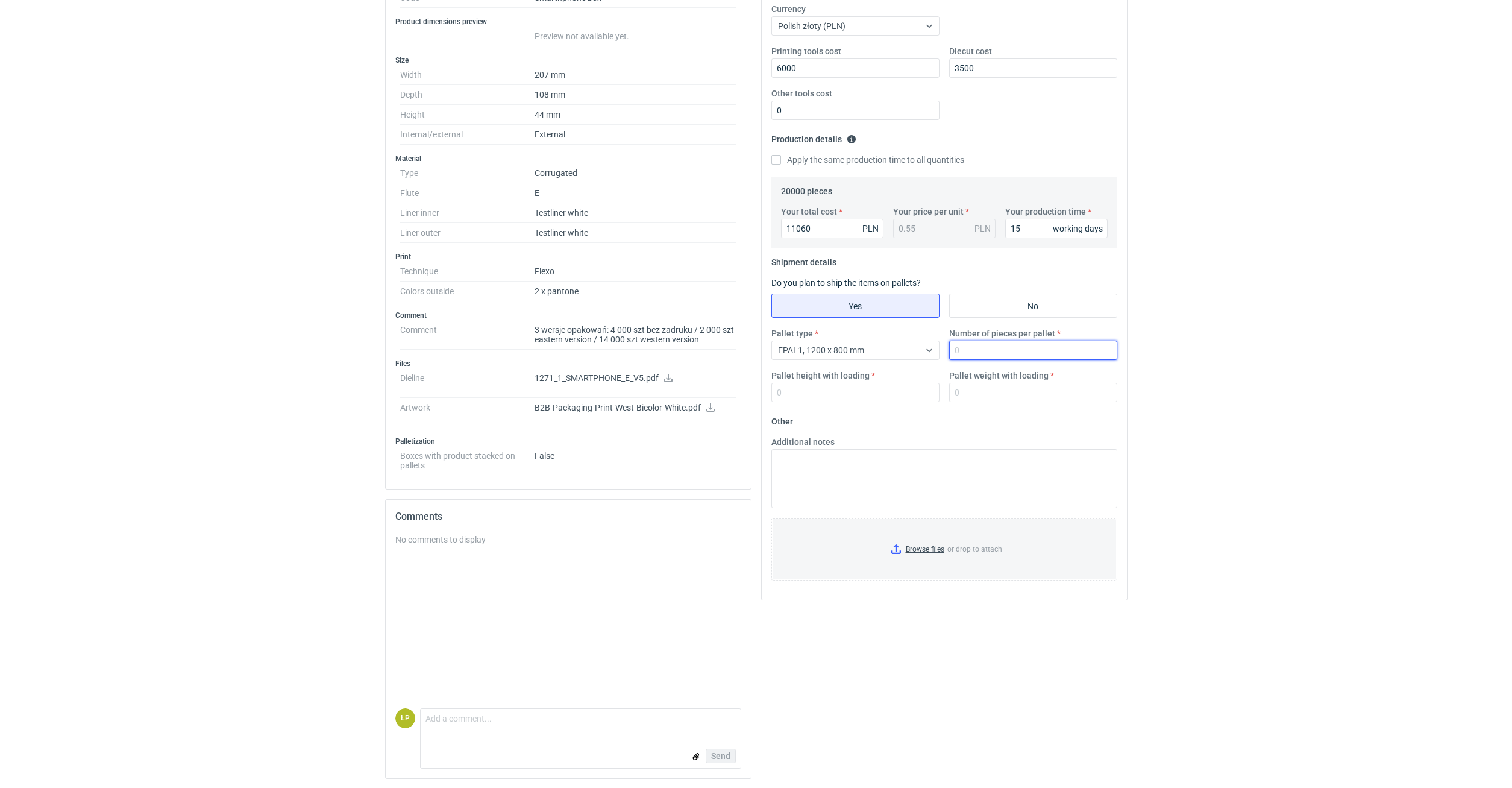 click on "Number of pieces per pallet" at bounding box center (1033, 350) 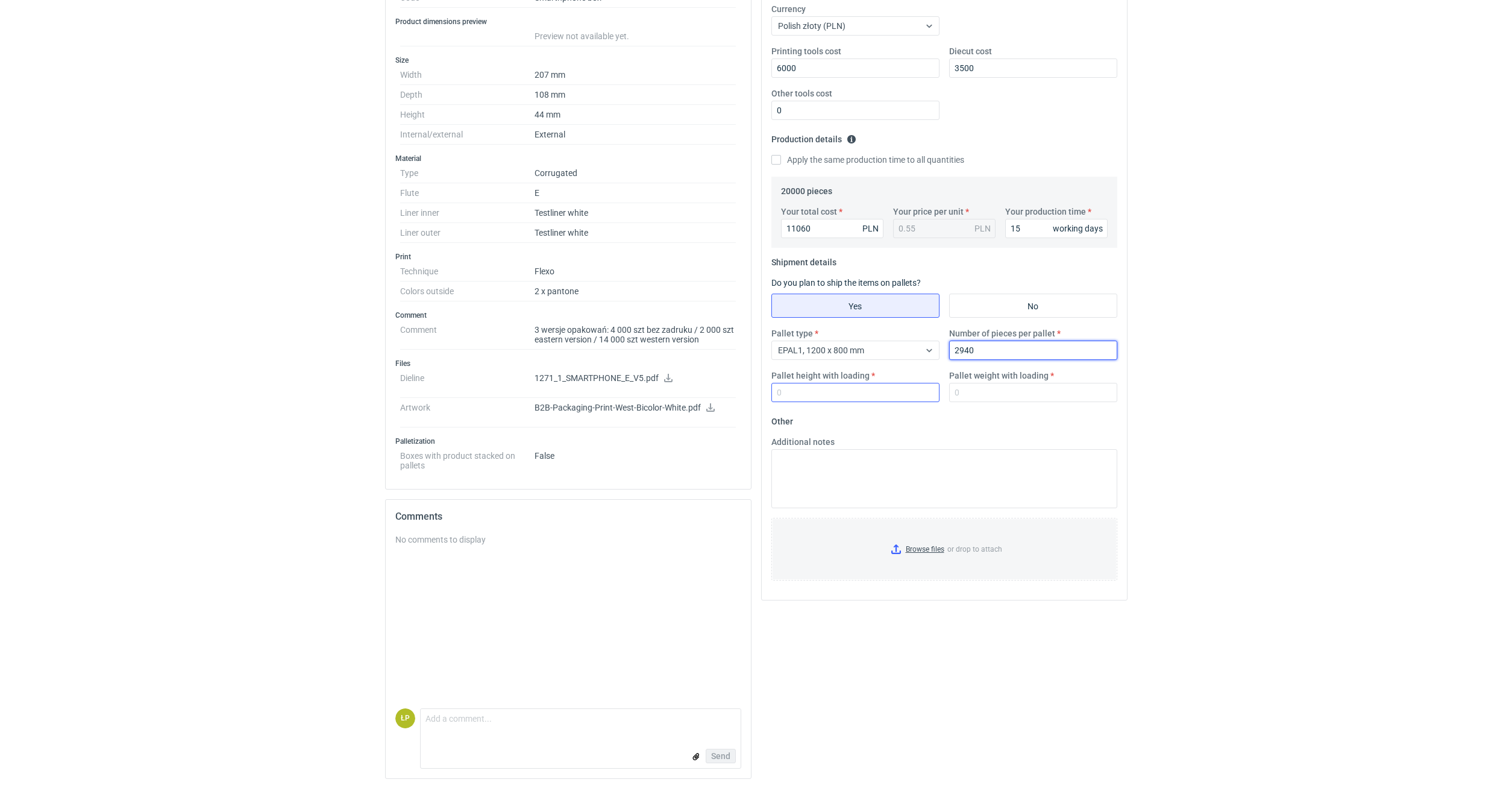 type on "2940" 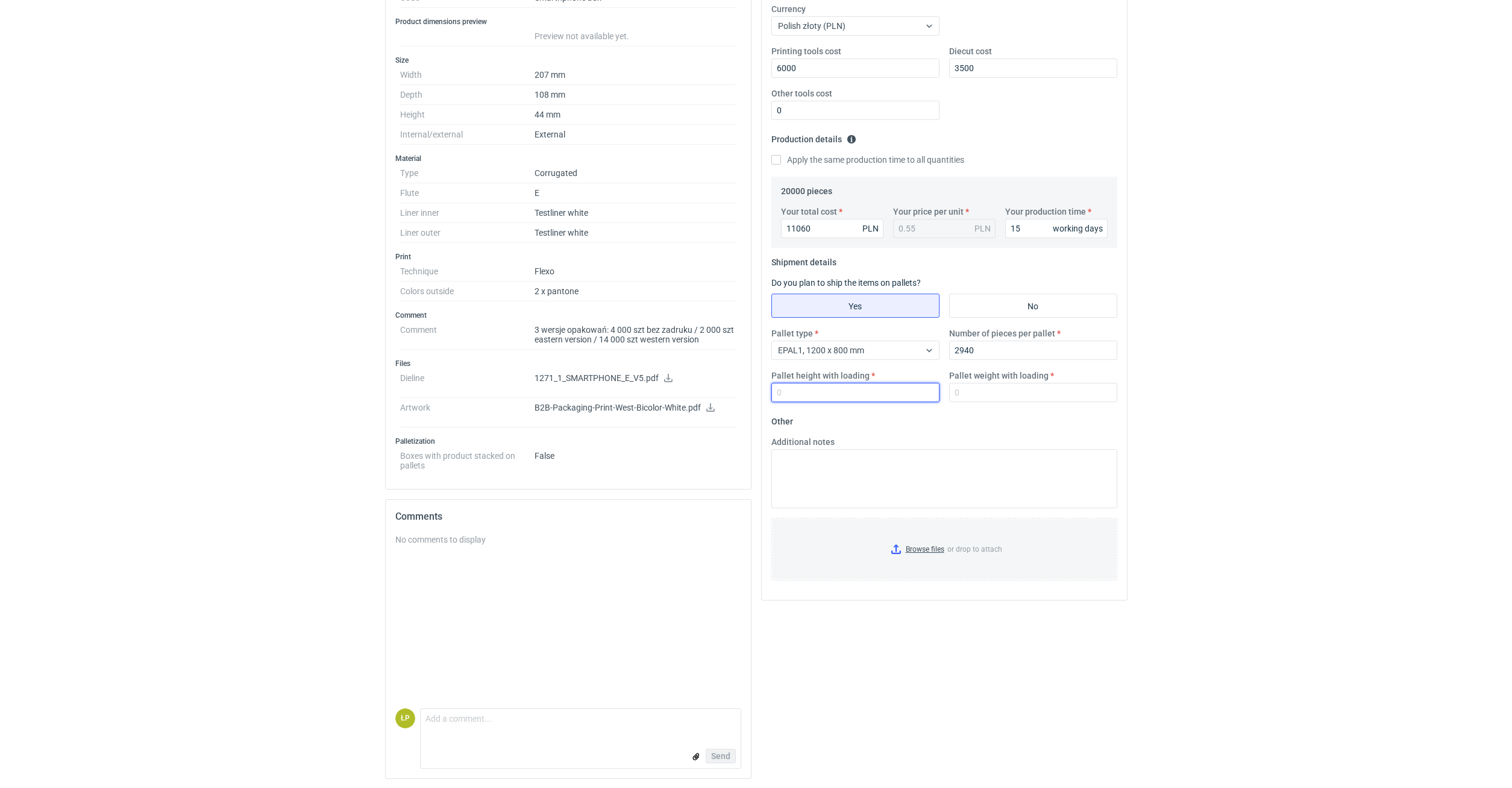 click on "Pallet height with loading" at bounding box center [855, 392] 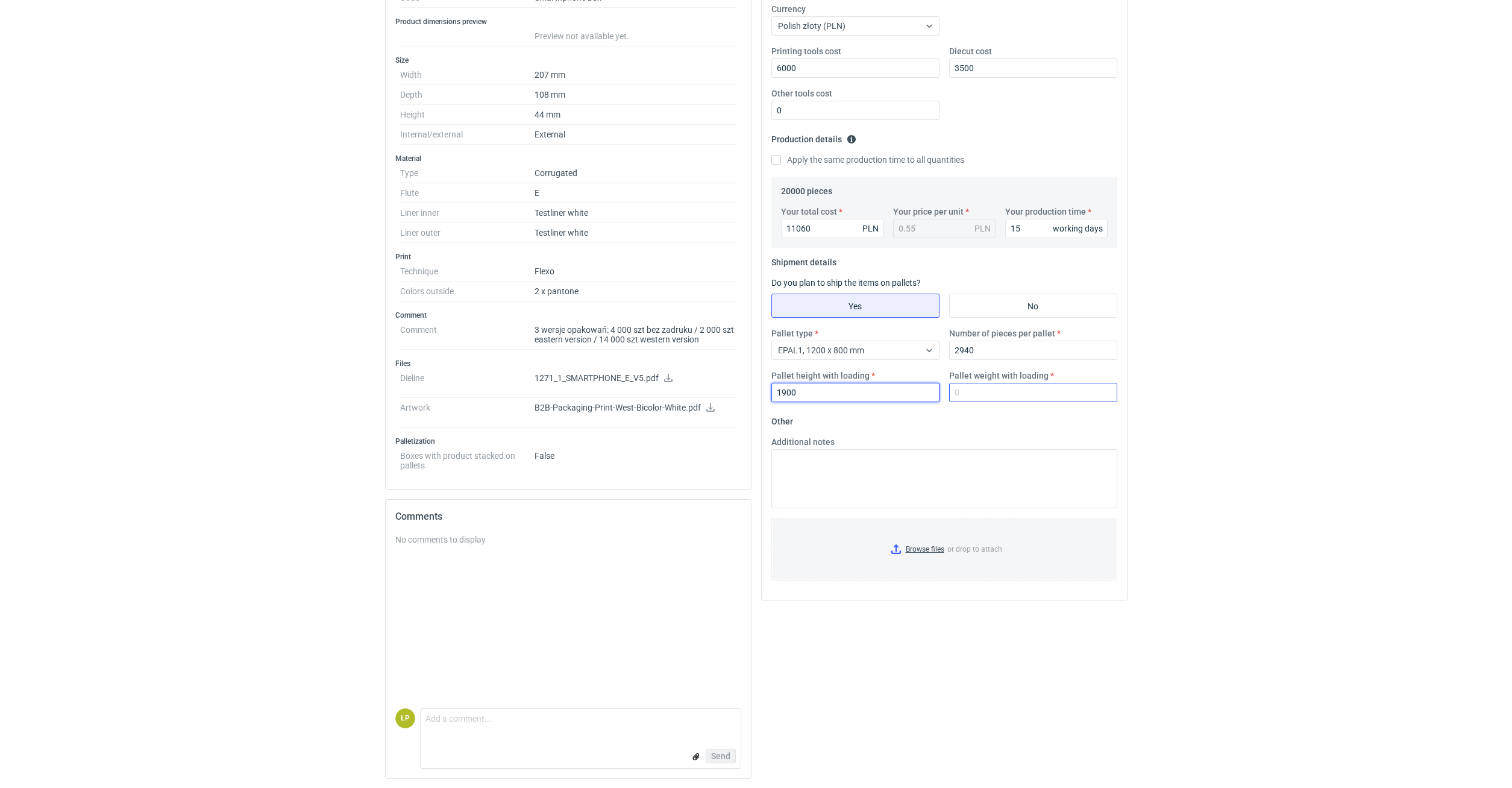 type on "1900" 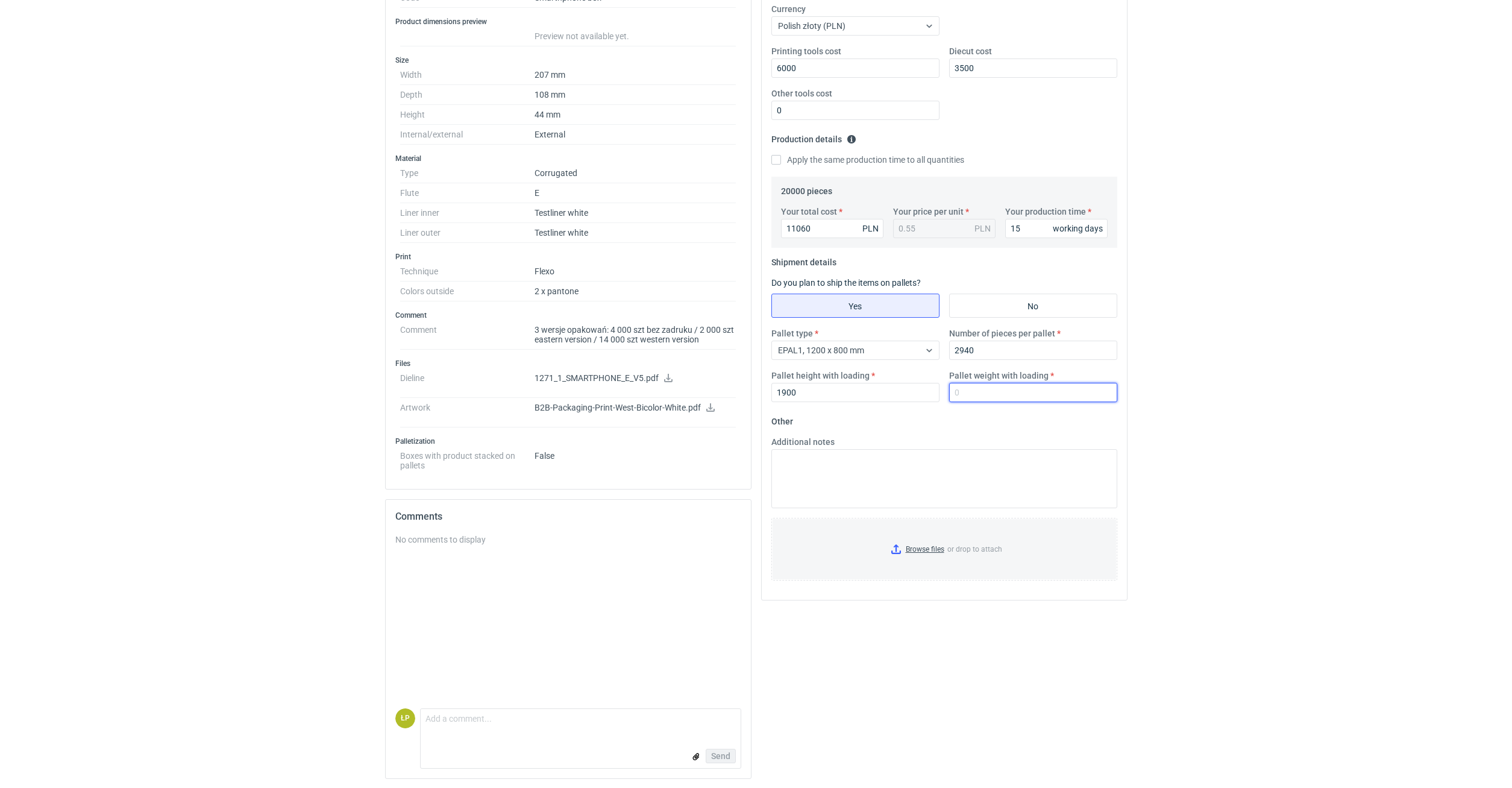 click on "Pallet weight with loading" at bounding box center (1033, 392) 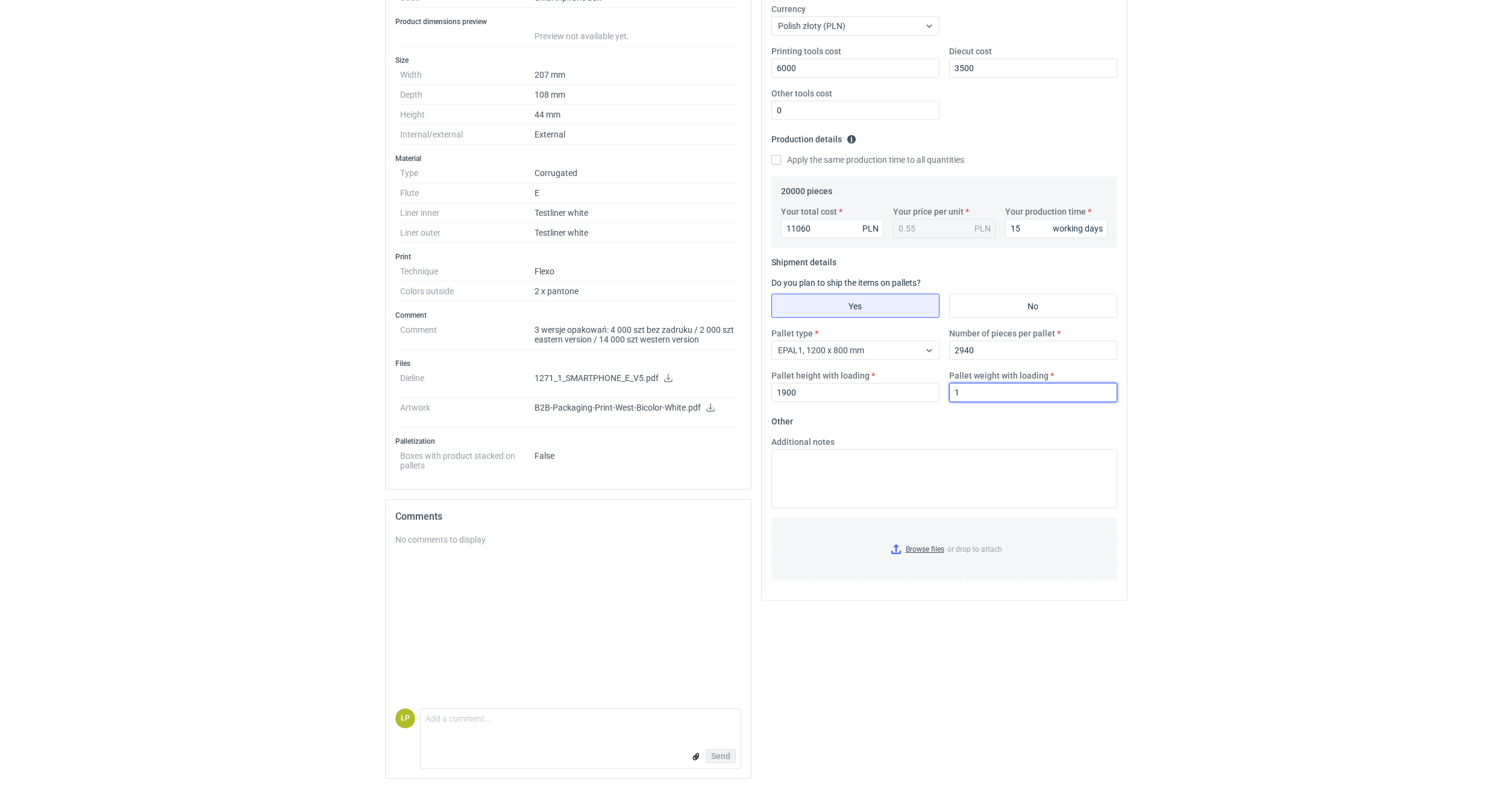 type on "1" 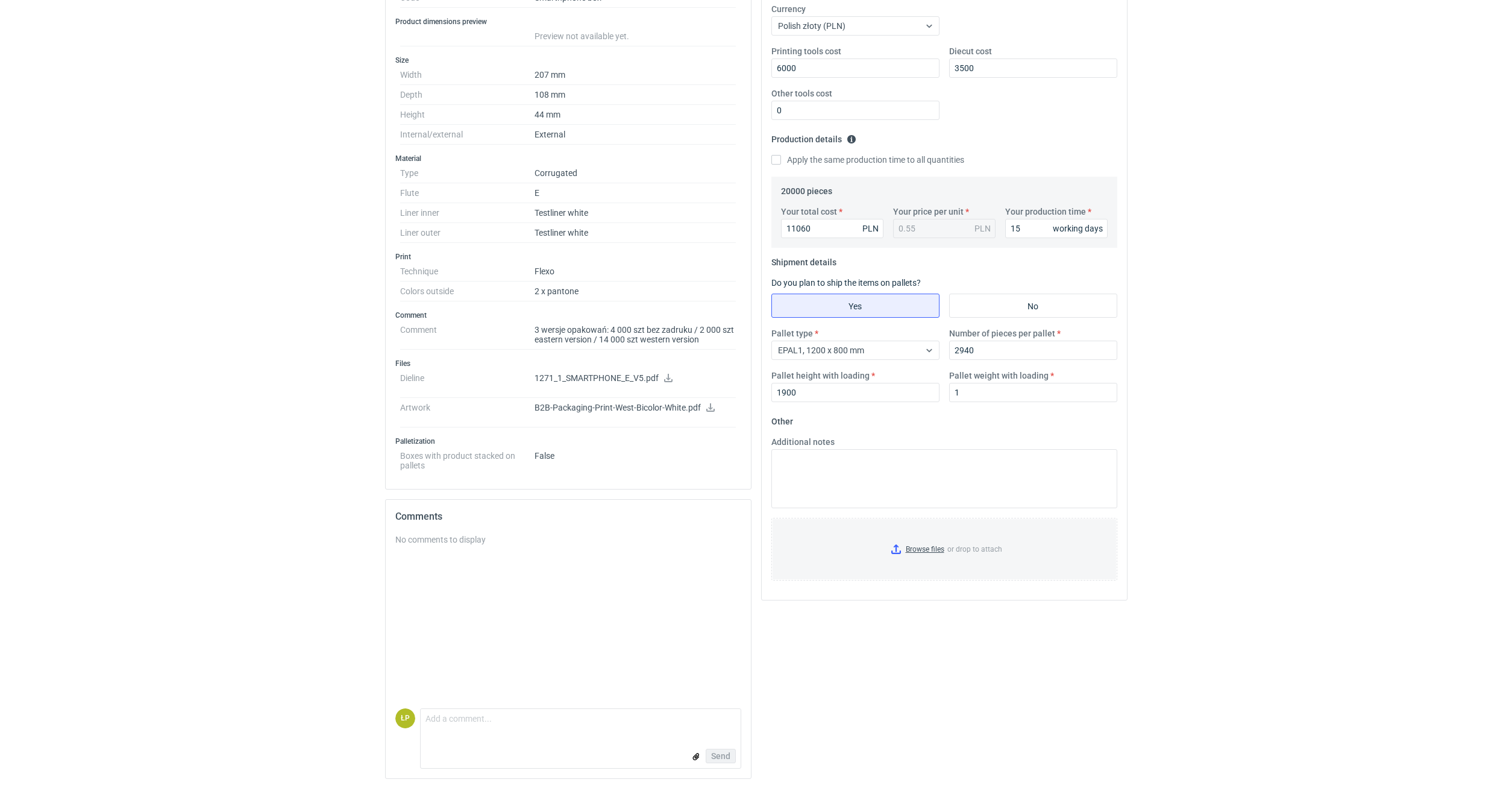 click on "RFQs Specs Designs Items Orders Customers Tools Analytics 11 25 99+ ŁP Łukasz Postawa postawal@serwach.com.pl Company profile Personal settings Help Center Sign out Quote details   CADG corrugated Pending quotation Variants: CADG - 1 CADG - 2 CADG - 3 CADG - 4 CADG - 5 CADG - 6 CADG - 7 Variant   CADG  -  7 Reject Send quote Specification Export to PDF Type Name Corrugated  Structural design Code Smarthphone box  Product dimensions preview   Preview not available yet. Size Width 207 mm Depth 108 mm Height 44 mm Internal/external External  Material Type Corrugated  Flute E  Liner inner Testliner white  Liner outer Testliner white  Print Technique Flexo  Colors outside 2 x pantone   Comment Comment 3 wersje opakowań: 4 000 szt bez zadruku / 2 000 szt eastern version / 14 000 szt western version  Files Dieline 1271_1_SMARTPHONE_E_V5.pdf Artwork B2B-Packaging-Print-West-Bicolor-White.pdf Palletization Boxes with product stacked on pallets False  Comments No comments to display ŁP Comment message Send .  0 1" at bounding box center [756, 151] 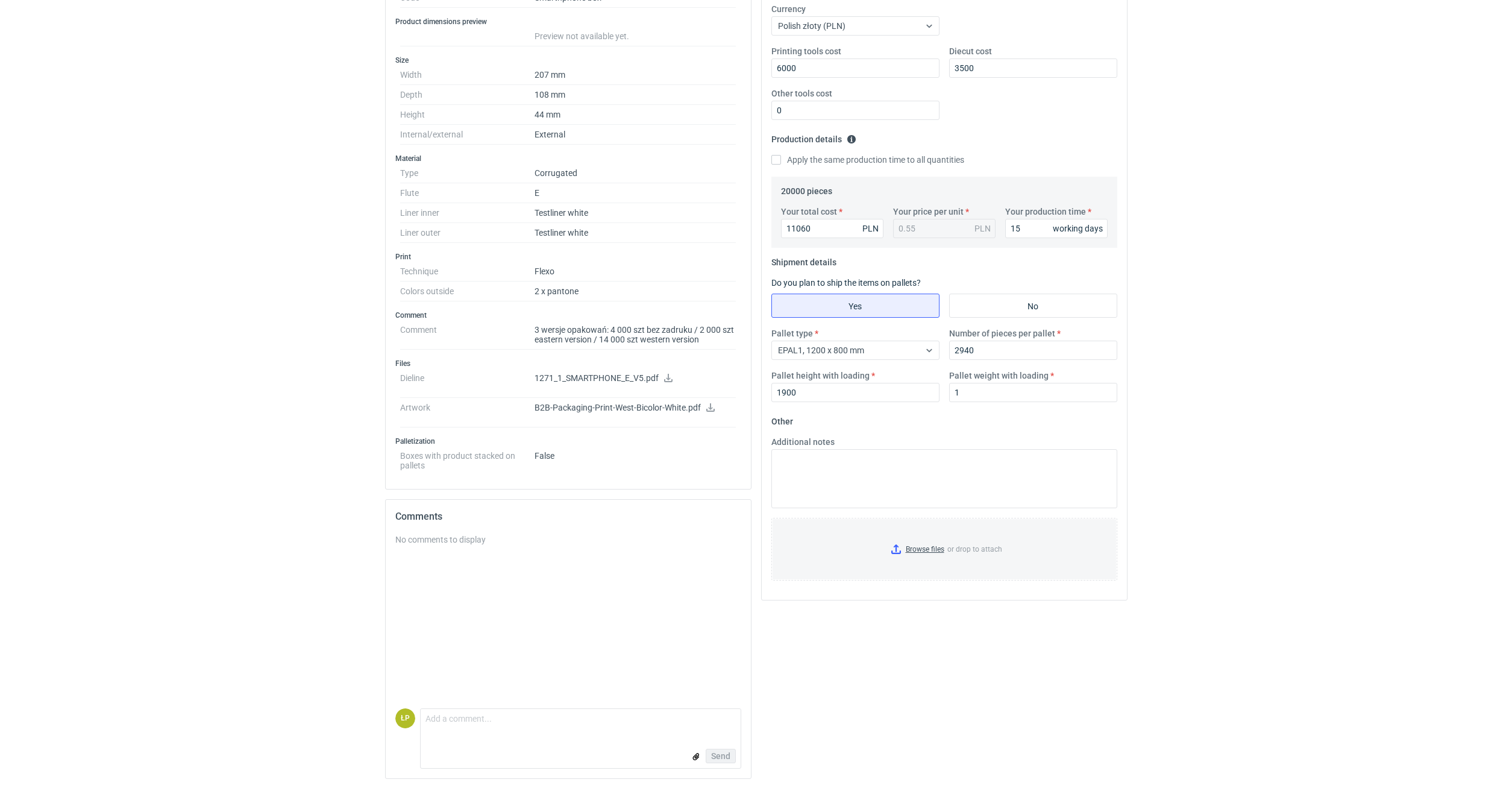 scroll, scrollTop: 37, scrollLeft: 0, axis: vertical 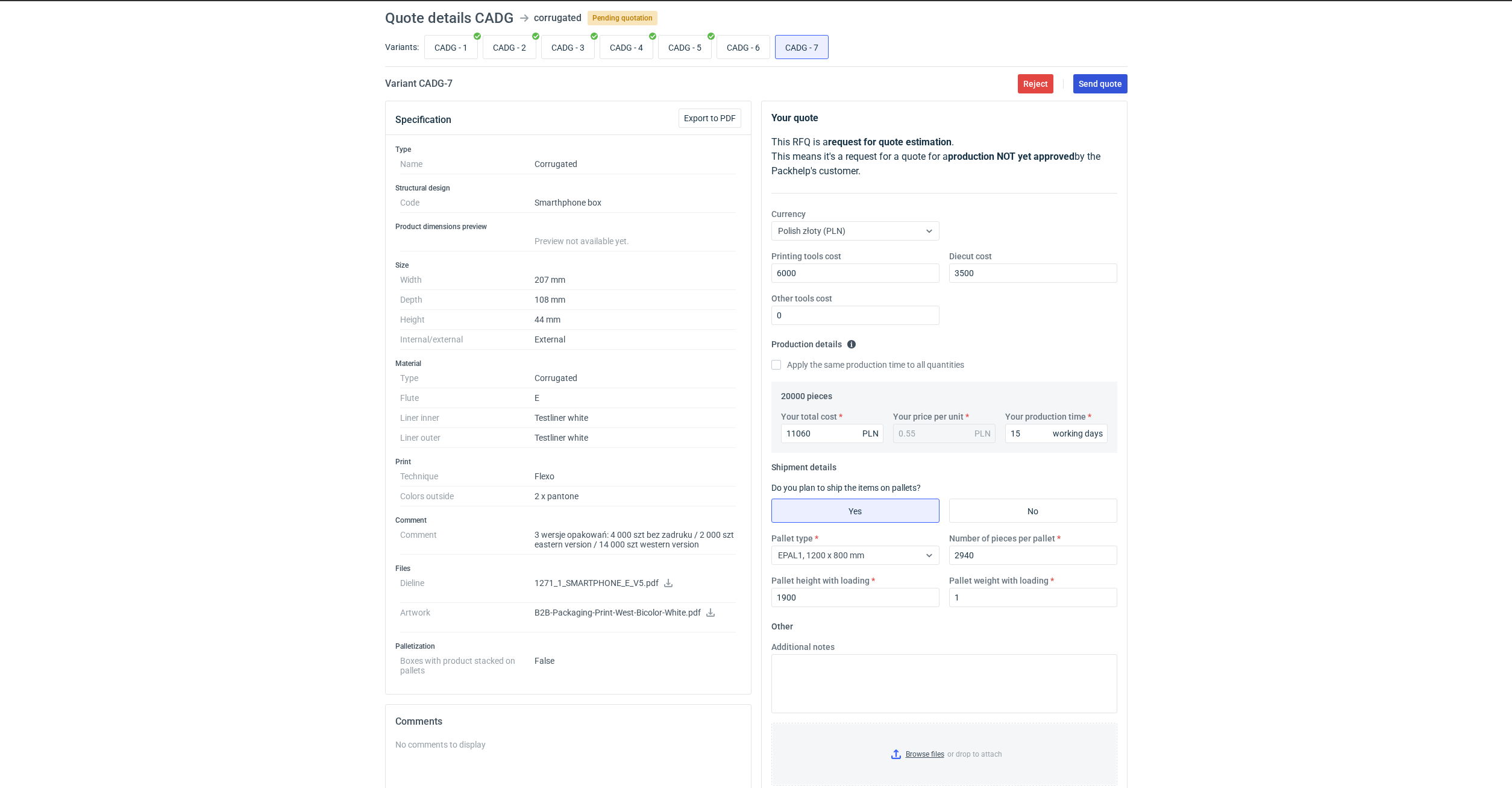 click on "Send quote" at bounding box center [1100, 84] 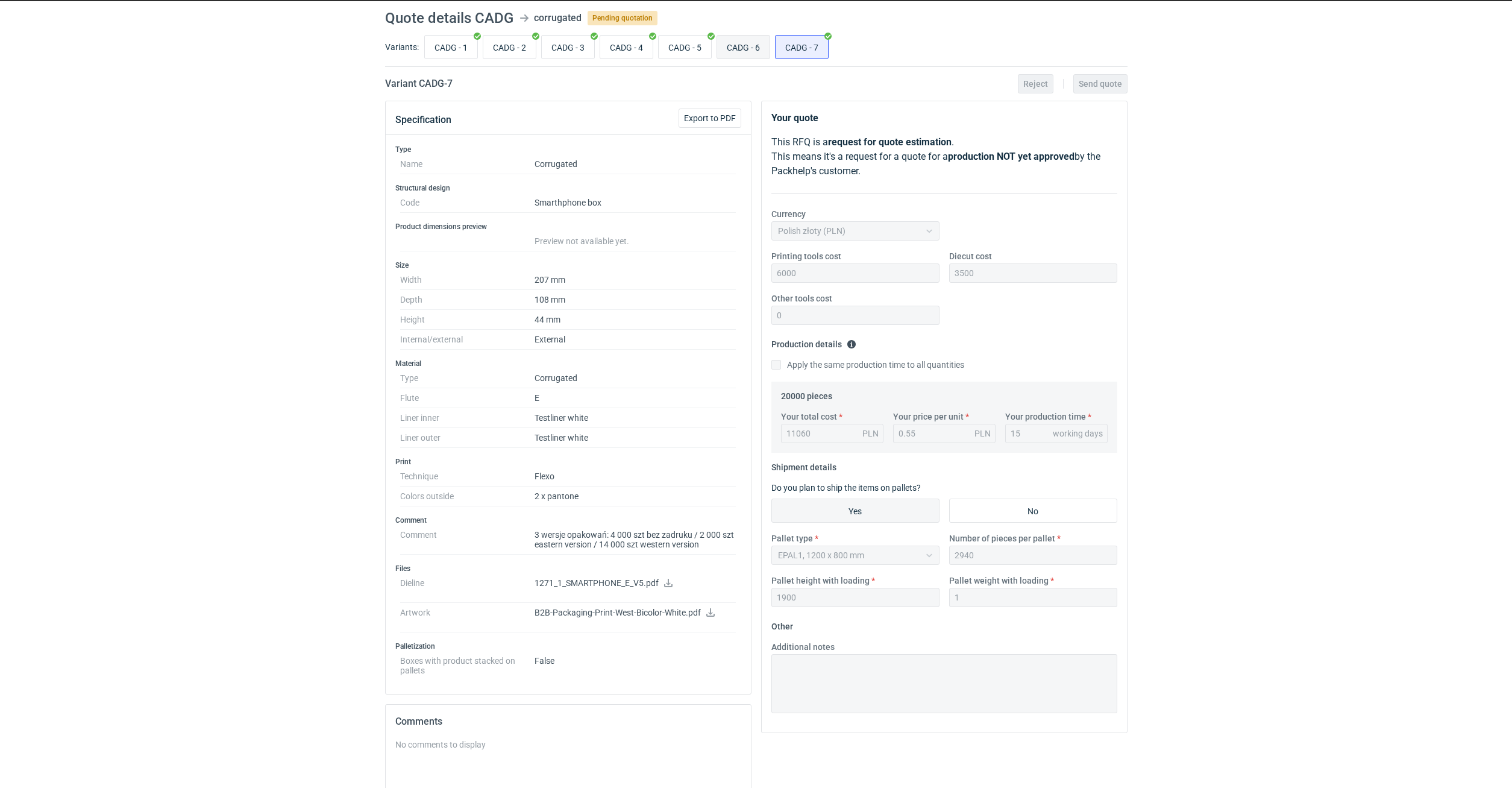 click on "CADG - 6" at bounding box center [743, 47] 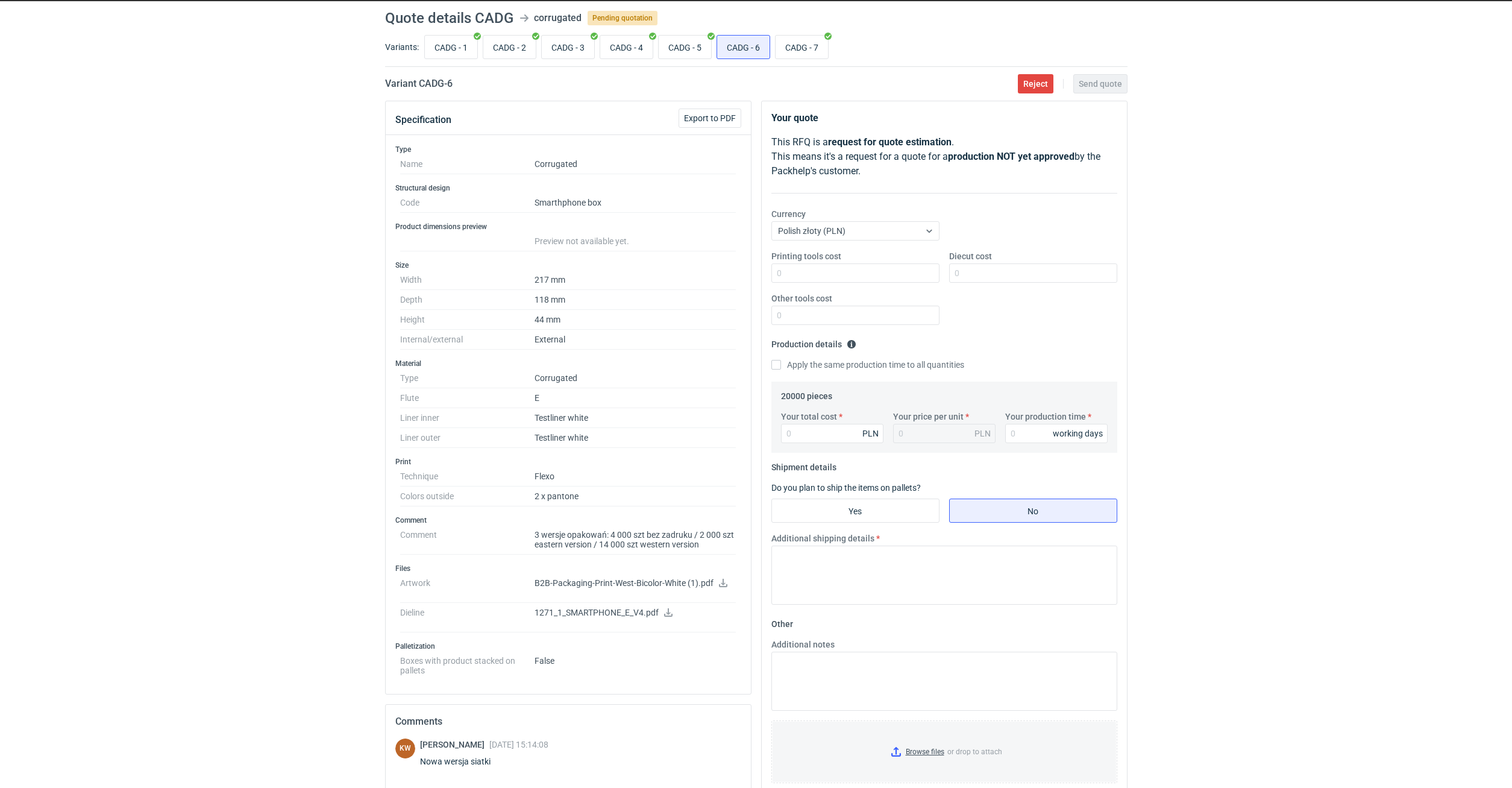 click 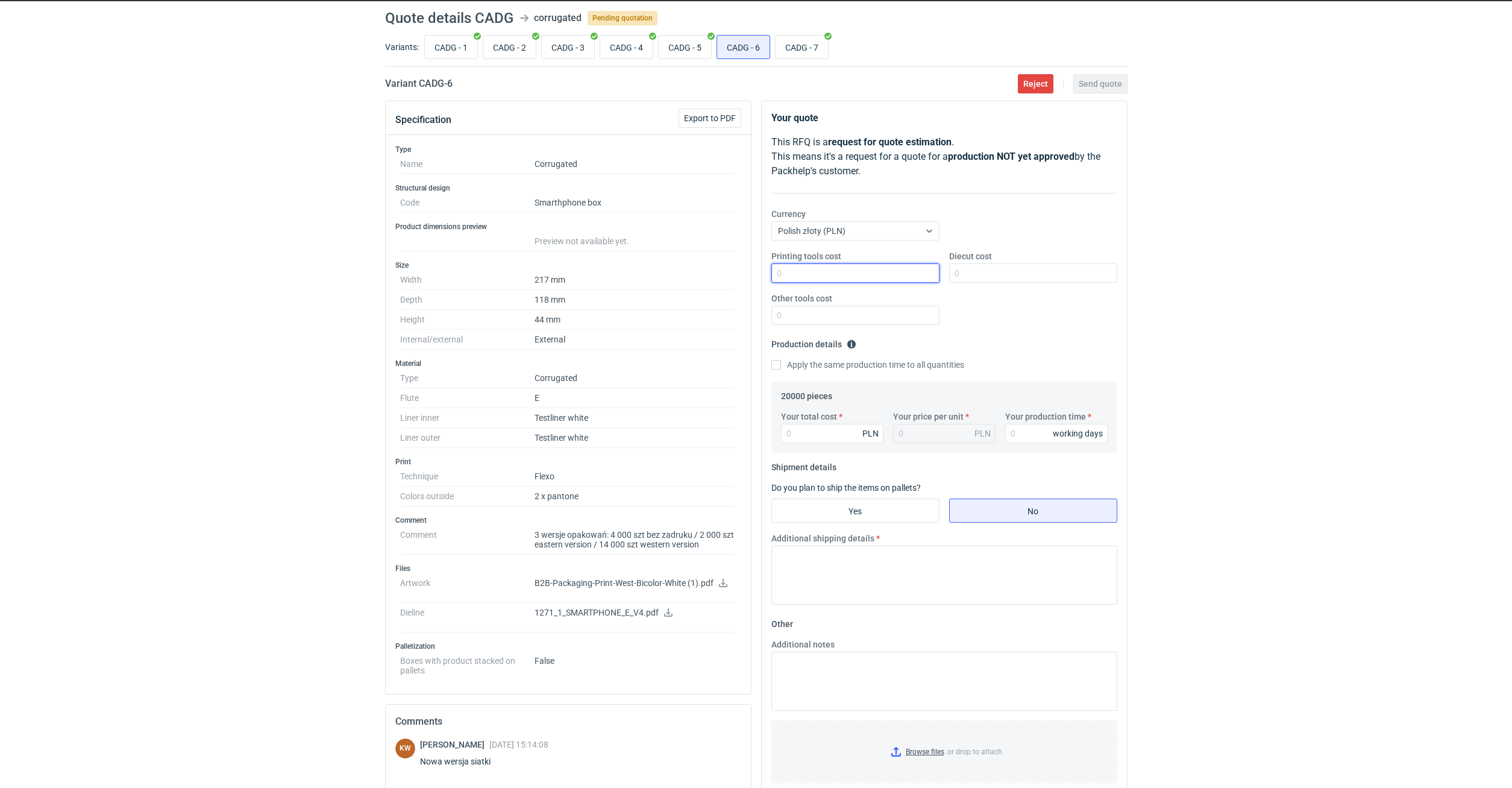 click on "Printing tools cost" at bounding box center [855, 273] 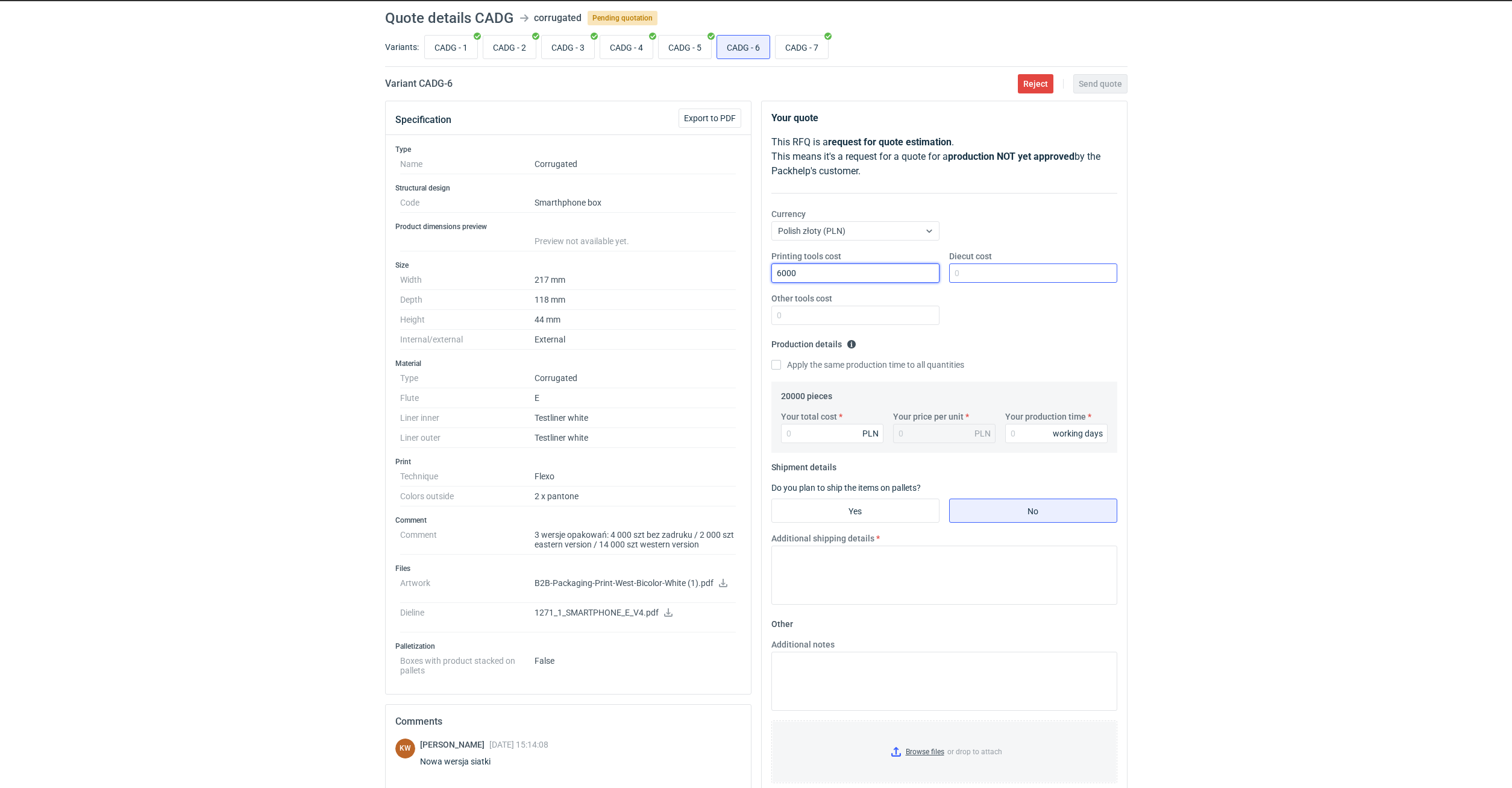 type on "6000" 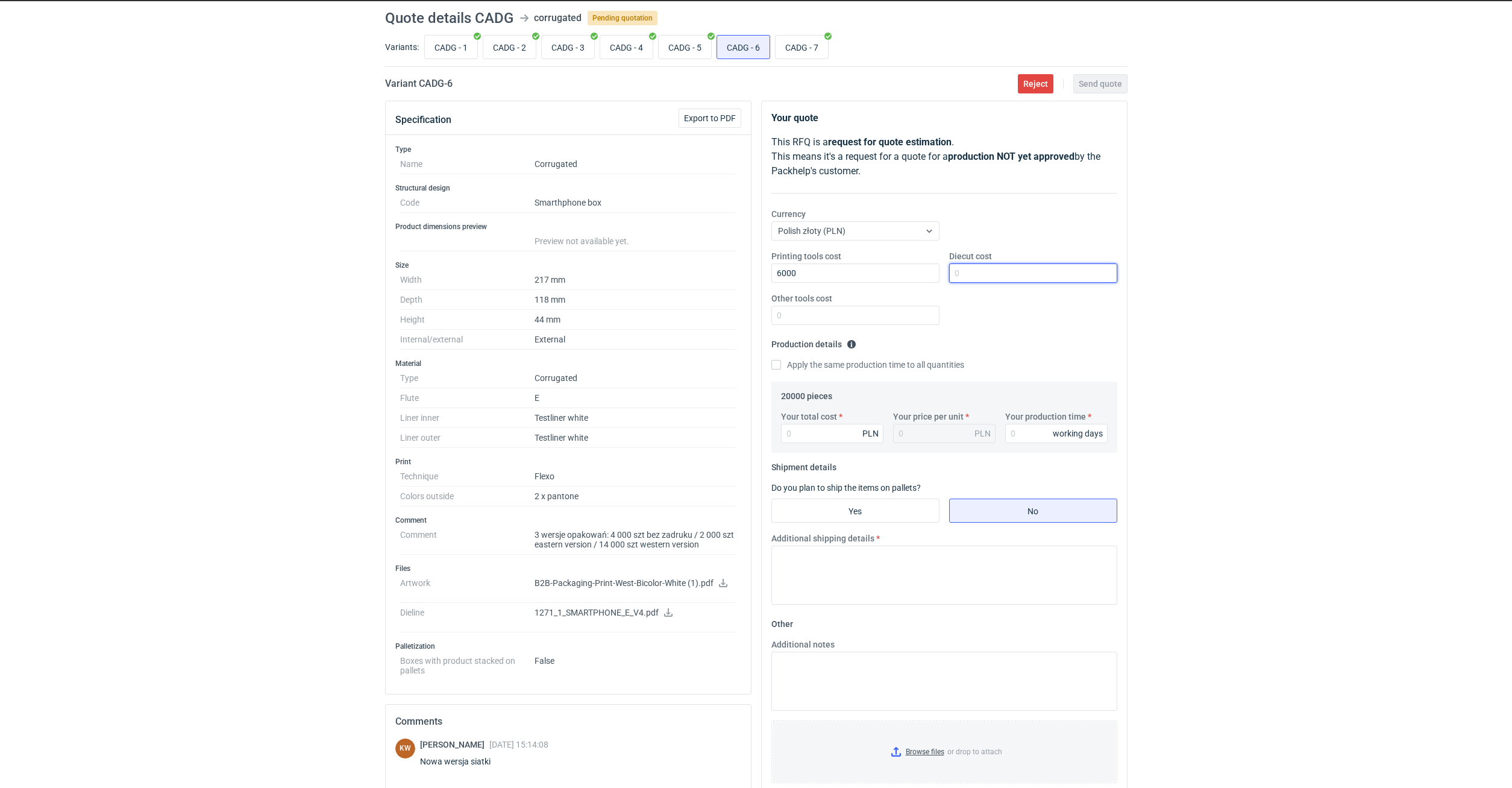 click on "Diecut cost" at bounding box center (1033, 273) 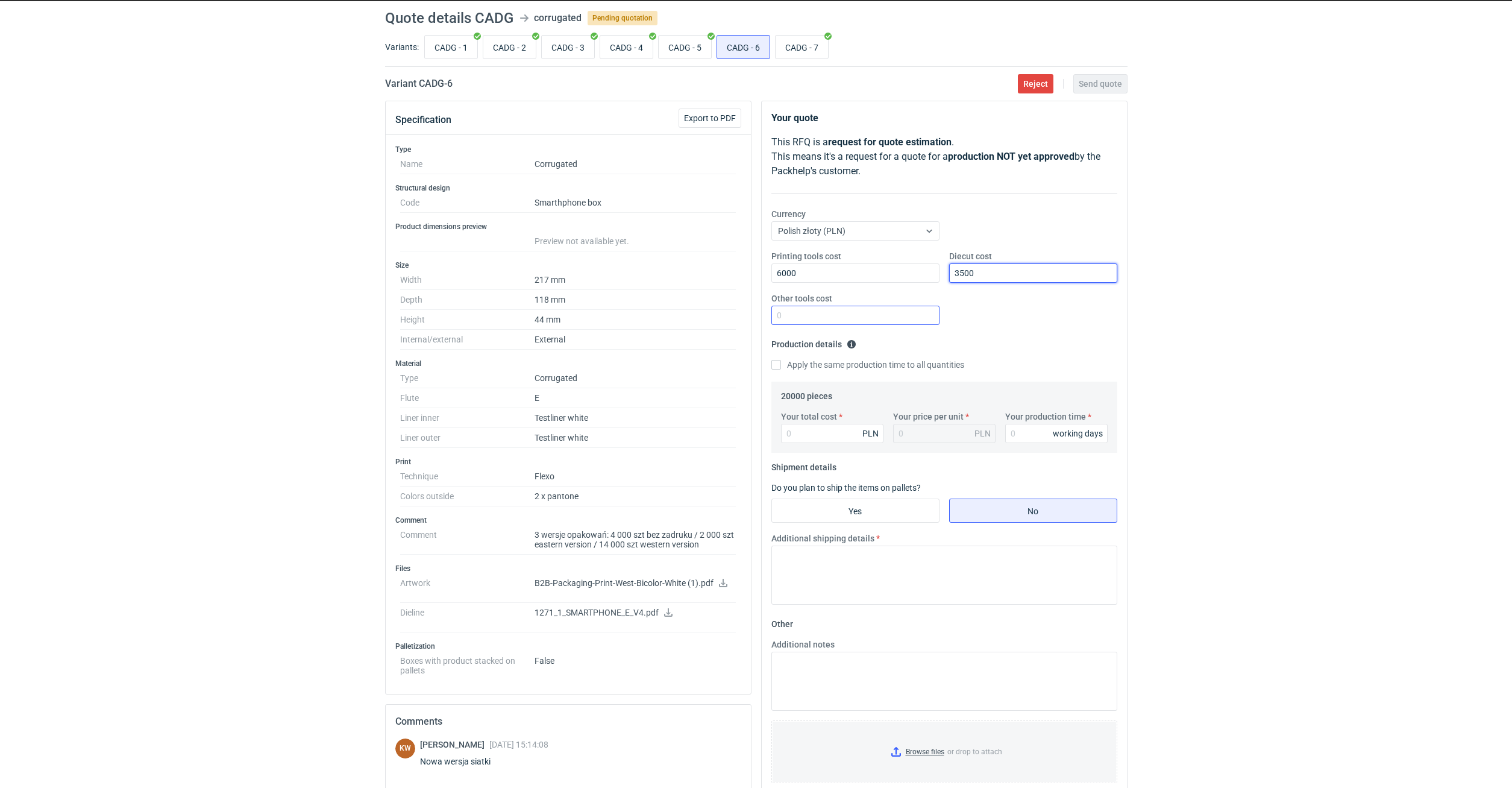 type on "3500" 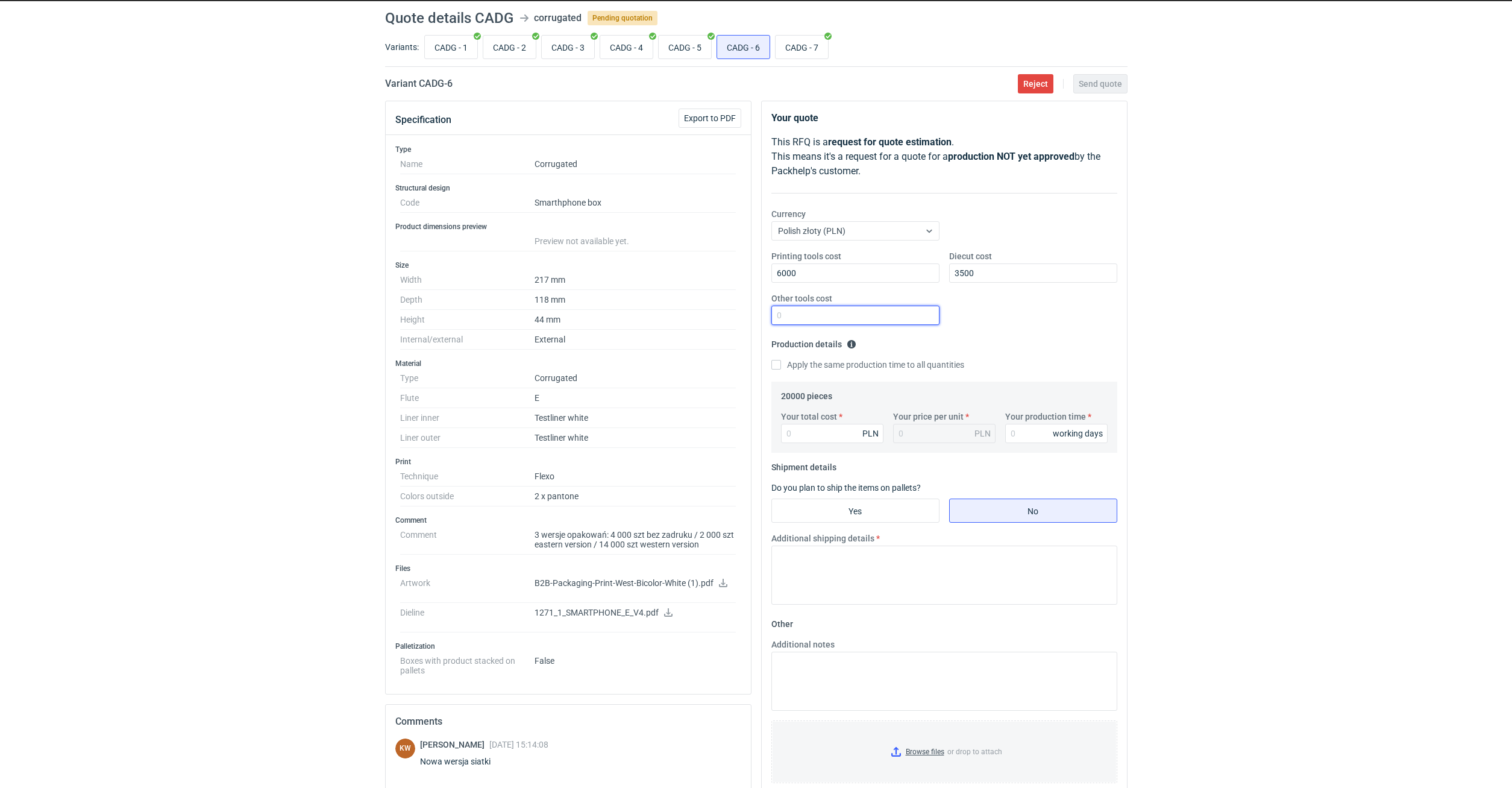 click on "Other tools cost" at bounding box center [855, 315] 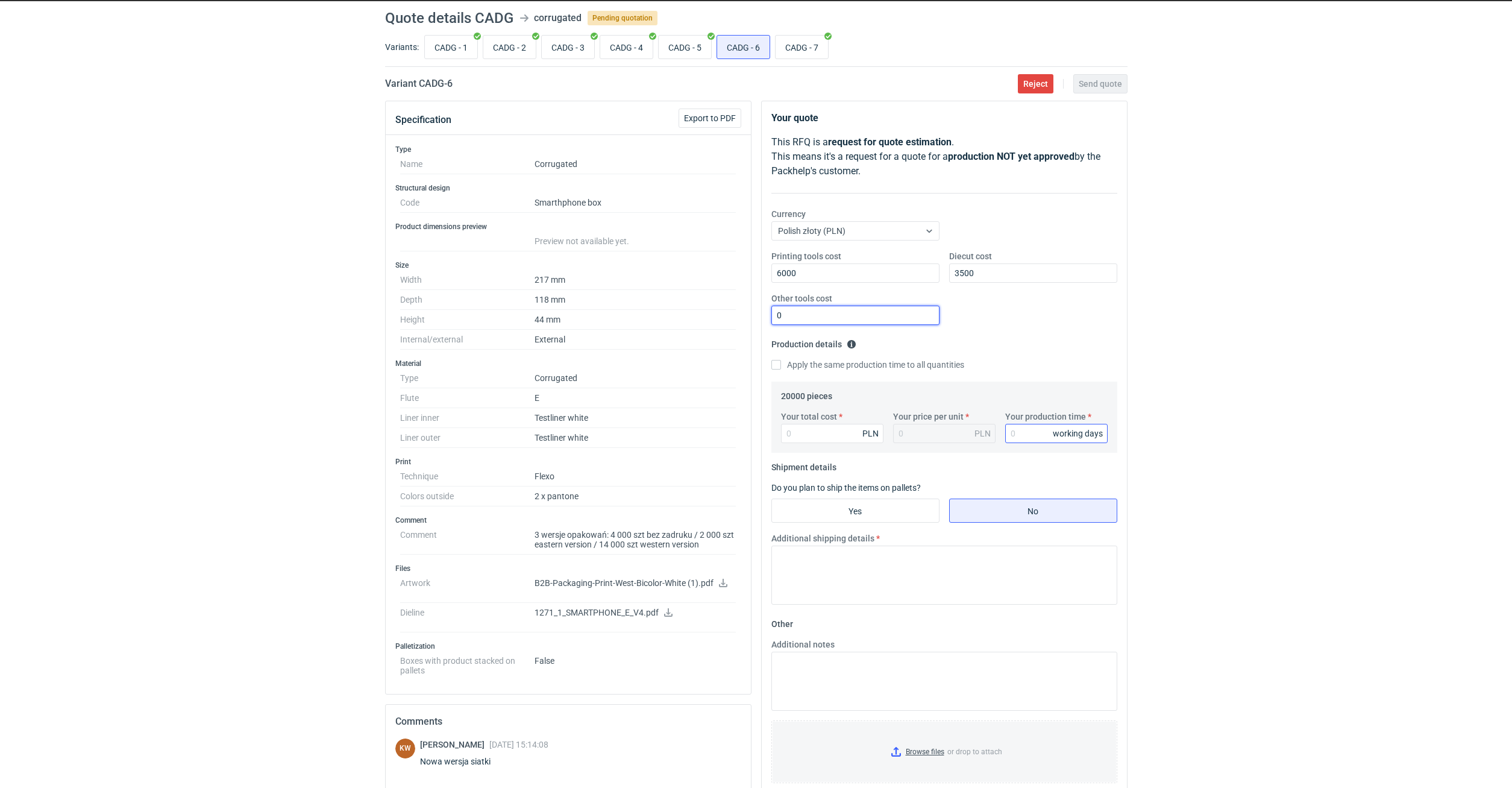 type on "0" 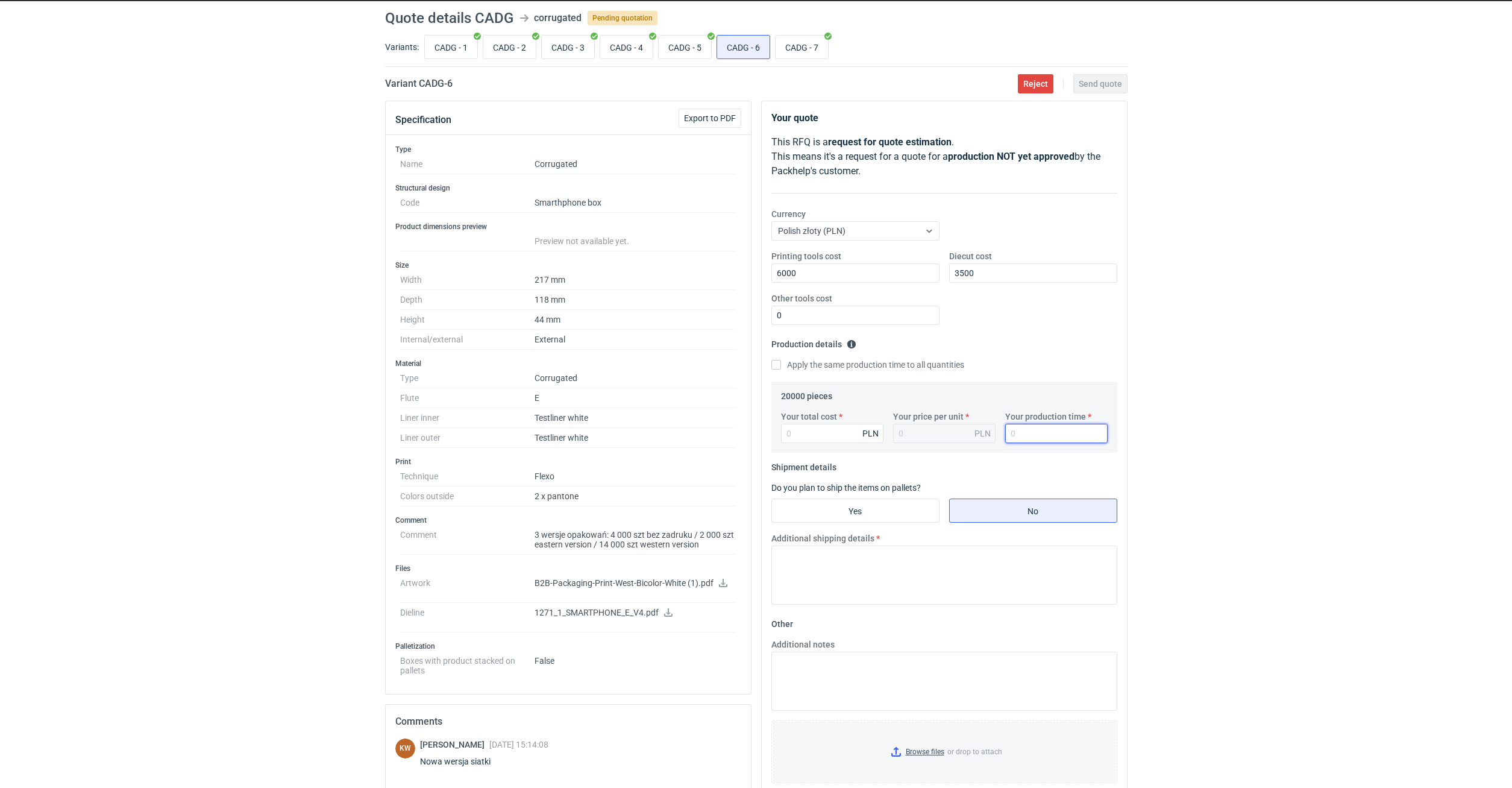 click on "Your production time" at bounding box center (1056, 433) 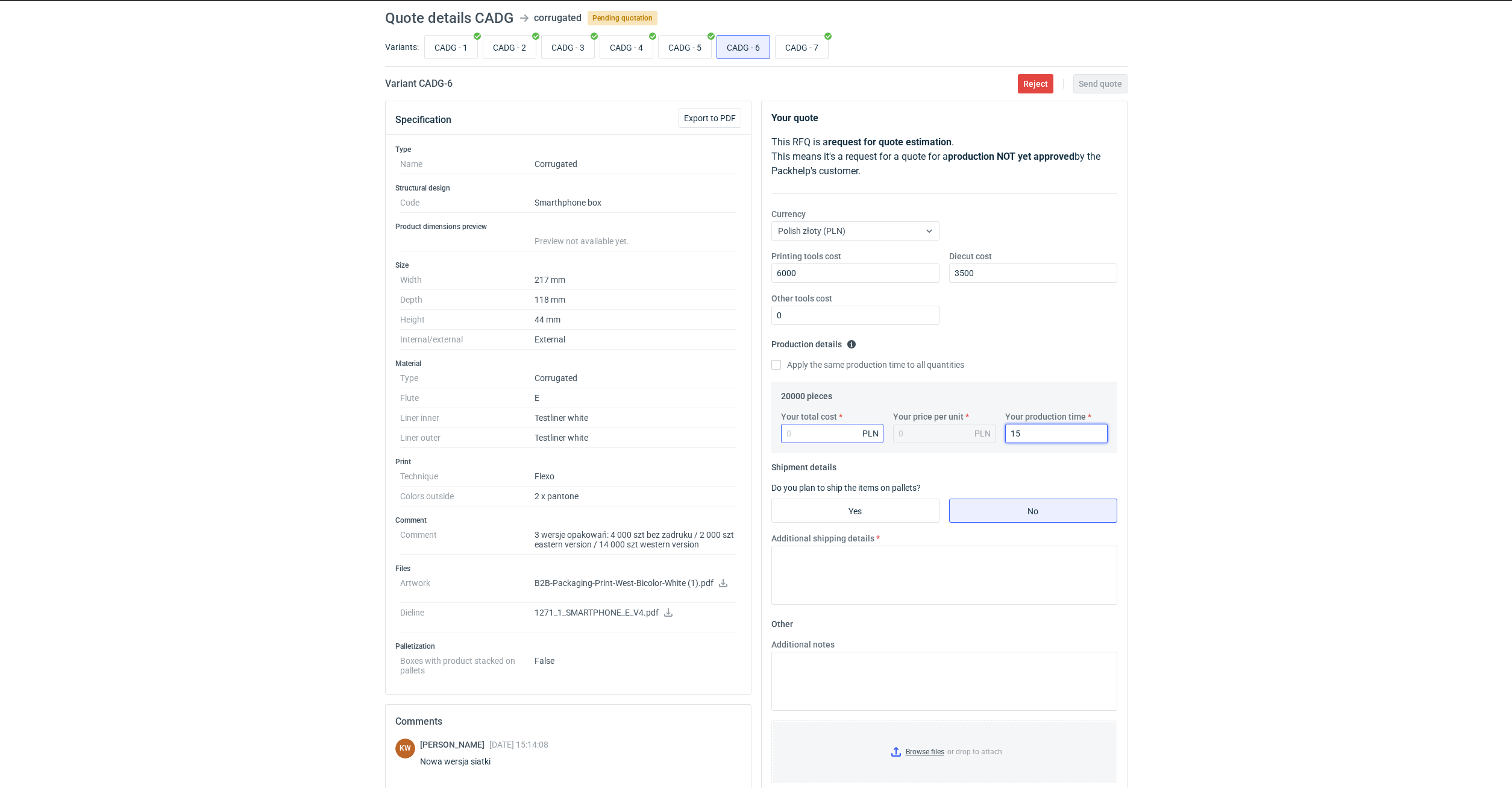 type on "15" 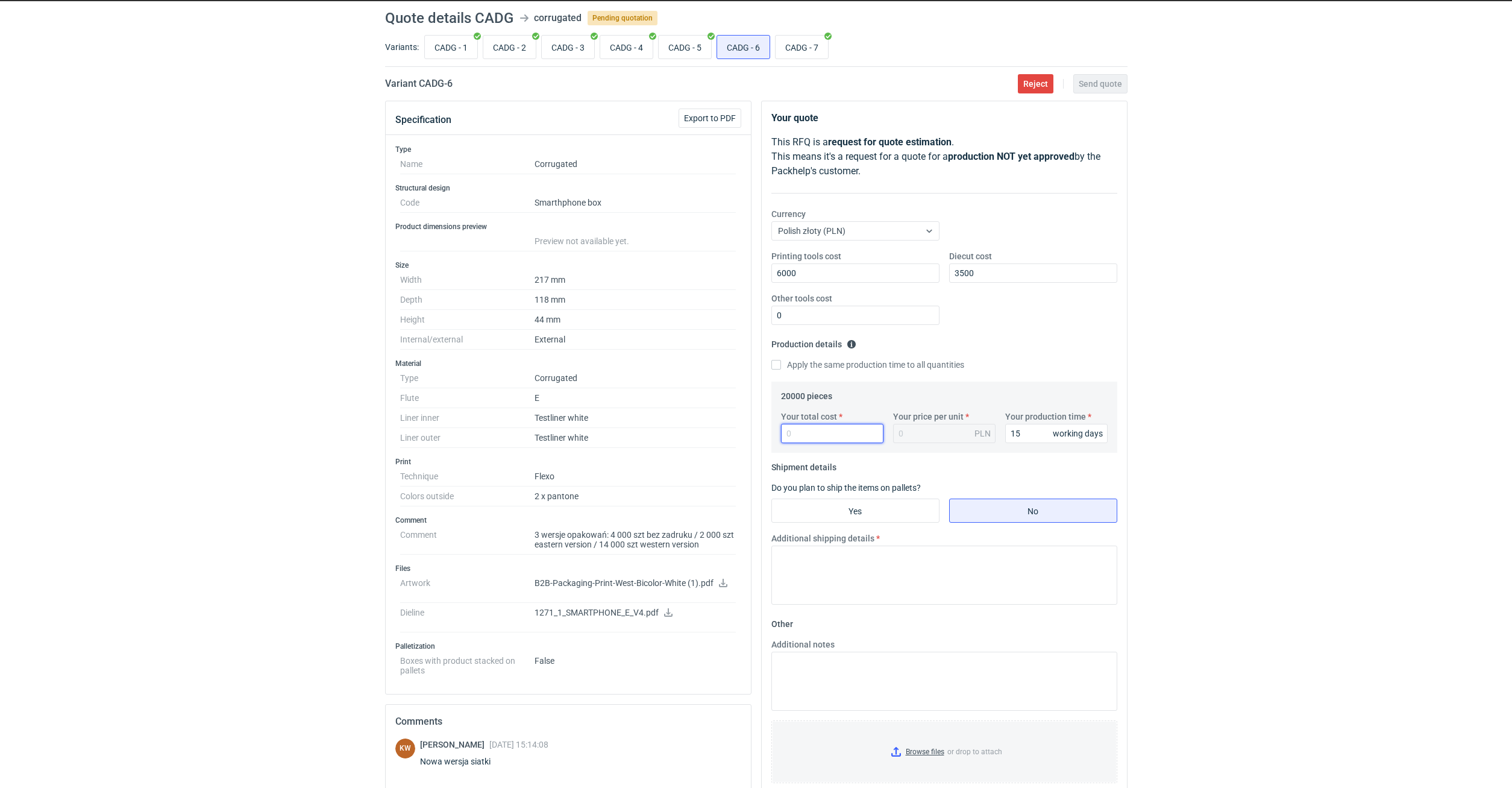 click on "Your total cost" at bounding box center (832, 433) 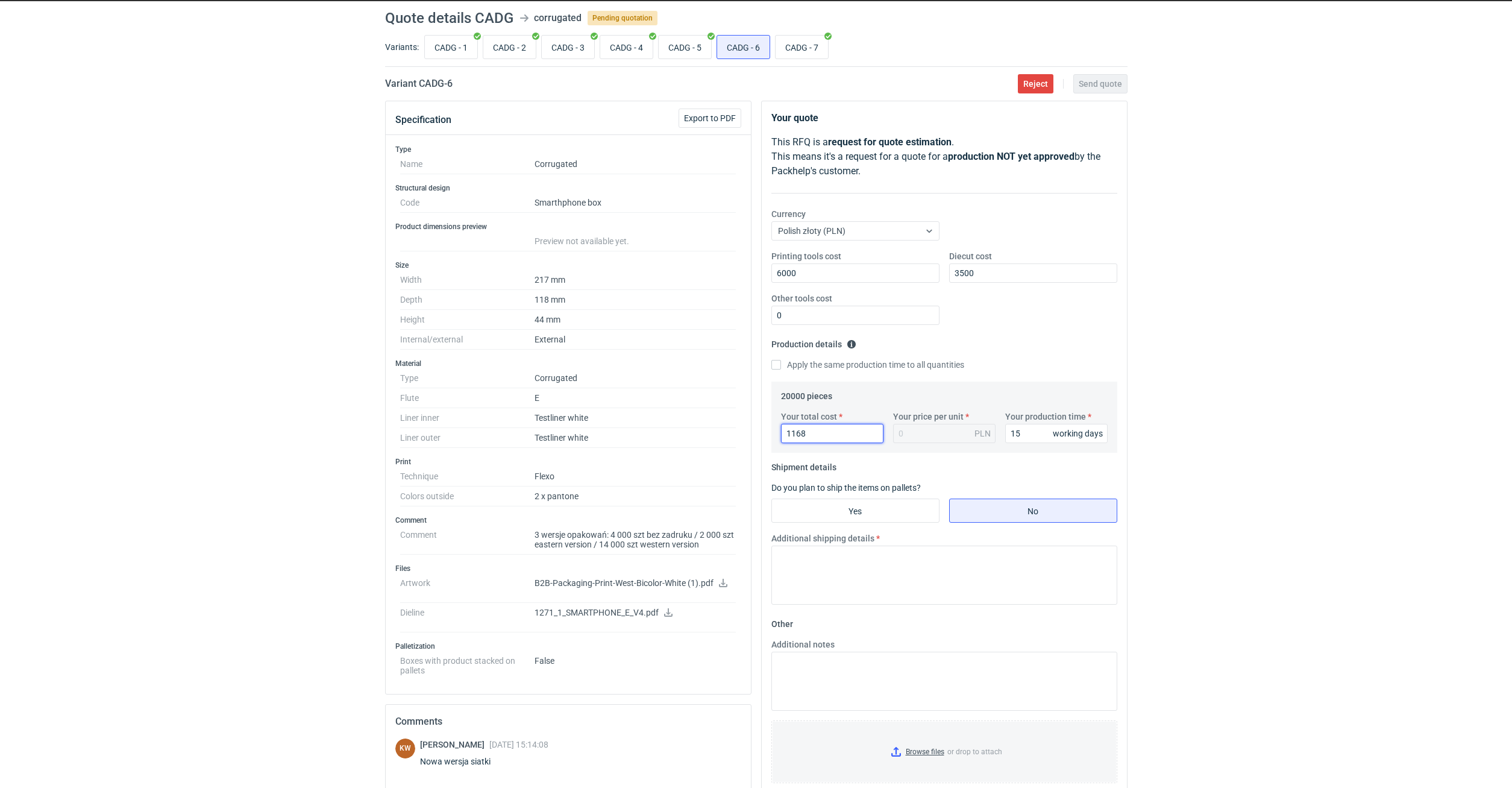 type on "11680" 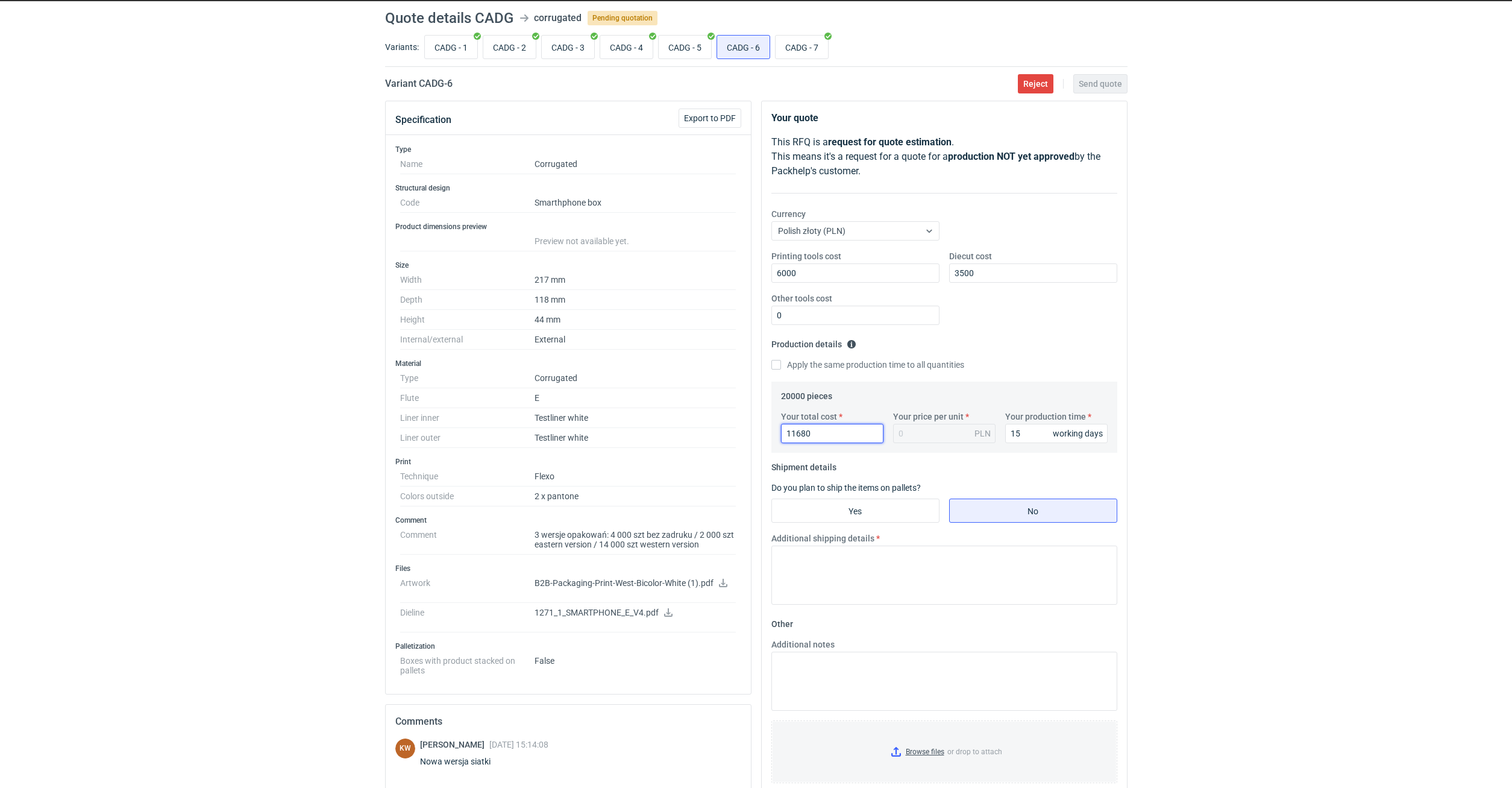 type on "0.58" 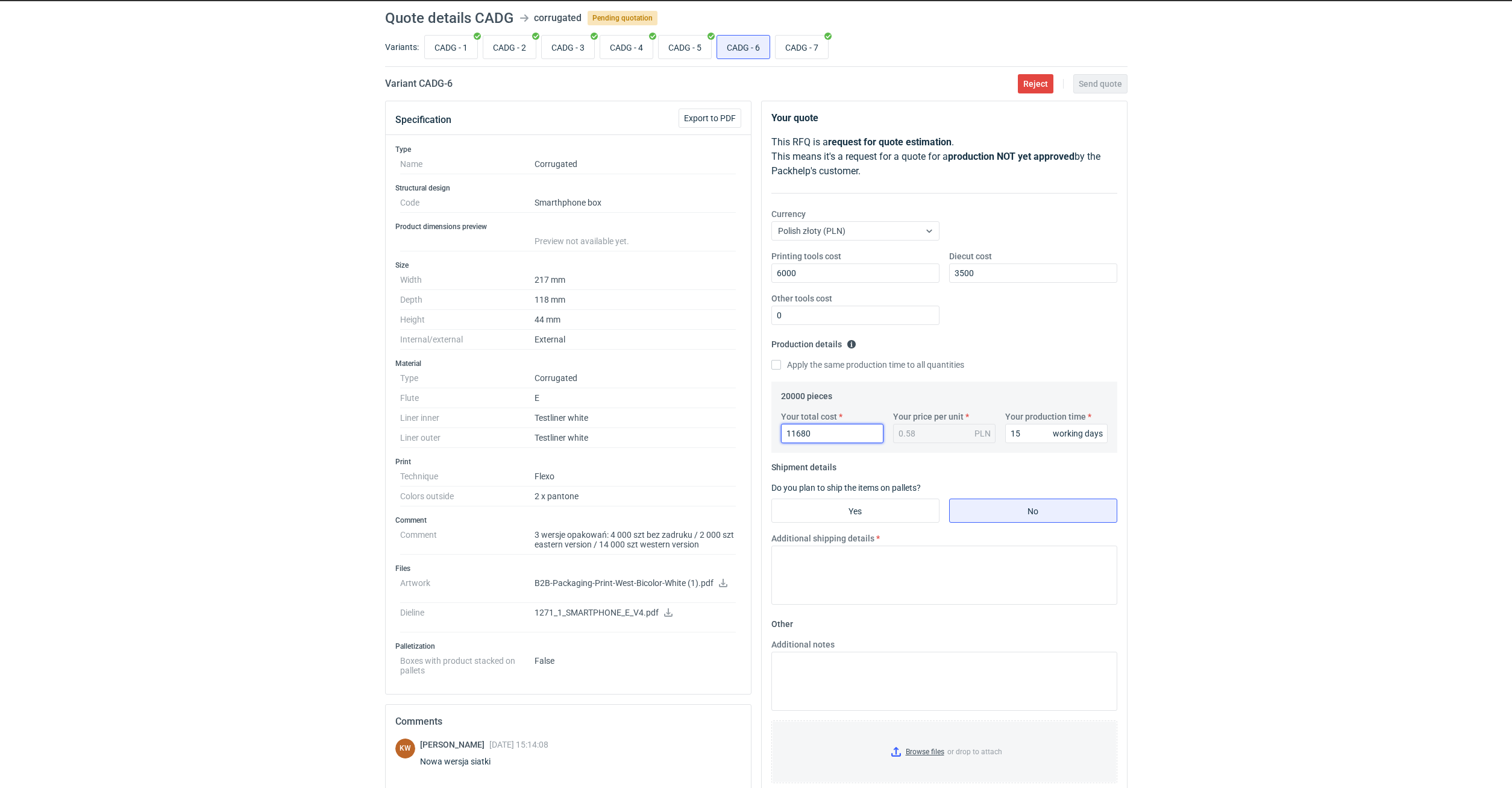 type on "11680" 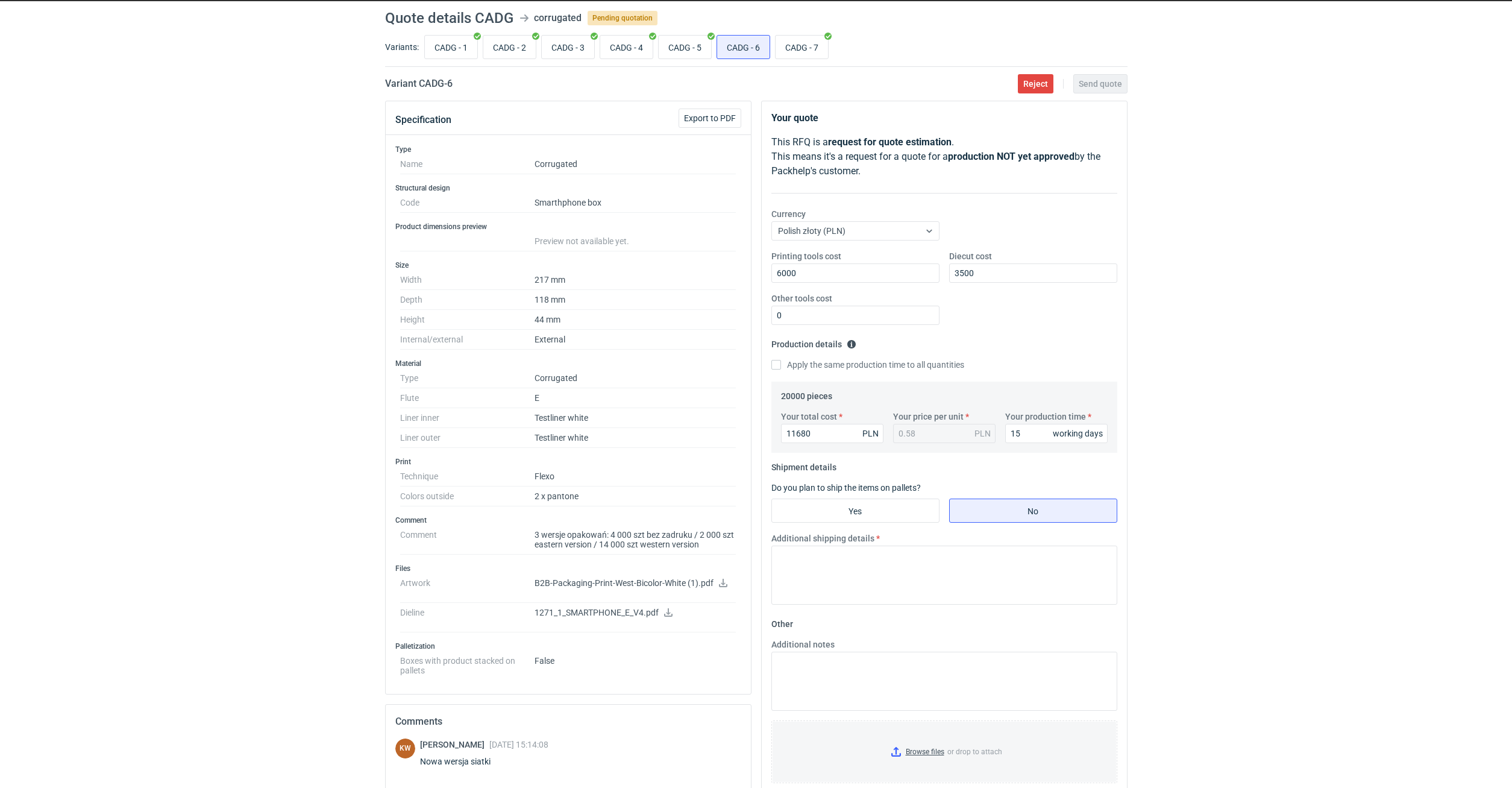 click on "RFQs Specs Designs Items Orders Customers Tools Analytics 11 25 99+ ŁP Łukasz Postawa postawal@serwach.com.pl Company profile Personal settings Help Center Sign out Quote details   CADG corrugated Pending quotation Variants: CADG - 1 CADG - 2 CADG - 3 CADG - 4 CADG - 5 CADG - 6 CADG - 7 Variant   CADG  -  6 Reject Send quote Specification Export to PDF Type Name Corrugated  Structural design Code Smarthphone box  Product dimensions preview   Preview not available yet. Size Width 217 mm Depth 118 mm Height 44 mm Internal/external External  Material Type Corrugated  Flute E  Liner inner Testliner white  Liner outer Testliner white  Print Technique Flexo  Colors outside 2 x pantone   Comment Comment 3 wersje opakowań: 4 000 szt bez zadruku / 2 000 szt eastern version / 14 000 szt western version  Files Artwork B2B-Packaging-Print-West-Bicolor-White (1).pdf Dieline 1271_1_SMARTPHONE_E_V4.pdf Palletization Boxes with product stacked on pallets False  Comments KW Klaudia Wiśniewska 20 Jun 2025 15:14:08 ŁP ." at bounding box center [756, 356] 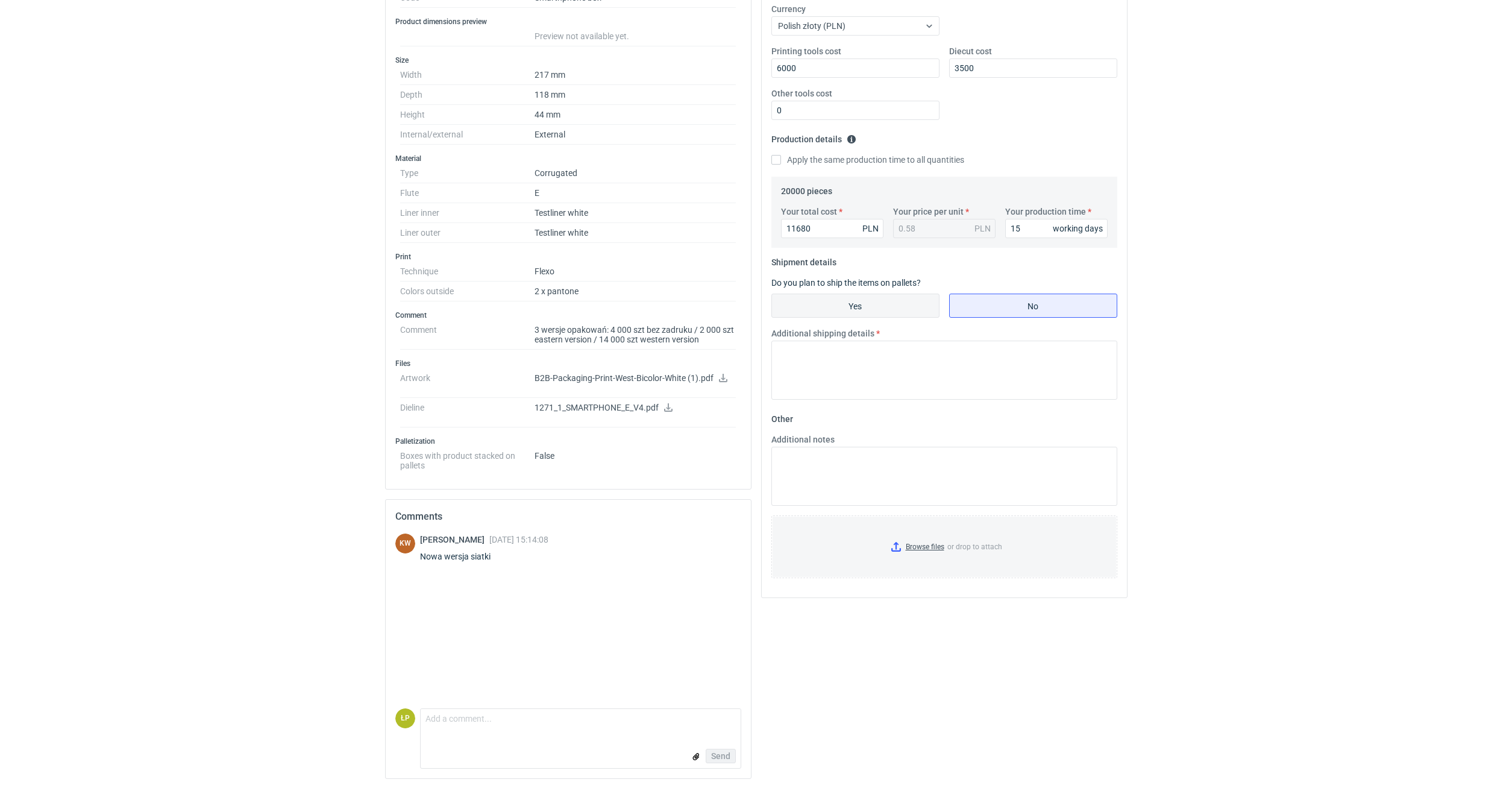 click on "Yes" at bounding box center [855, 306] 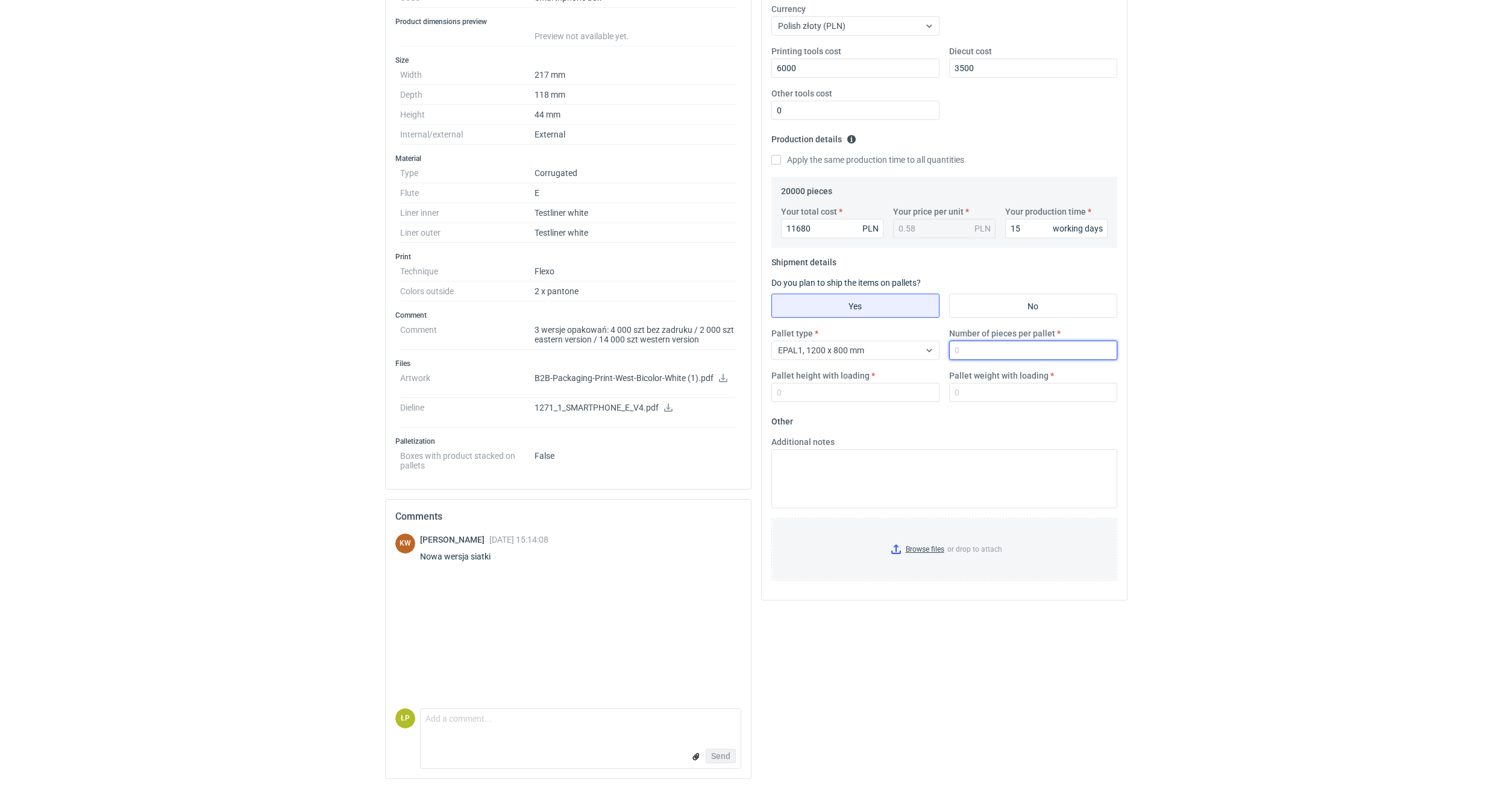 click on "Number of pieces per pallet" at bounding box center [1033, 350] 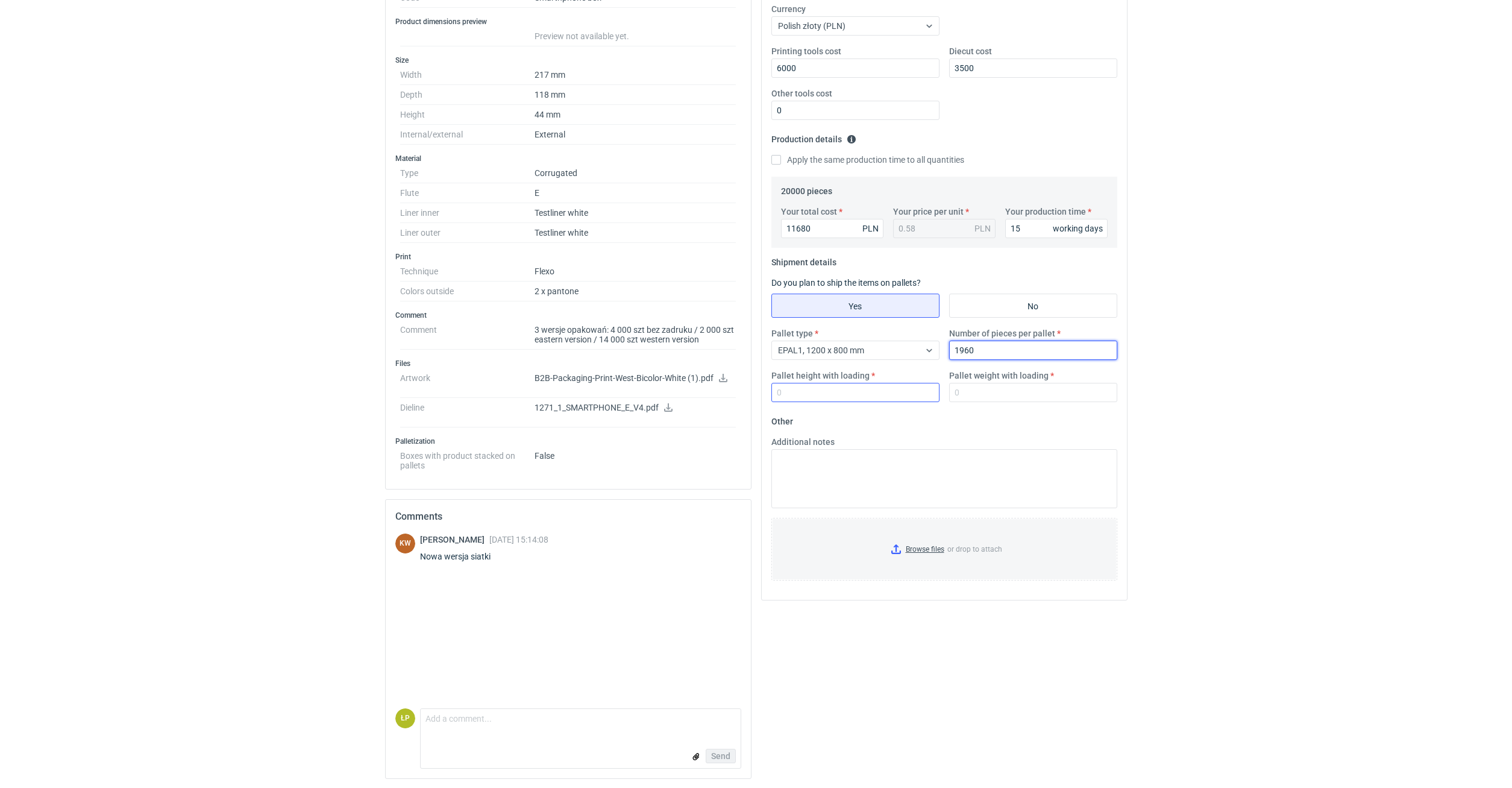 type on "1960" 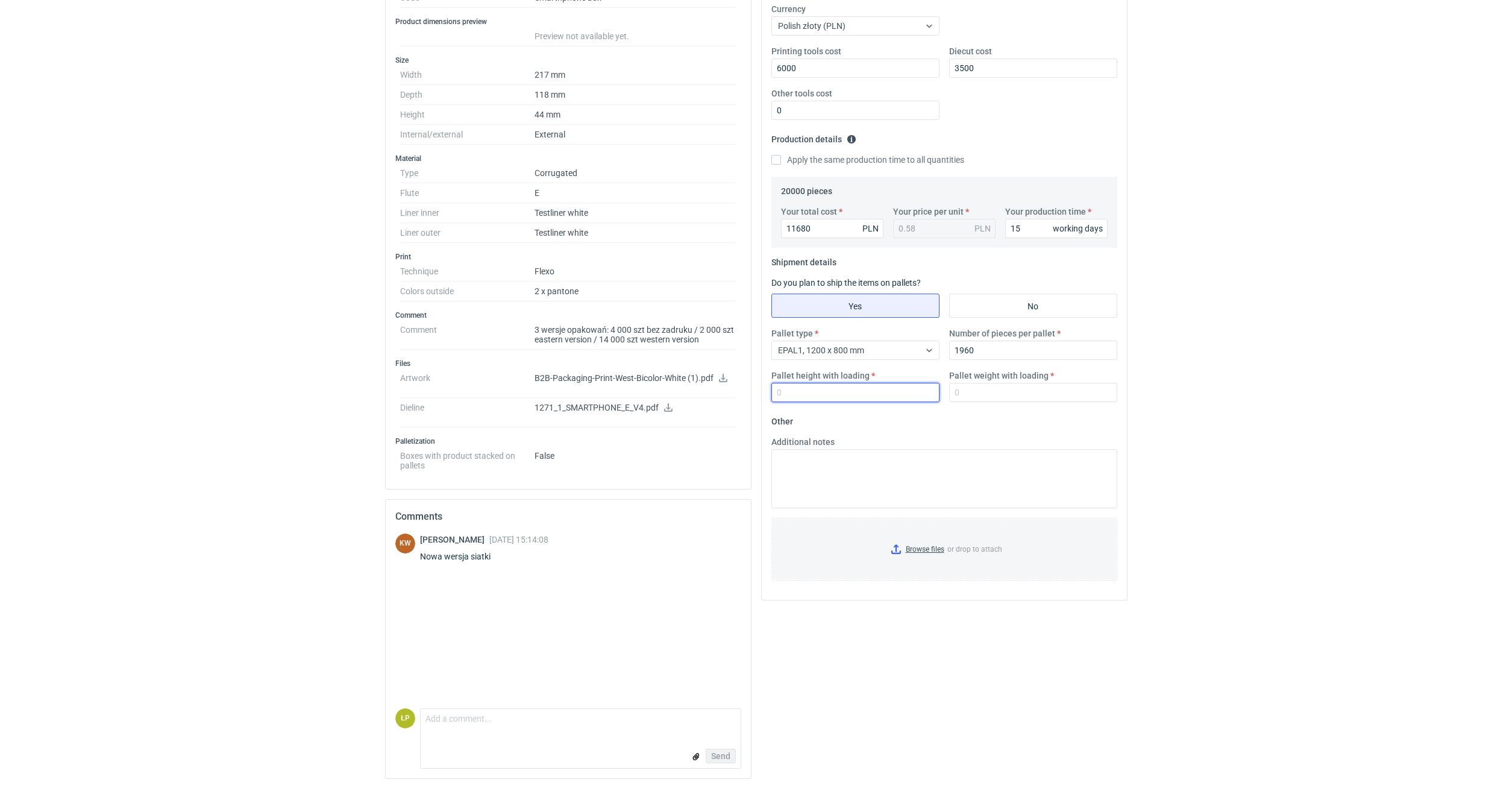 click on "Pallet height with loading" at bounding box center [855, 392] 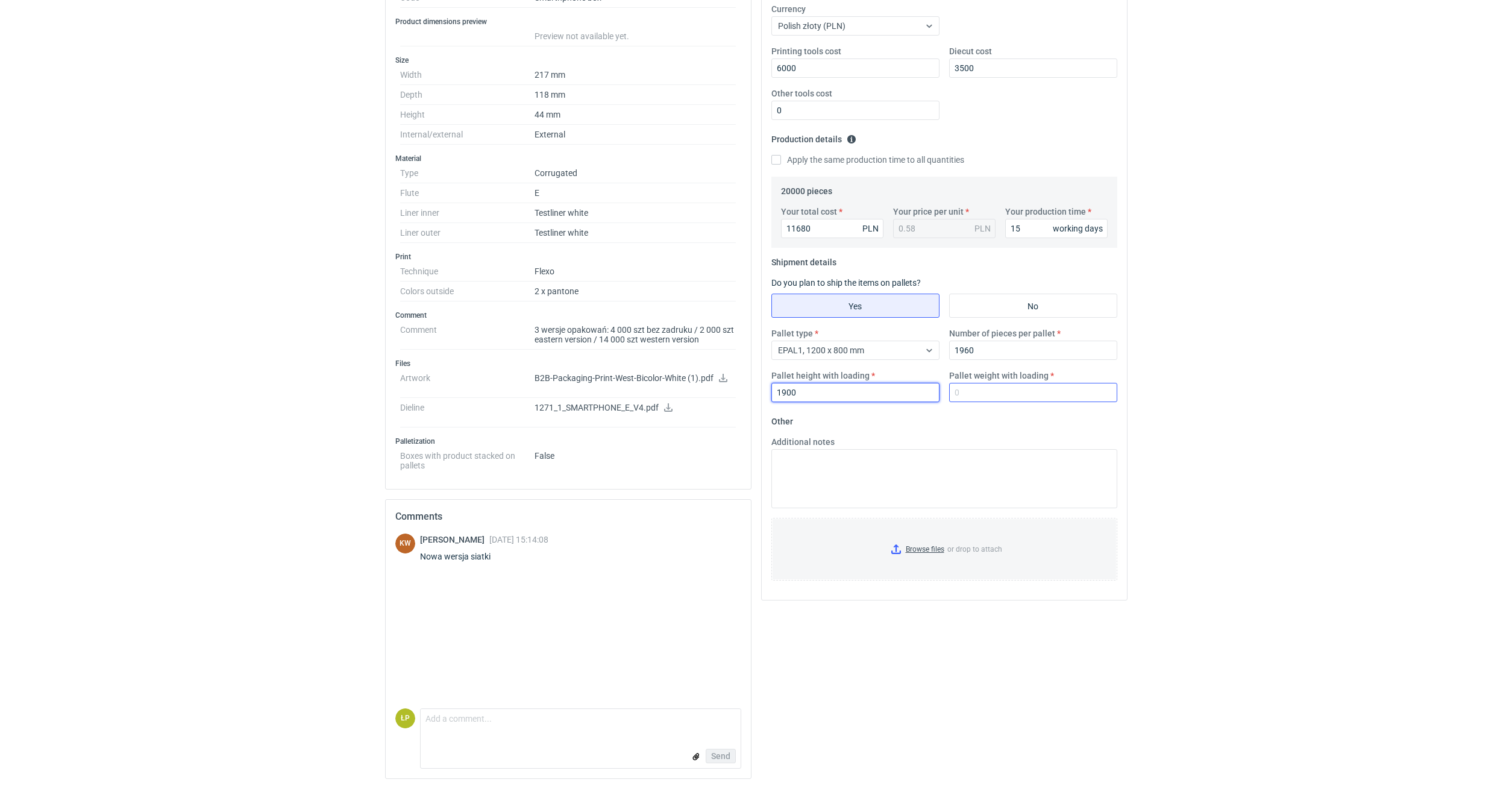type on "1900" 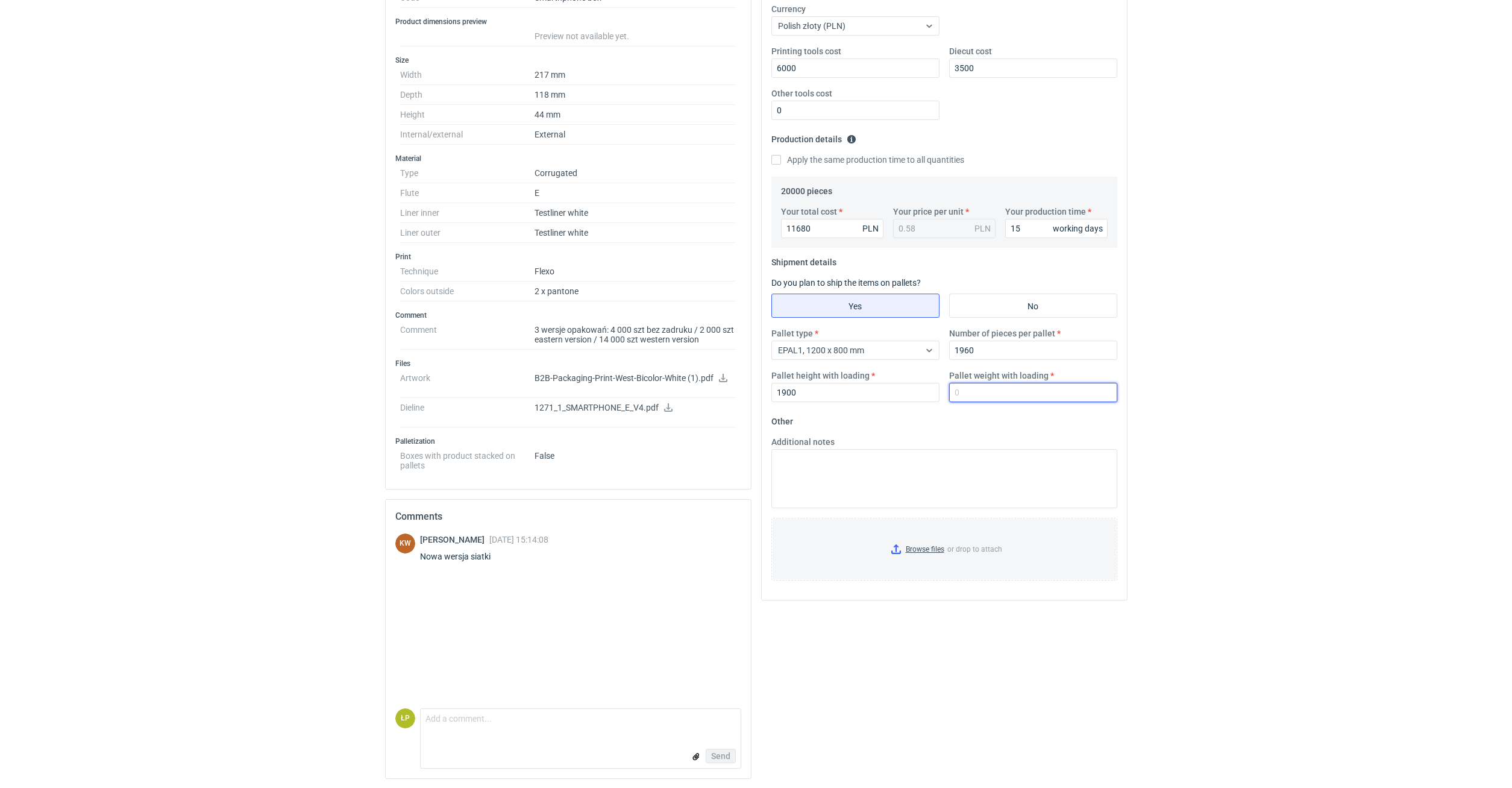 click on "Pallet weight with loading" at bounding box center (1033, 392) 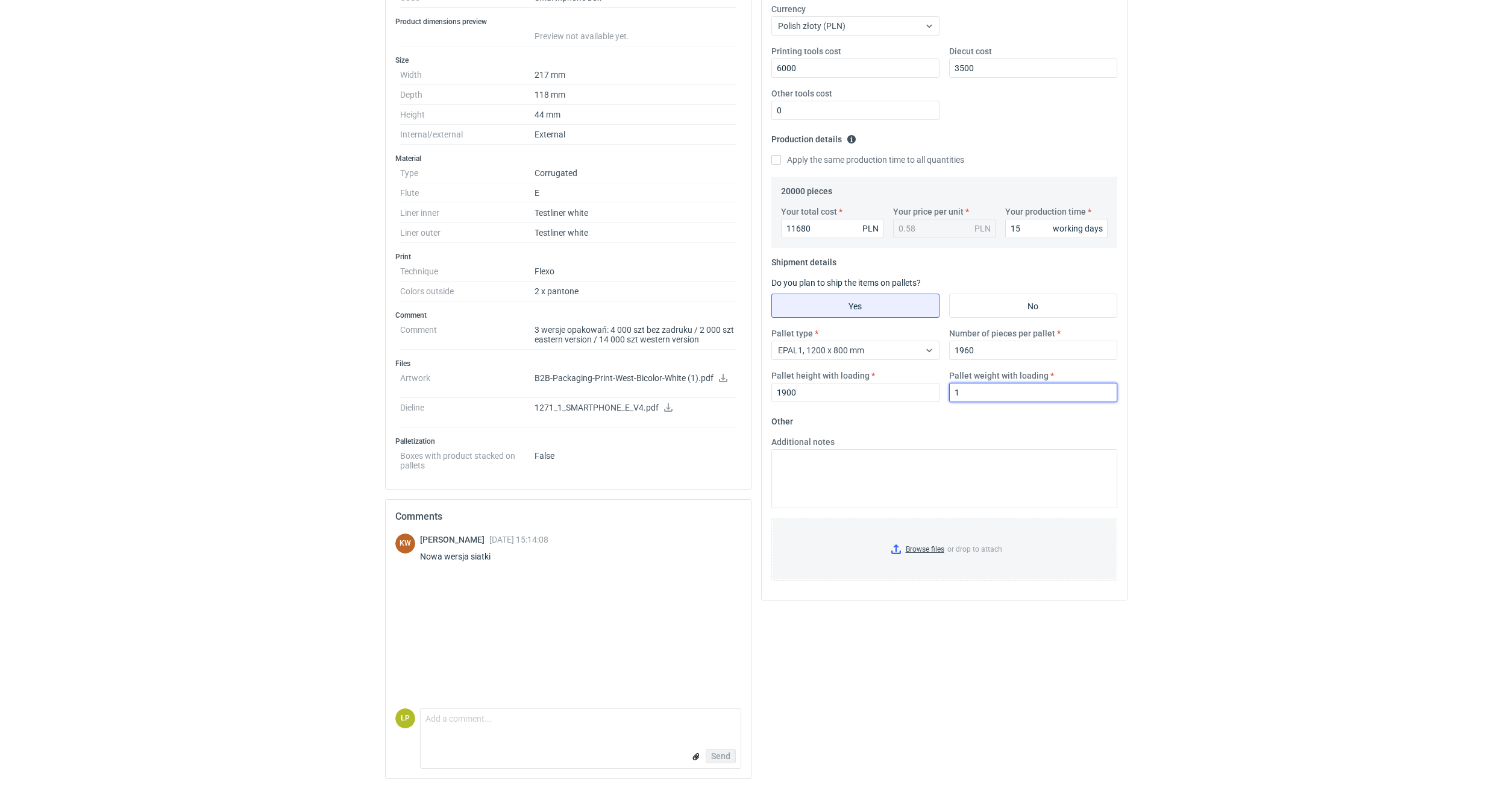 type on "1" 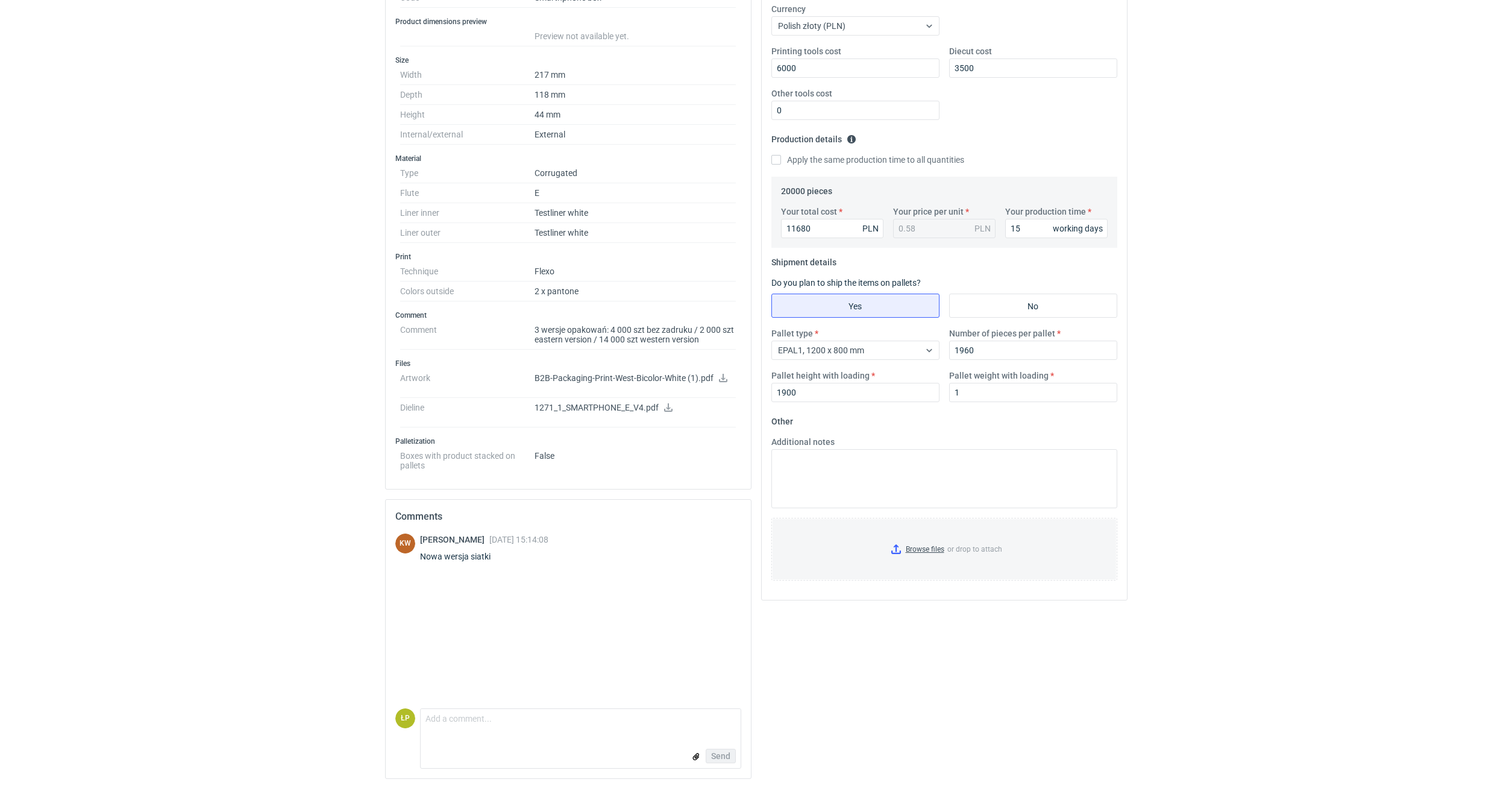 click on "RFQs Specs Designs Items Orders Customers Tools Analytics 11 25 99+ ŁP Łukasz Postawa postawal@serwach.com.pl Company profile Personal settings Help Center Sign out Quote details   CADG corrugated Pending quotation Variants: CADG - 1 CADG - 2 CADG - 3 CADG - 4 CADG - 5 CADG - 6 CADG - 7 Variant   CADG  -  6 Reject Send quote Specification Export to PDF Type Name Corrugated  Structural design Code Smarthphone box  Product dimensions preview   Preview not available yet. Size Width 217 mm Depth 118 mm Height 44 mm Internal/external External  Material Type Corrugated  Flute E  Liner inner Testliner white  Liner outer Testliner white  Print Technique Flexo  Colors outside 2 x pantone   Comment Comment 3 wersje opakowań: 4 000 szt bez zadruku / 2 000 szt eastern version / 14 000 szt western version  Files Artwork B2B-Packaging-Print-West-Bicolor-White (1).pdf Dieline 1271_1_SMARTPHONE_E_V4.pdf Palletization Boxes with product stacked on pallets False  Comments KW Klaudia Wiśniewska 20 Jun 2025 15:14:08 ŁP ." at bounding box center (756, 151) 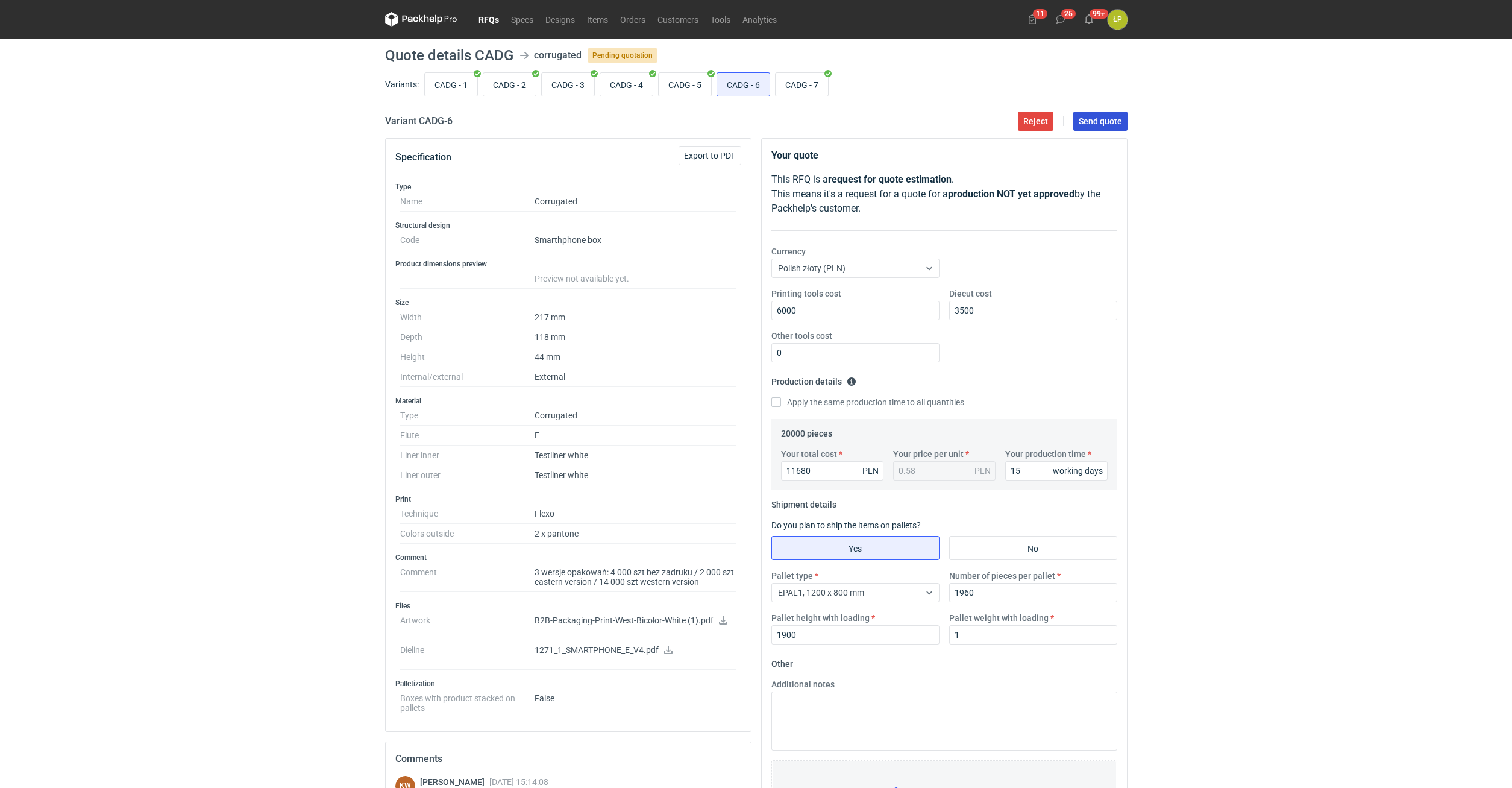 click on "Send quote" at bounding box center (1100, 121) 